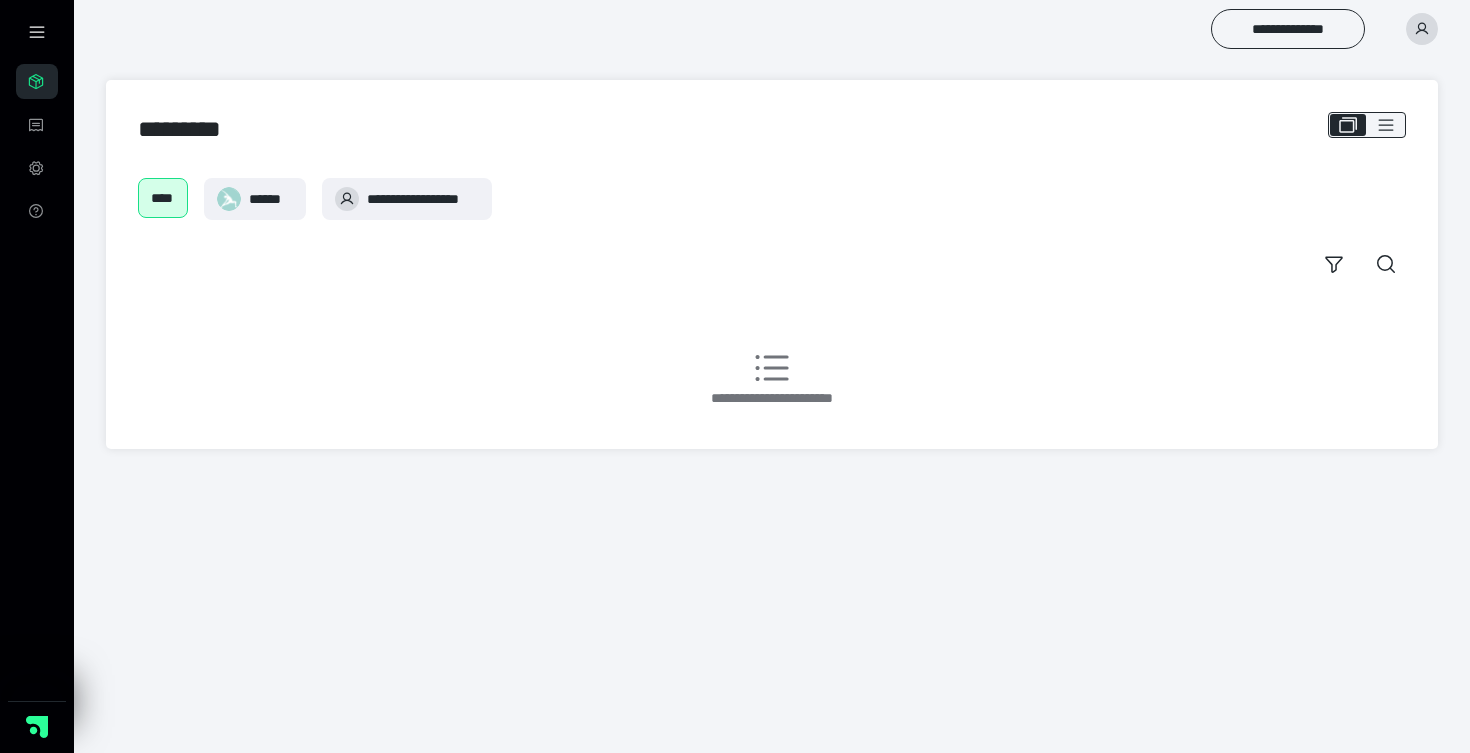 scroll, scrollTop: 0, scrollLeft: 0, axis: both 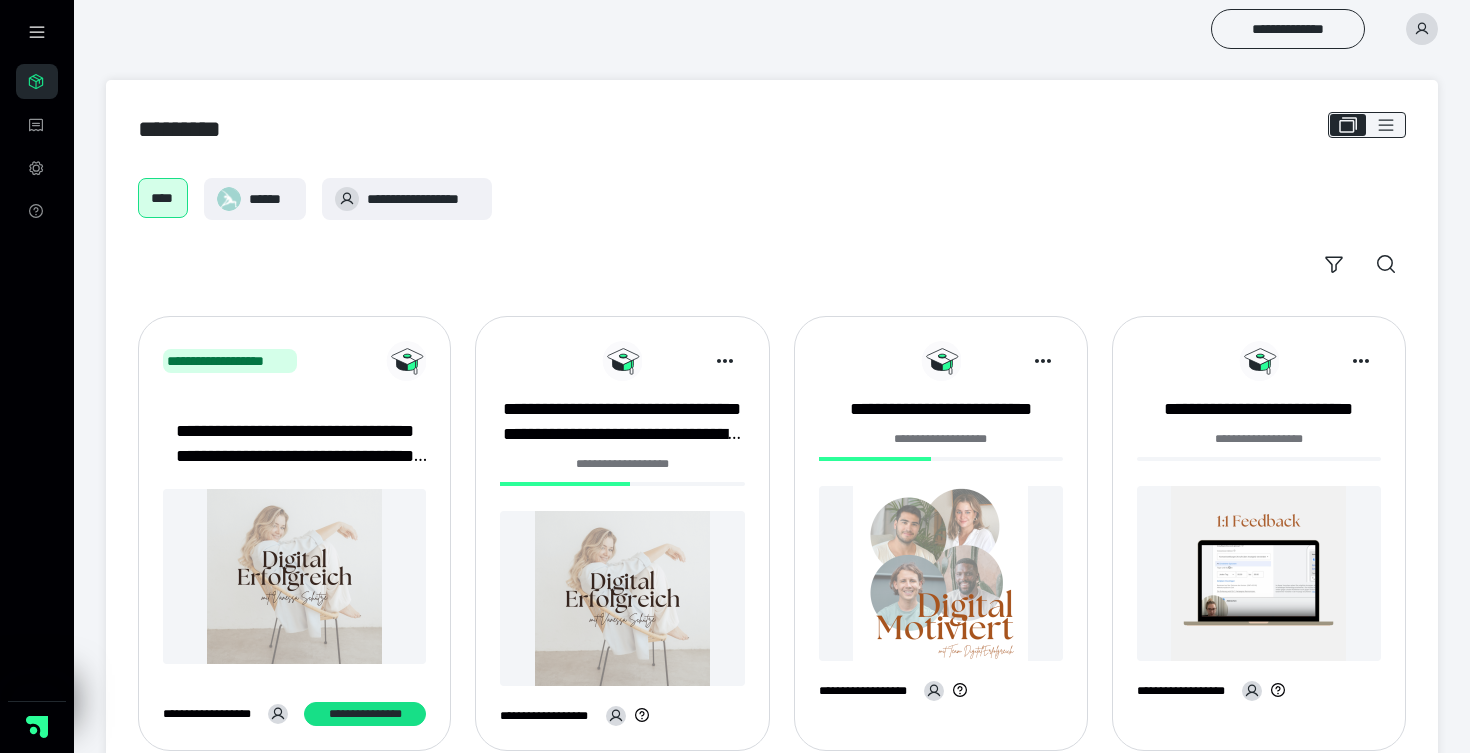 click at bounding box center [294, 576] 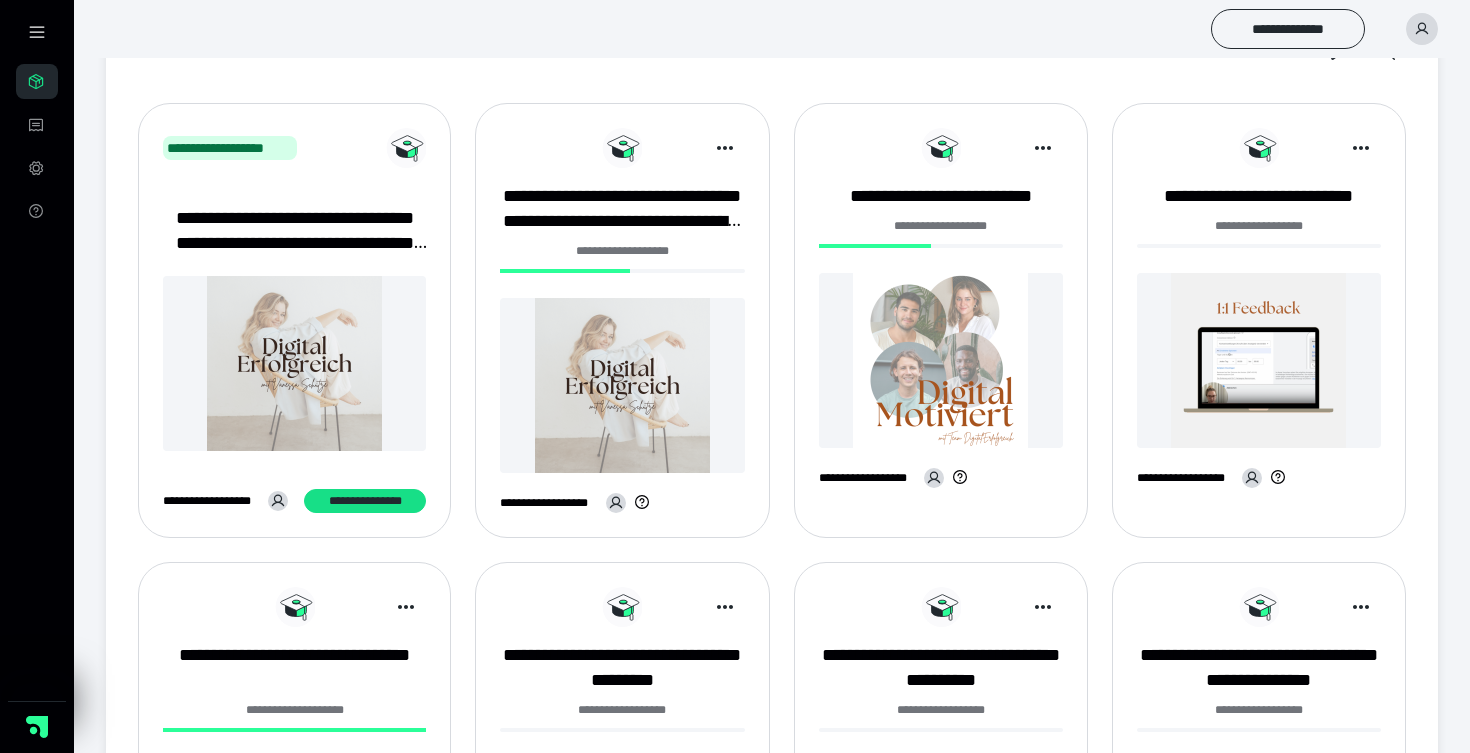 scroll, scrollTop: 215, scrollLeft: 0, axis: vertical 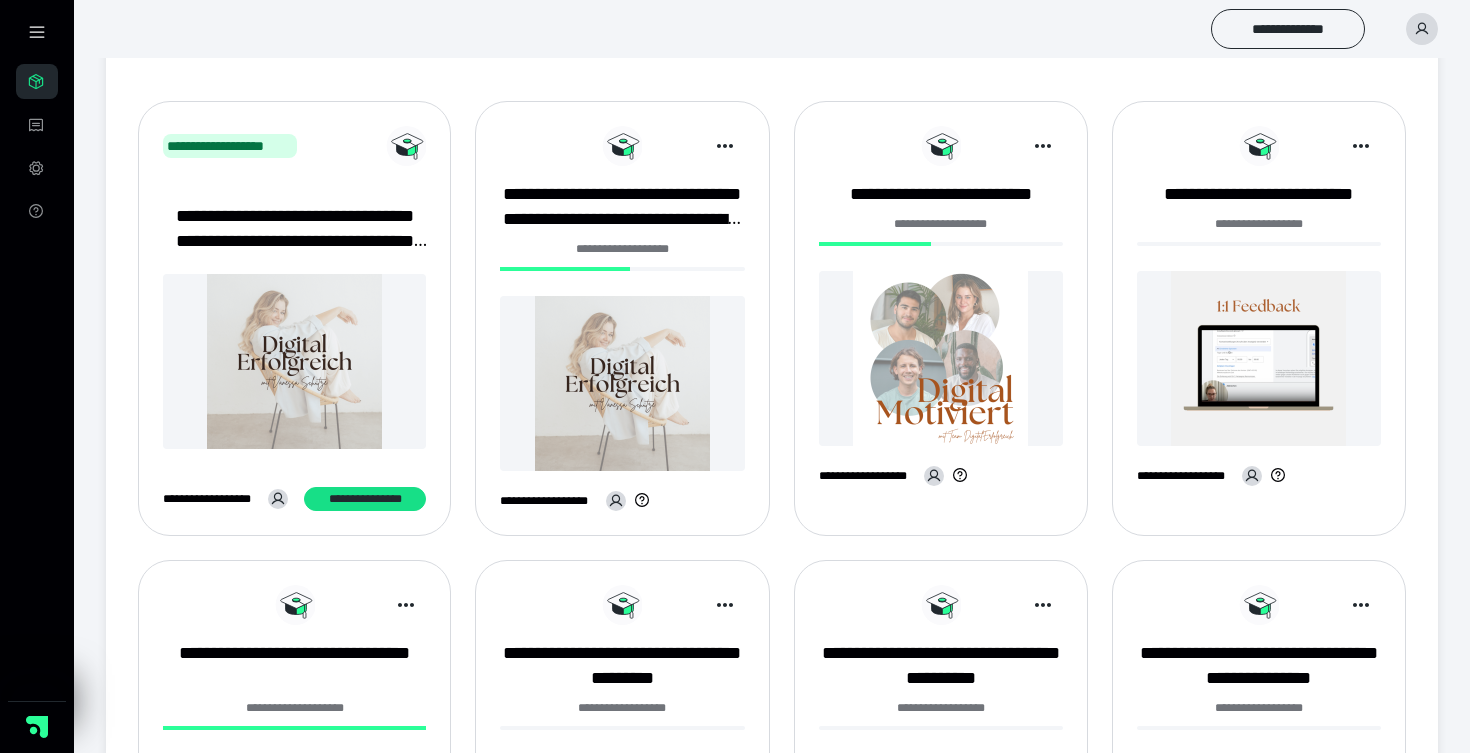 click at bounding box center (622, 383) 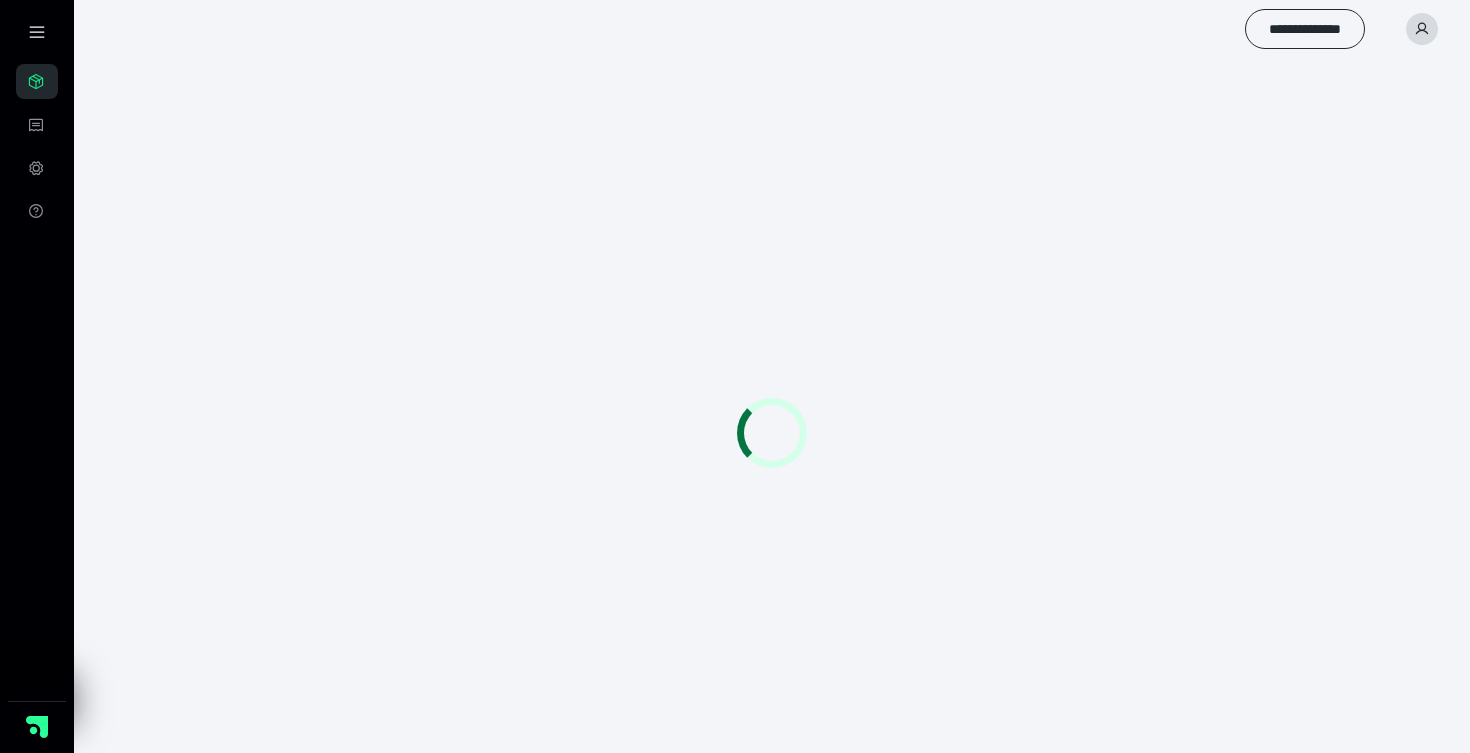 scroll, scrollTop: 0, scrollLeft: 0, axis: both 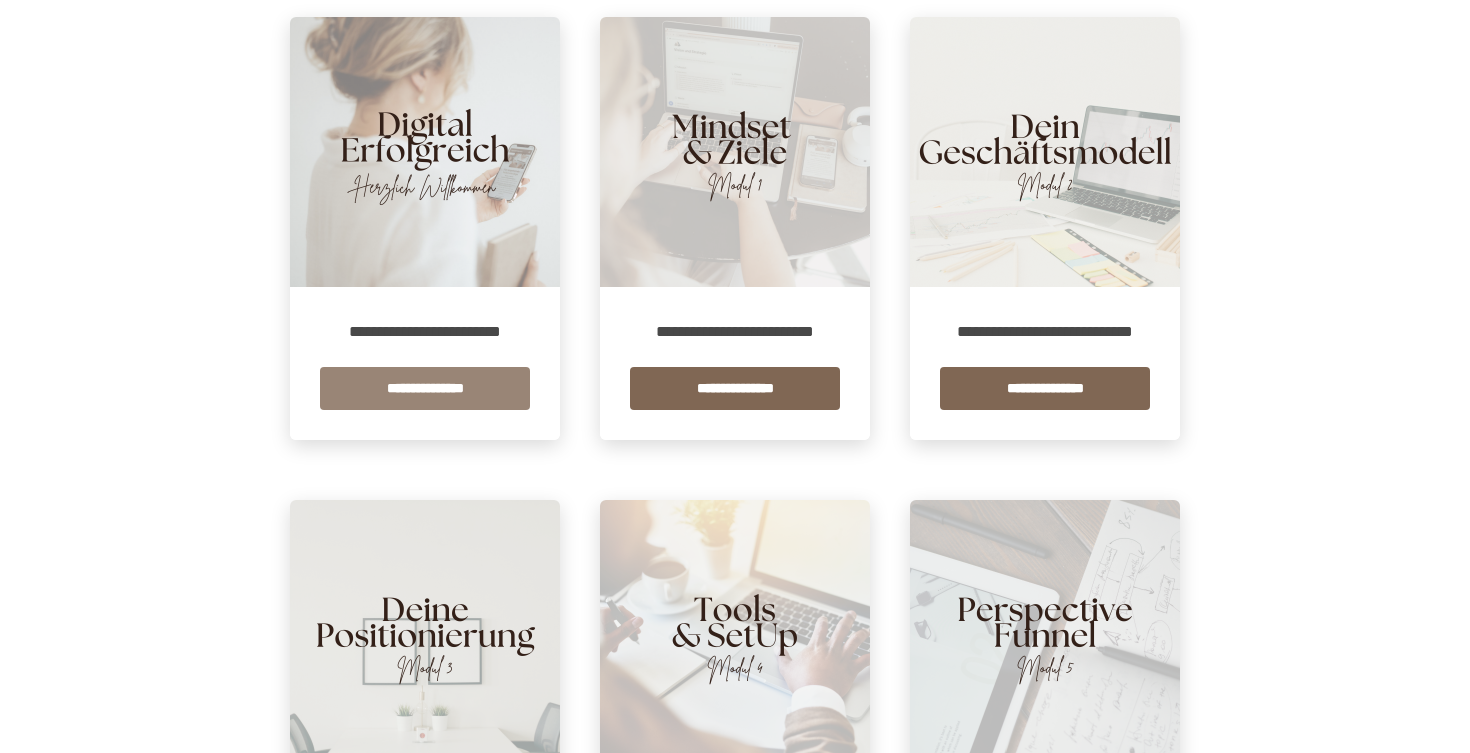click on "**********" at bounding box center (425, 388) 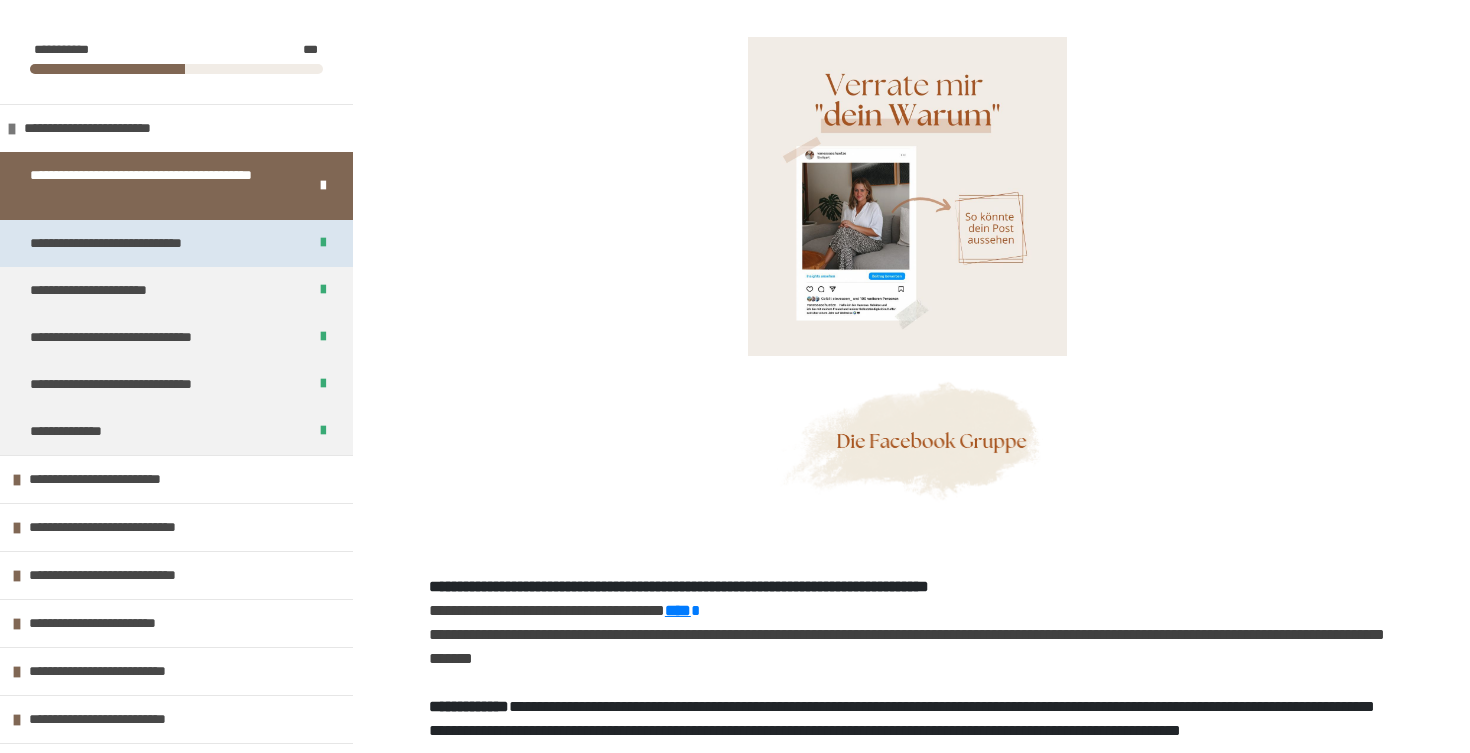 scroll, scrollTop: 1245, scrollLeft: 0, axis: vertical 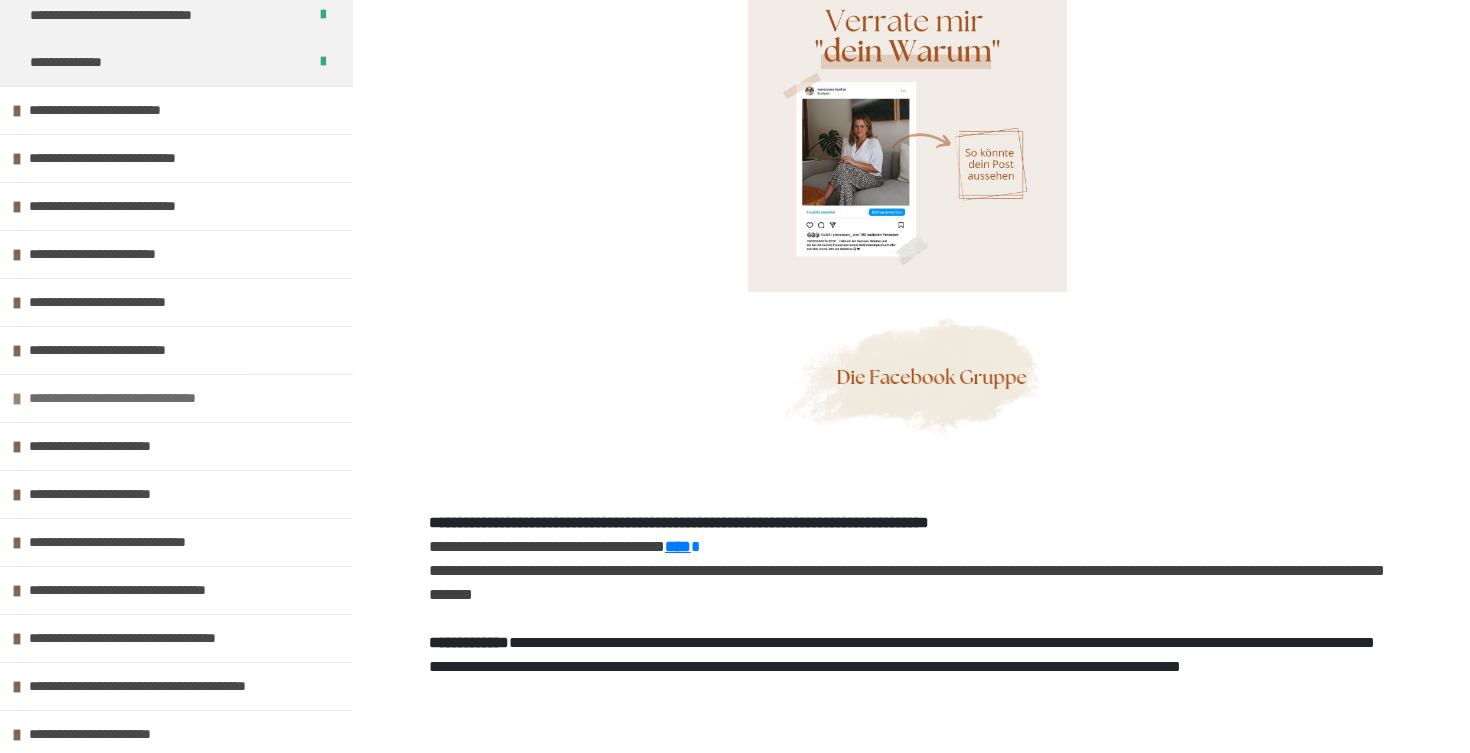 click on "**********" at bounding box center (152, 398) 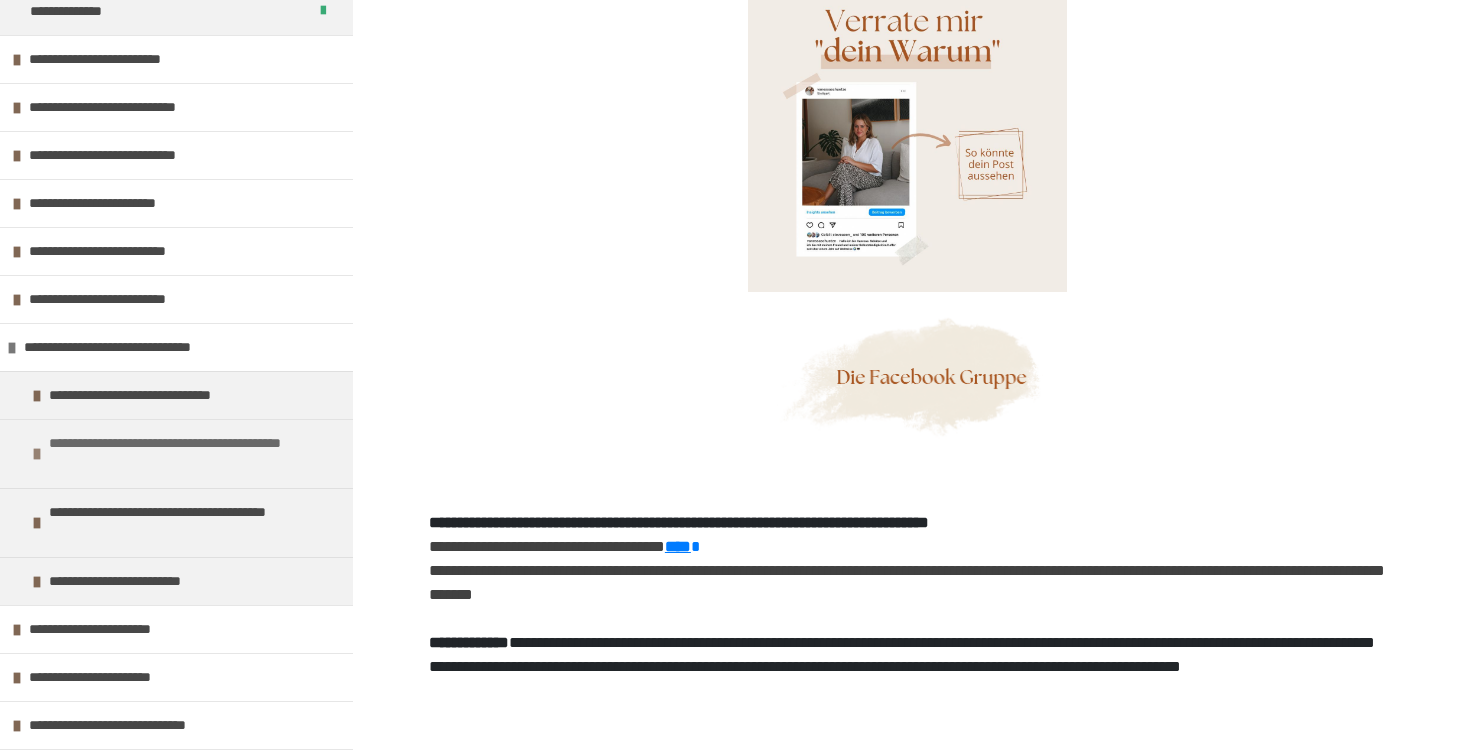 scroll, scrollTop: 456, scrollLeft: 0, axis: vertical 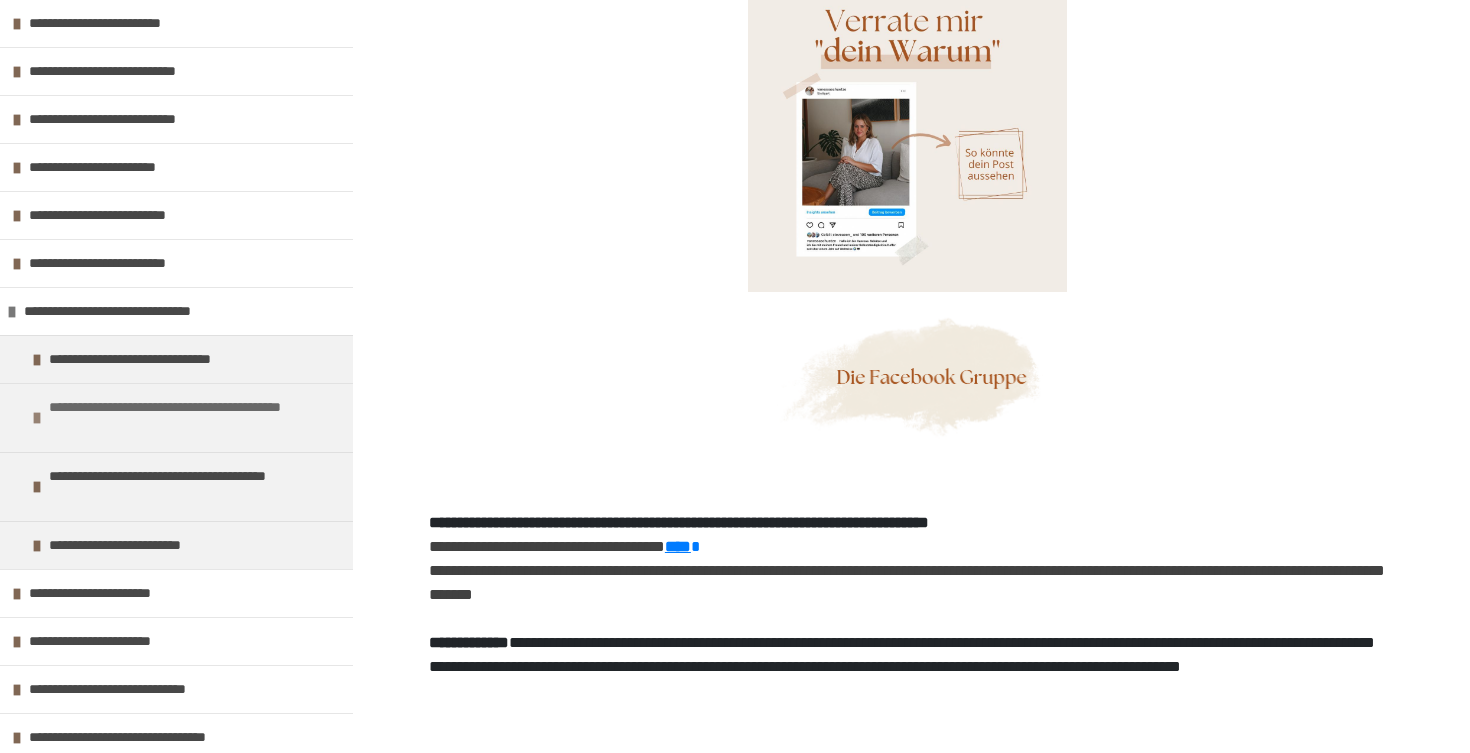 click on "**********" at bounding box center [196, 418] 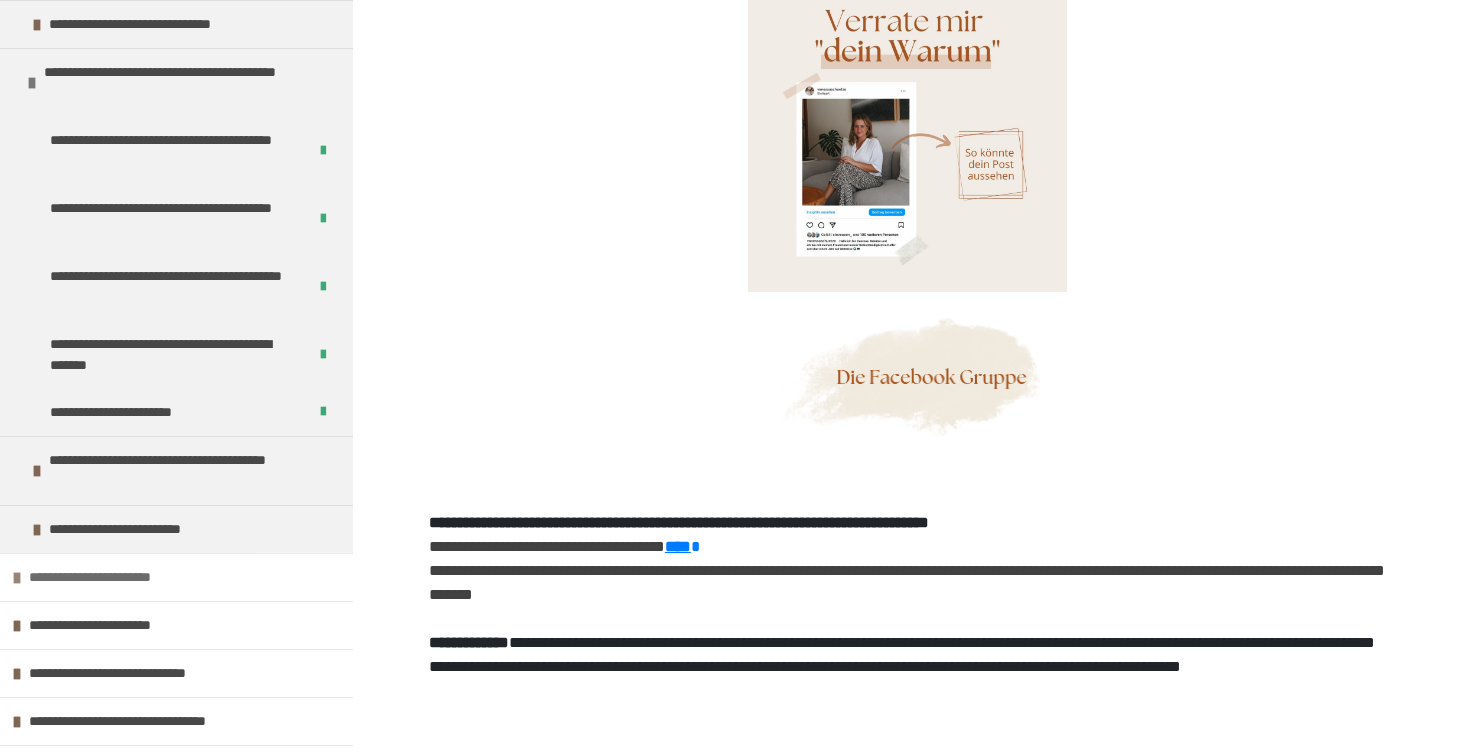 scroll, scrollTop: 805, scrollLeft: 0, axis: vertical 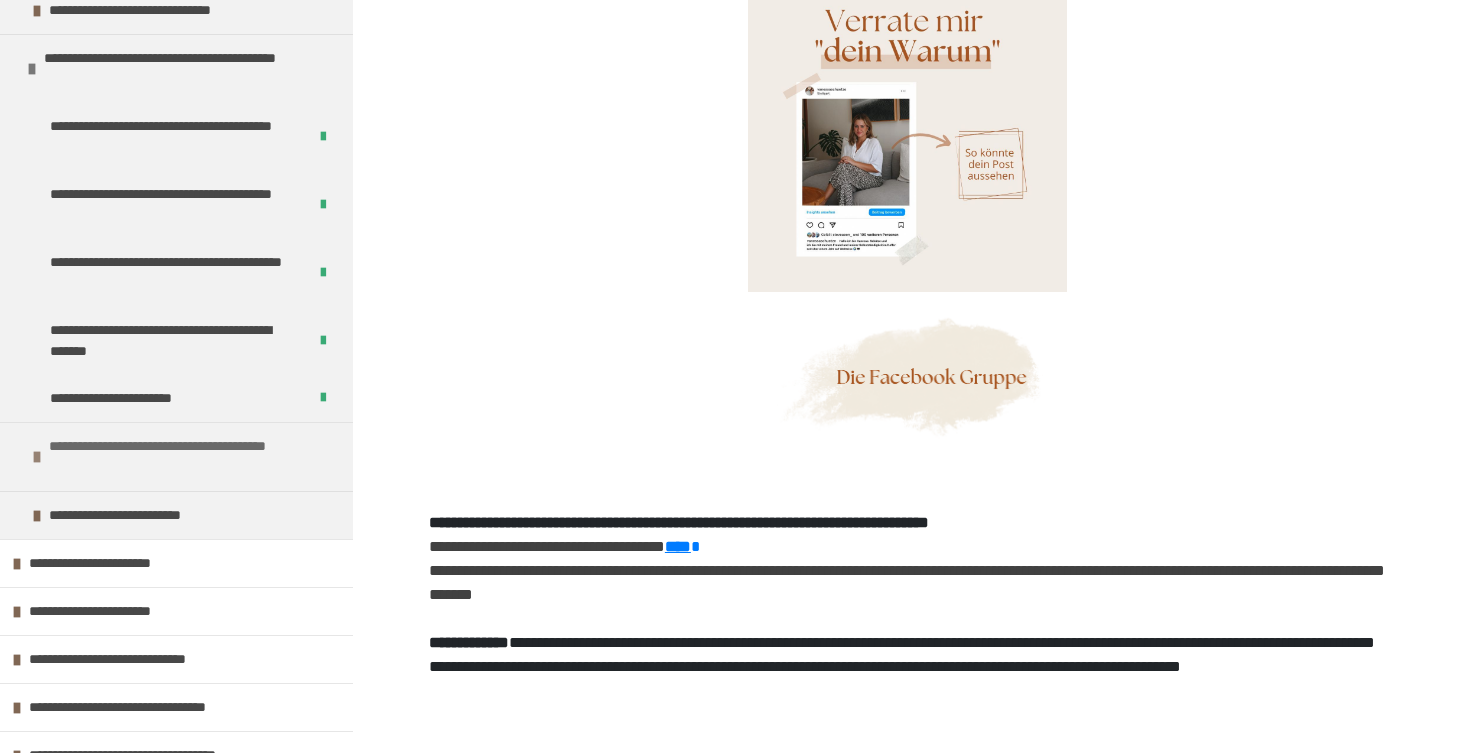 click on "**********" at bounding box center (196, 457) 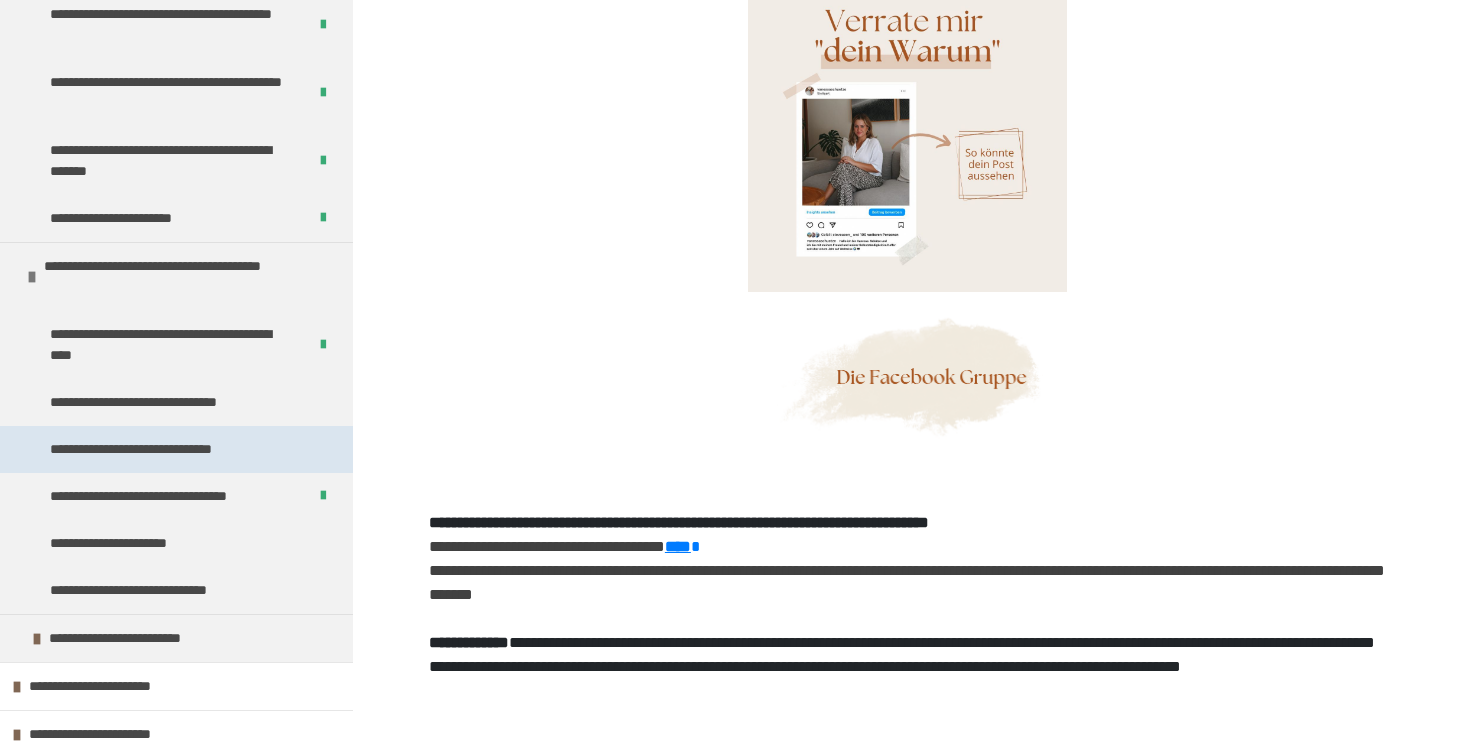 scroll, scrollTop: 990, scrollLeft: 0, axis: vertical 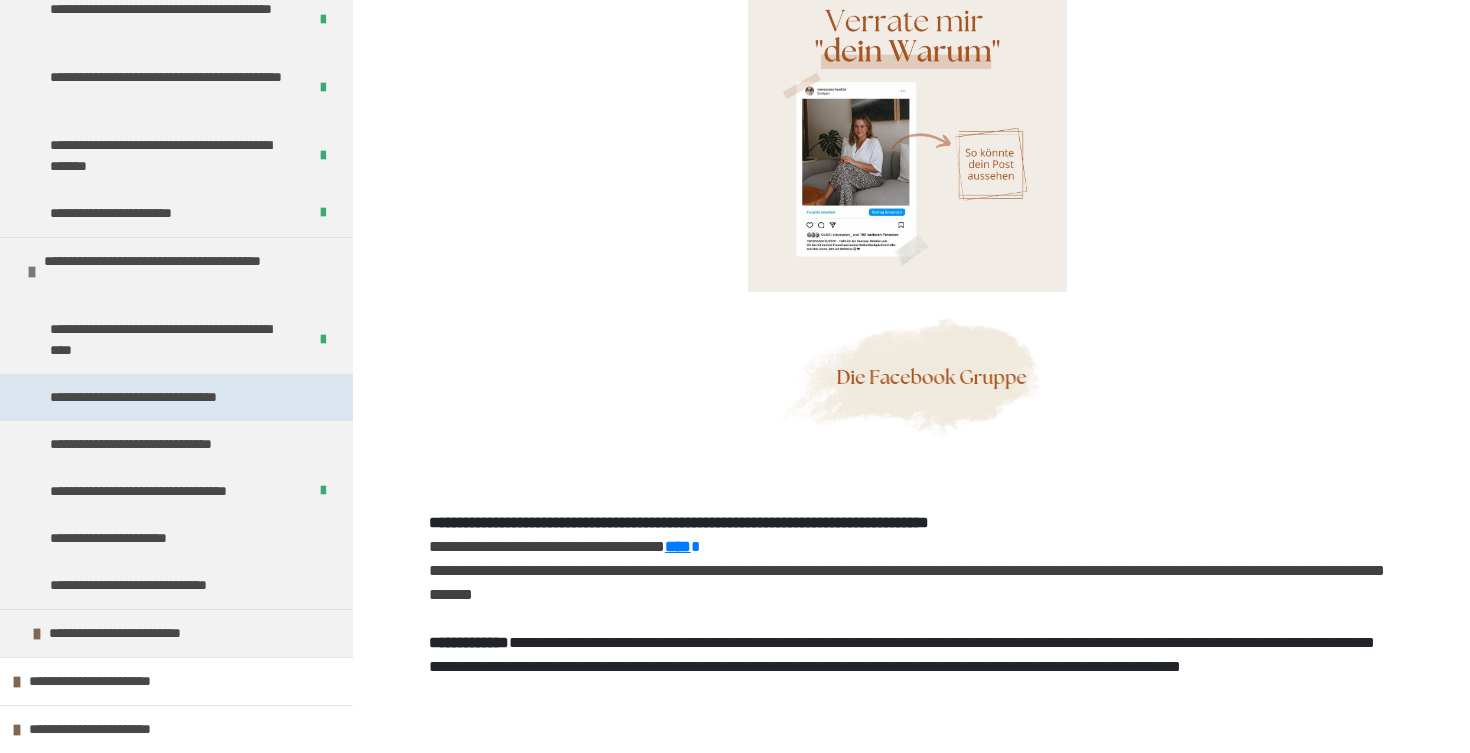click on "**********" at bounding box center (161, 397) 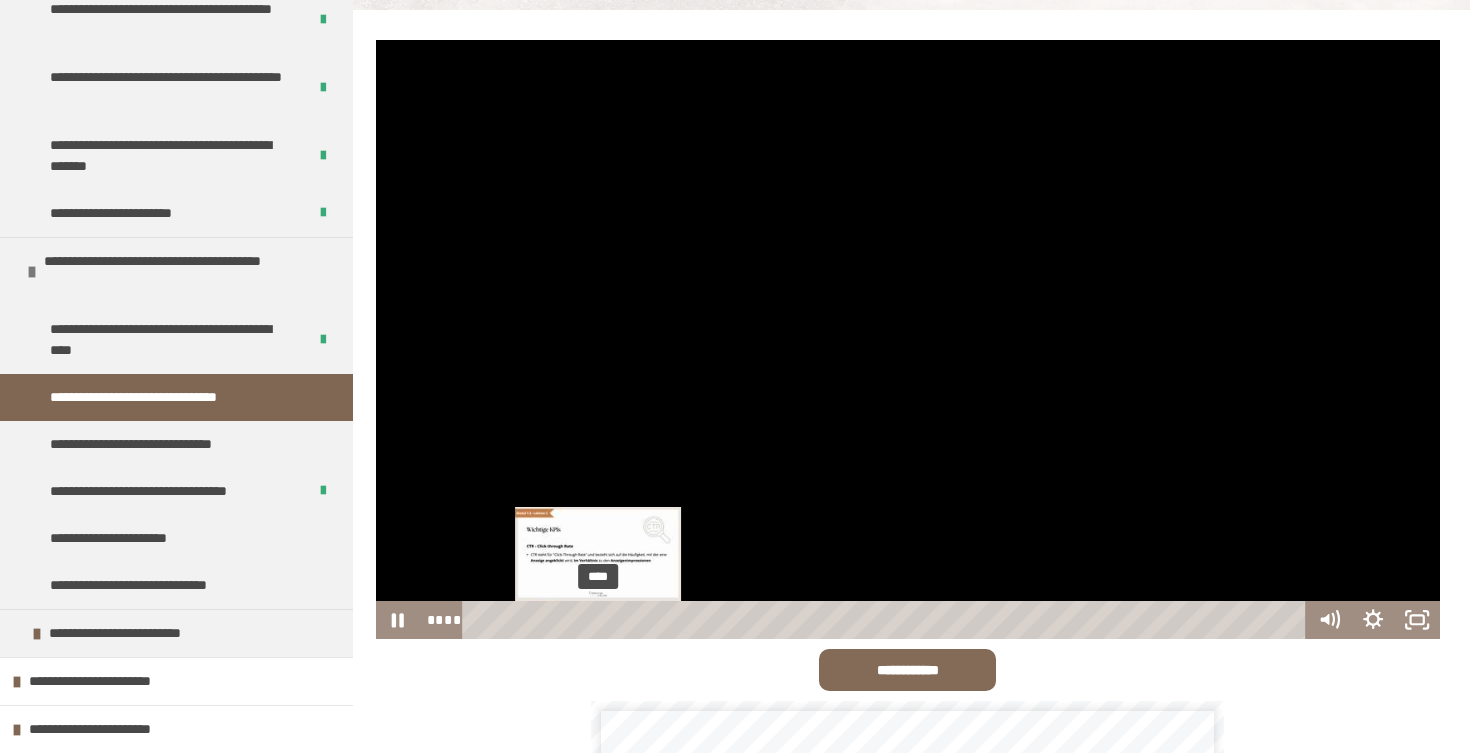 drag, startPoint x: 617, startPoint y: 621, endPoint x: 599, endPoint y: 621, distance: 18 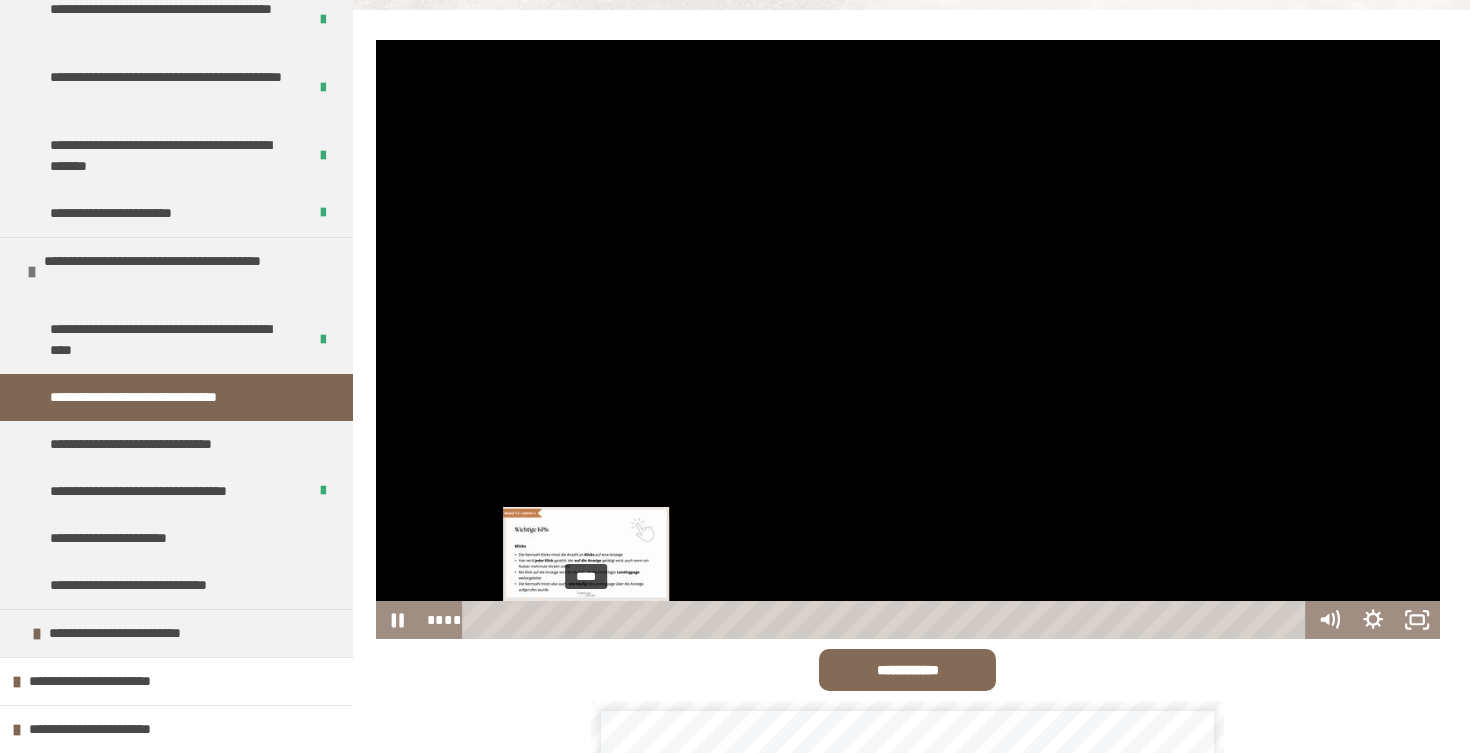 drag, startPoint x: 605, startPoint y: 622, endPoint x: 587, endPoint y: 624, distance: 18.110771 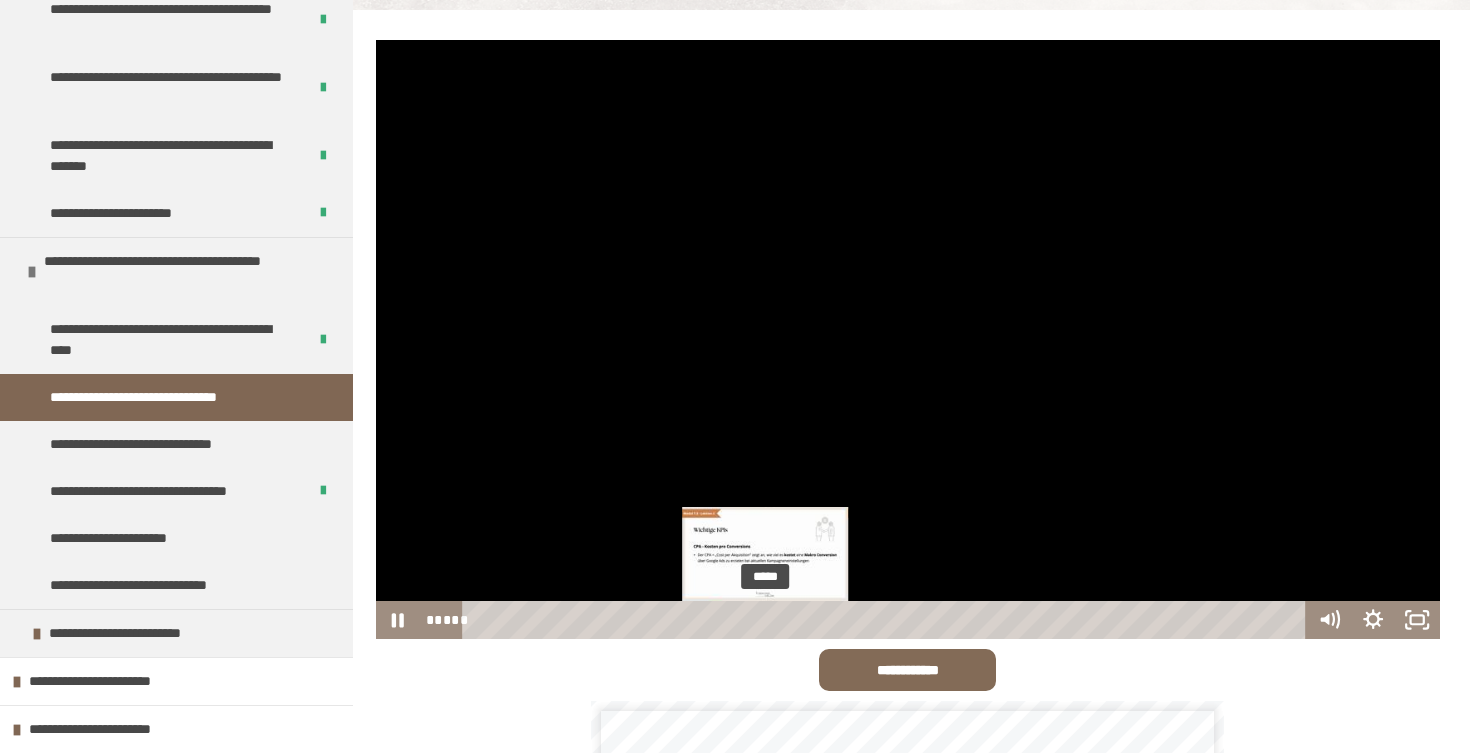 drag, startPoint x: 785, startPoint y: 620, endPoint x: 766, endPoint y: 619, distance: 19.026299 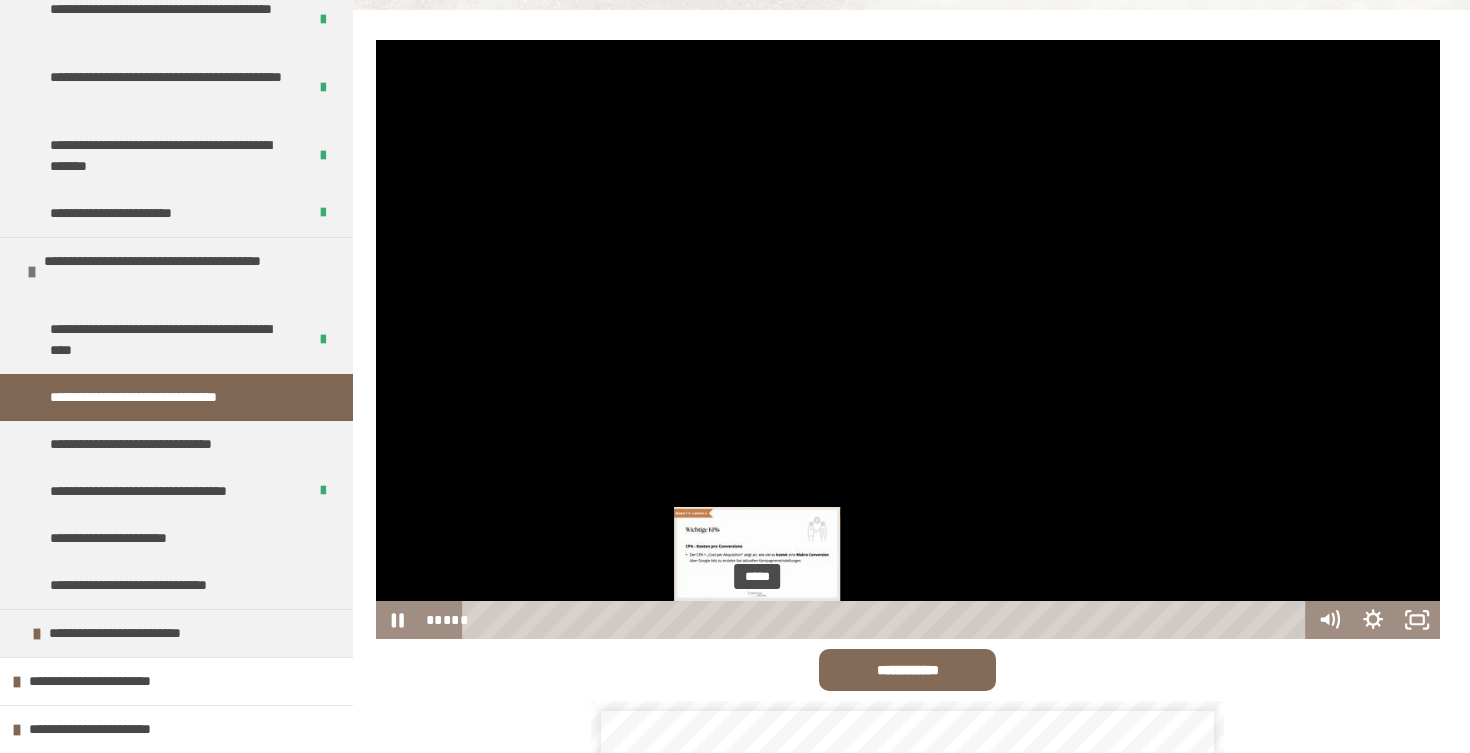 click at bounding box center [757, 619] 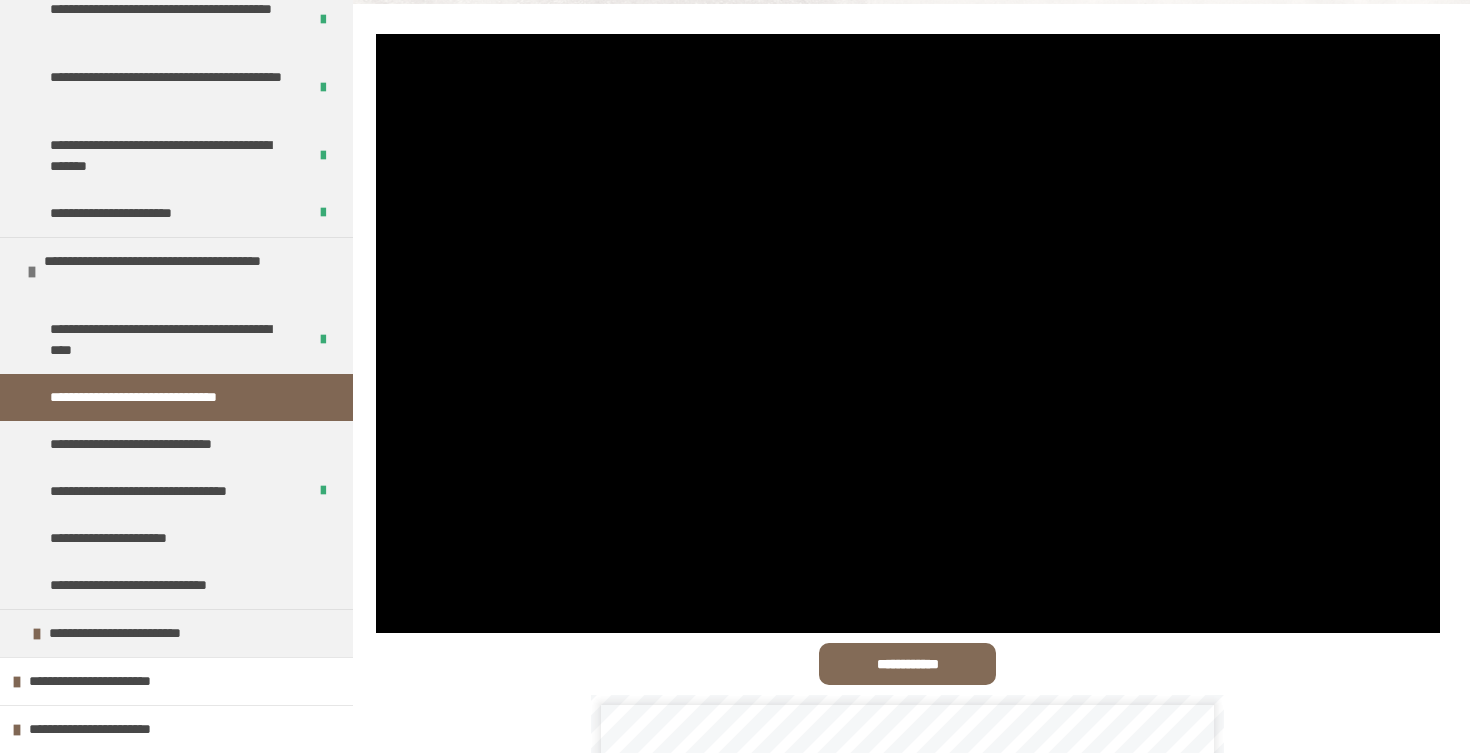 scroll, scrollTop: 249, scrollLeft: 0, axis: vertical 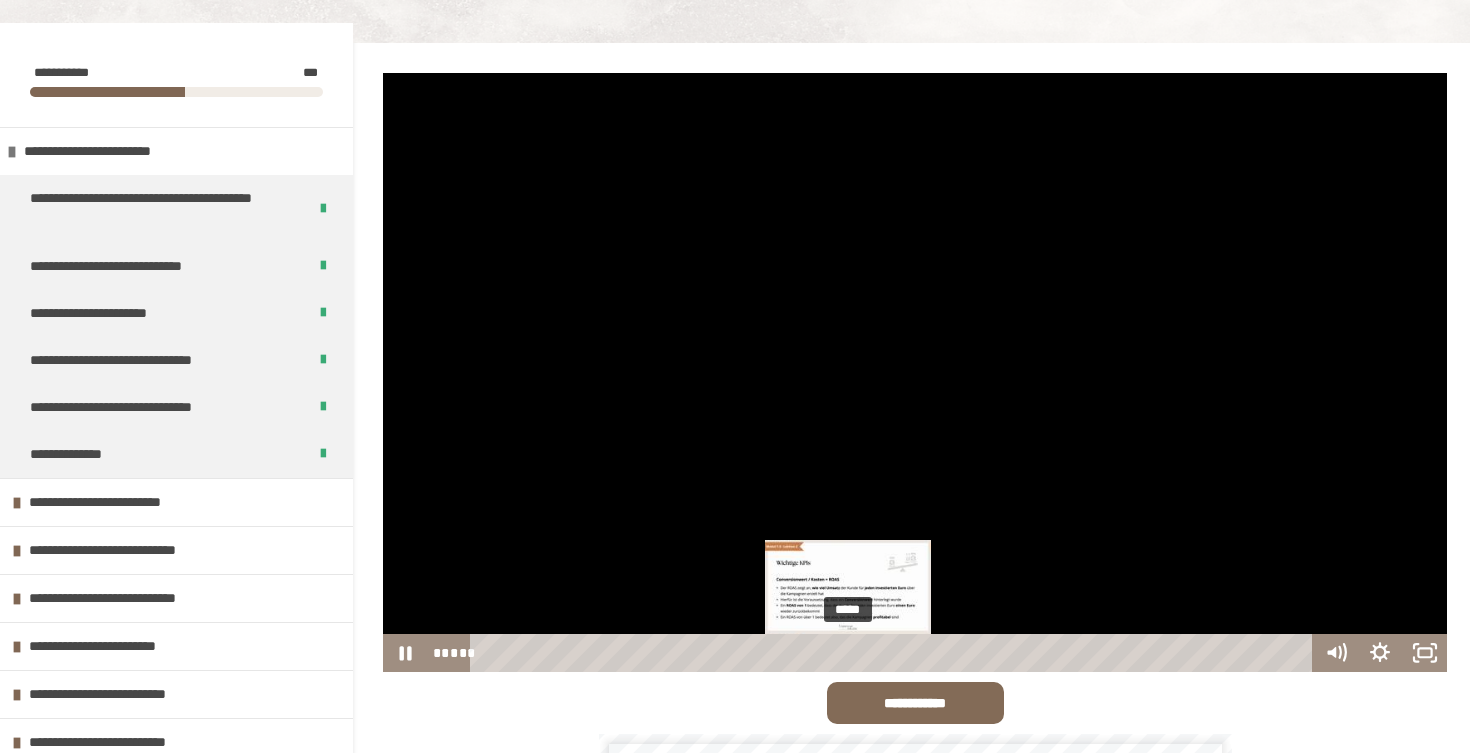 click at bounding box center [848, 652] 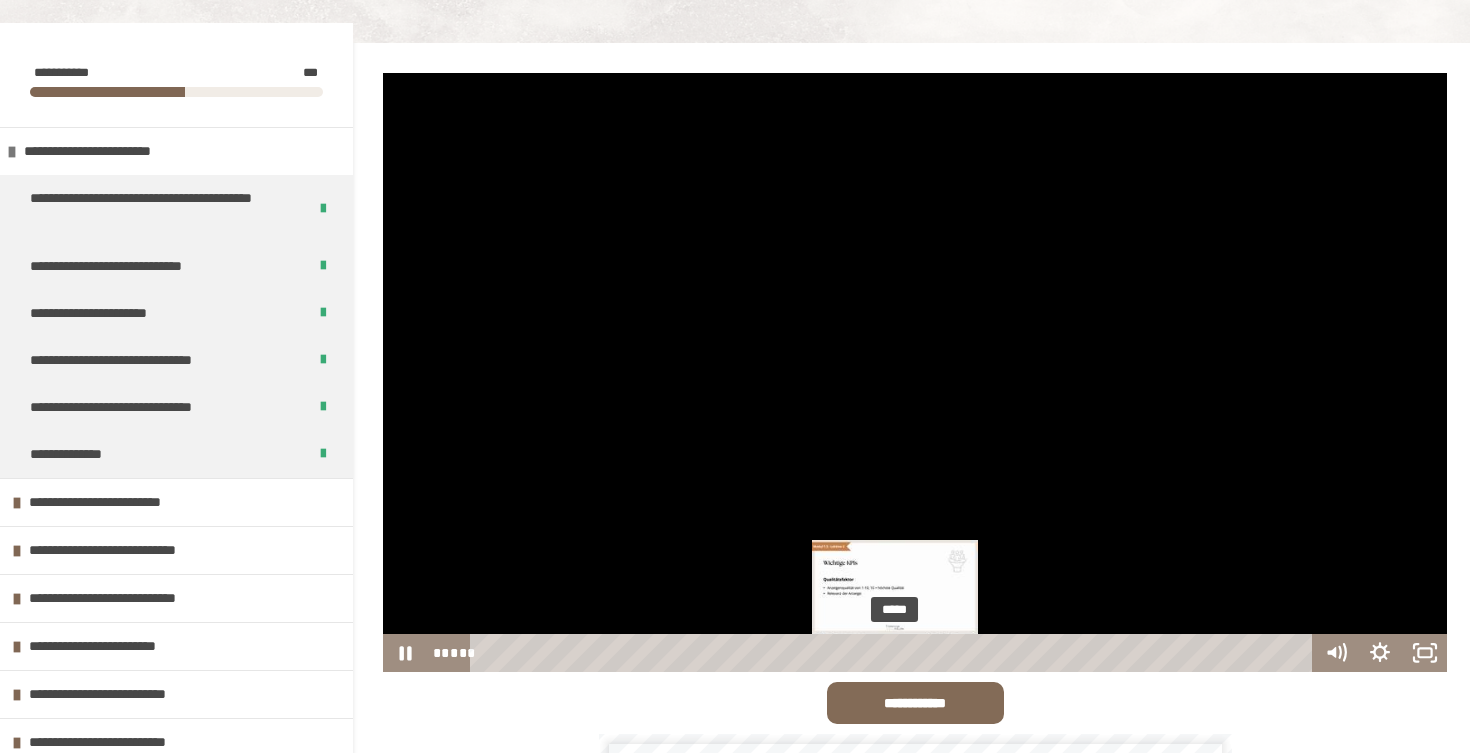 drag, startPoint x: 908, startPoint y: 657, endPoint x: 896, endPoint y: 657, distance: 12 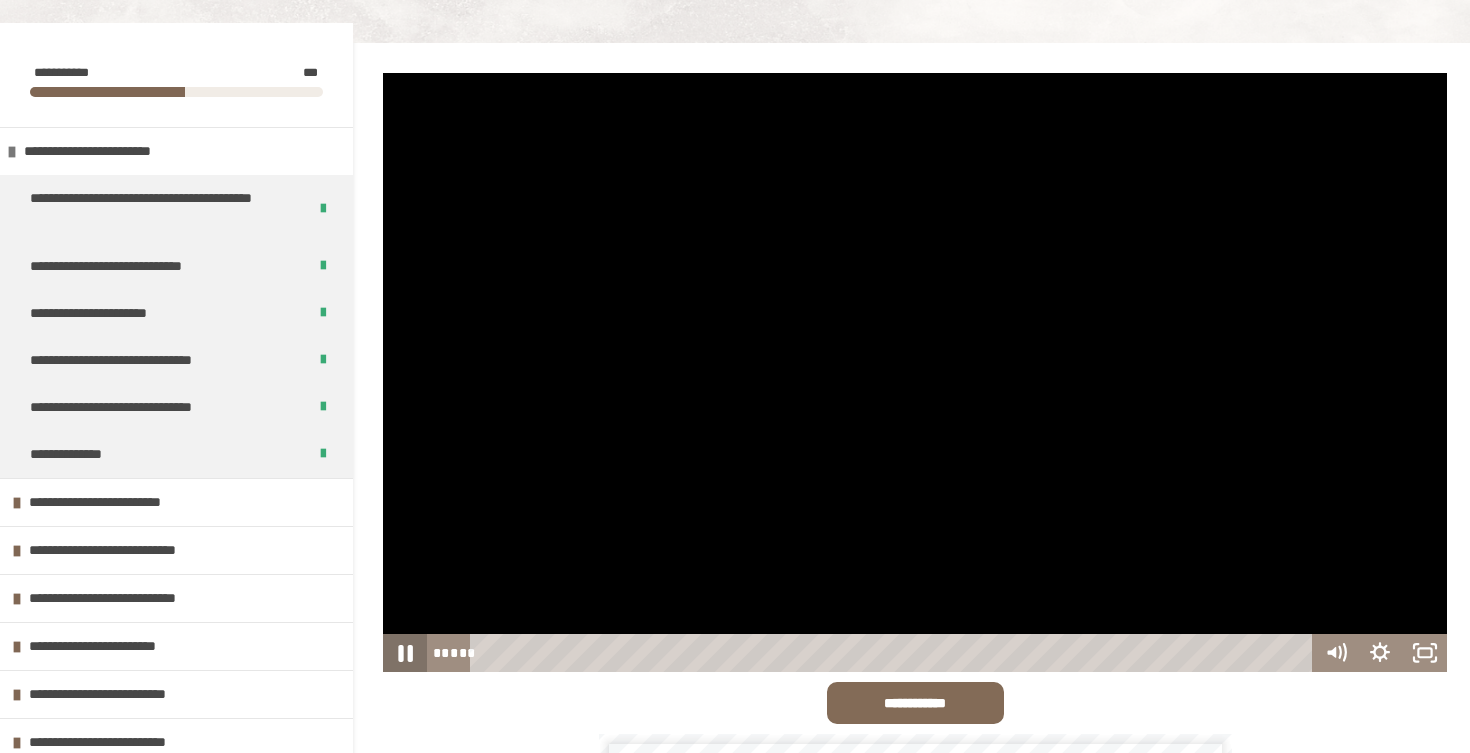 click 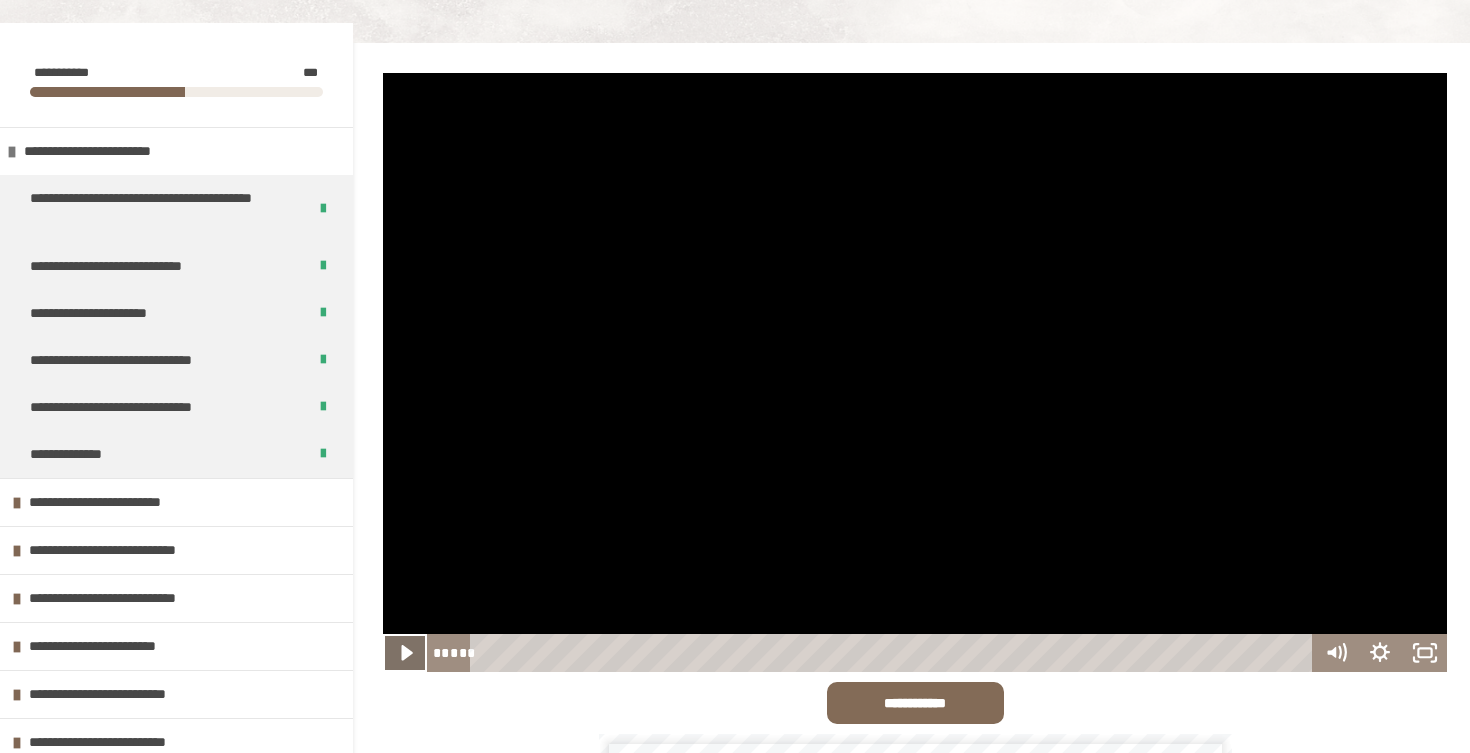 click 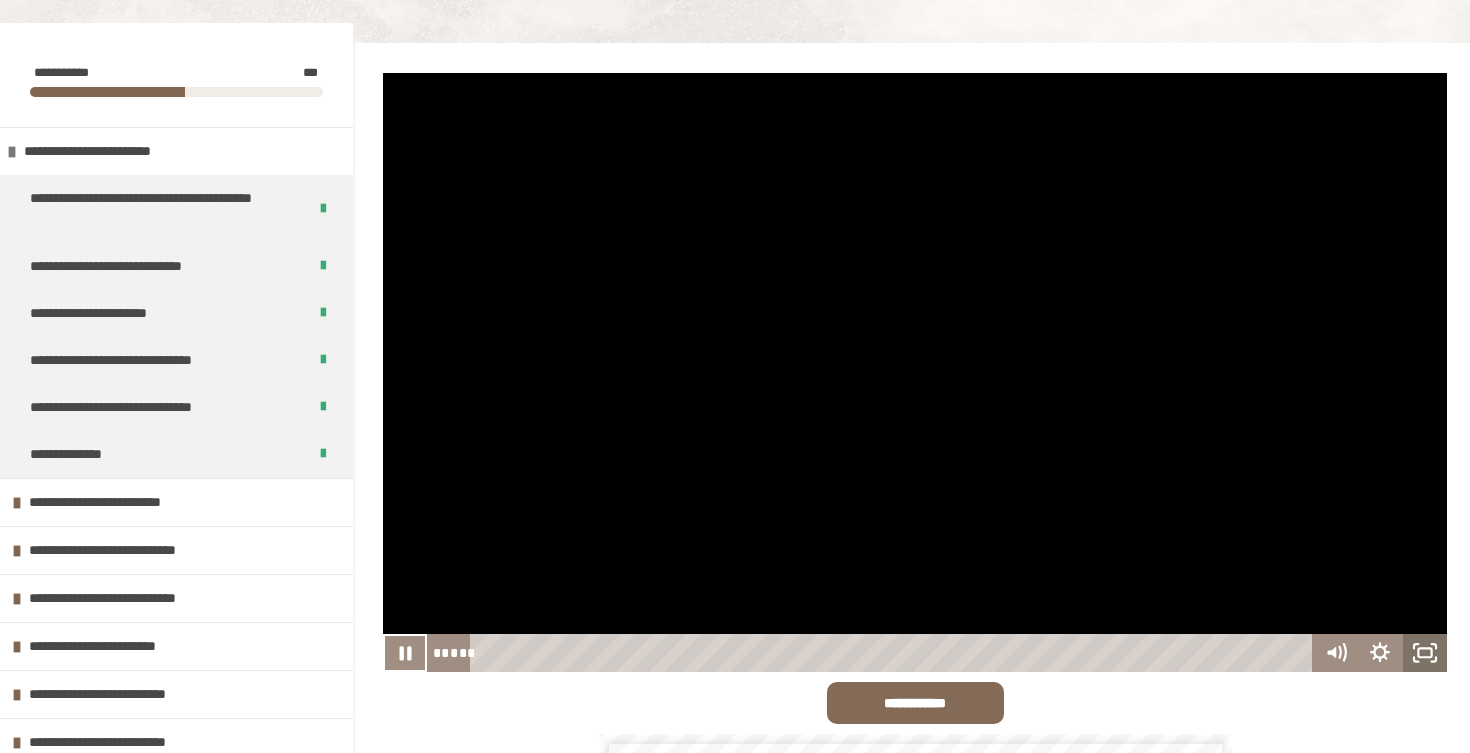 click 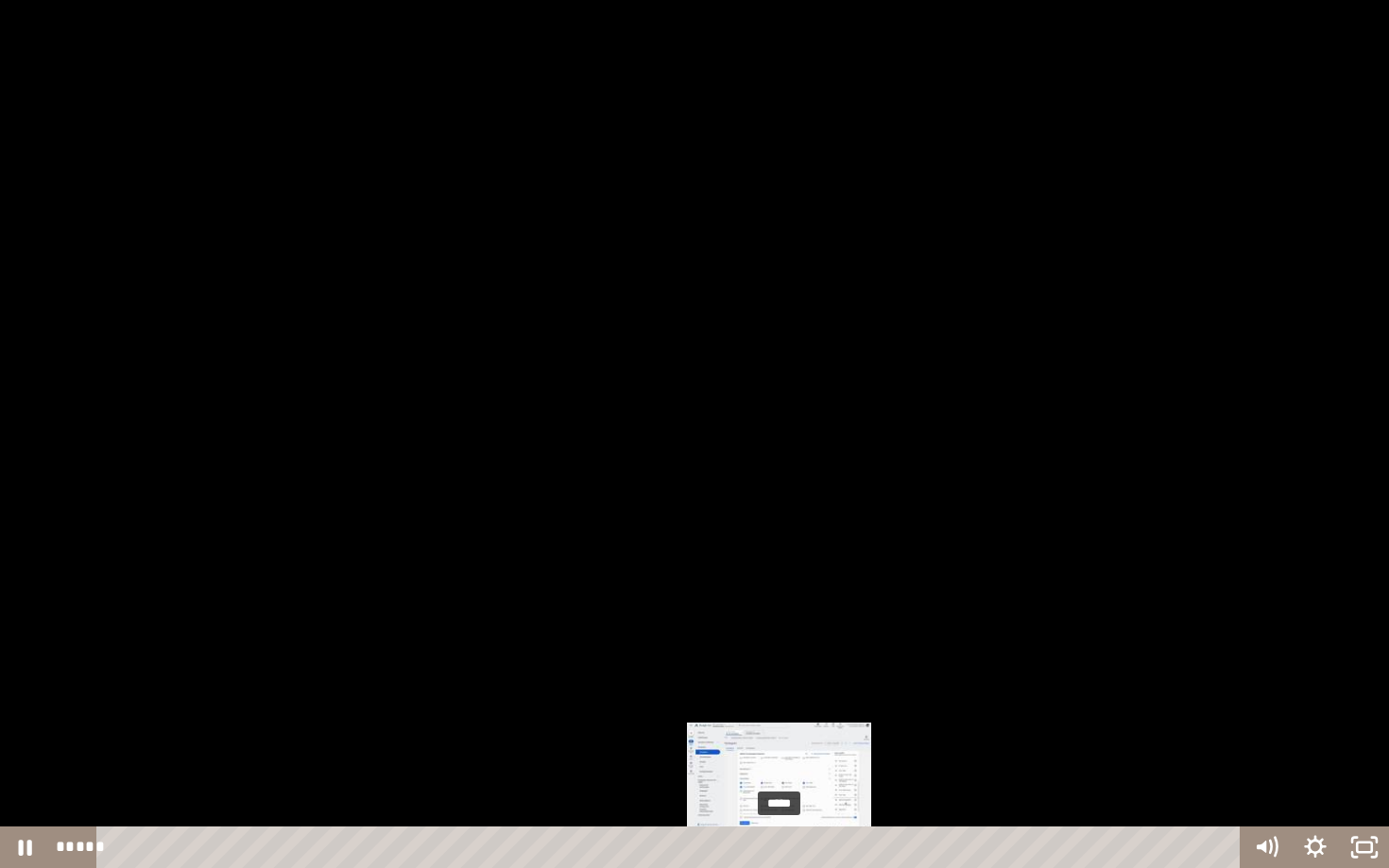 drag, startPoint x: 801, startPoint y: 850, endPoint x: 780, endPoint y: 849, distance: 21.023796 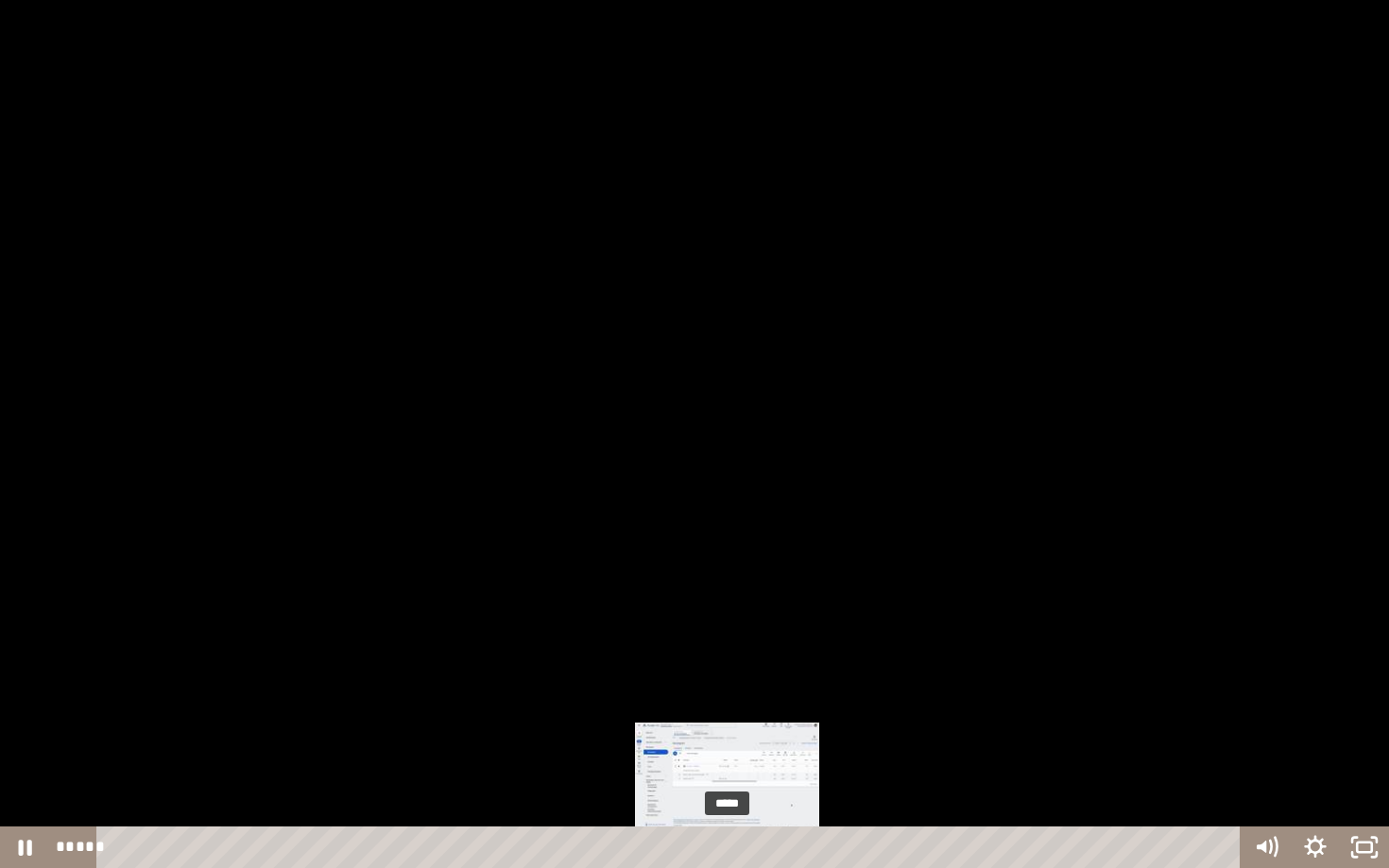 drag, startPoint x: 780, startPoint y: 849, endPoint x: 728, endPoint y: 850, distance: 52.00961 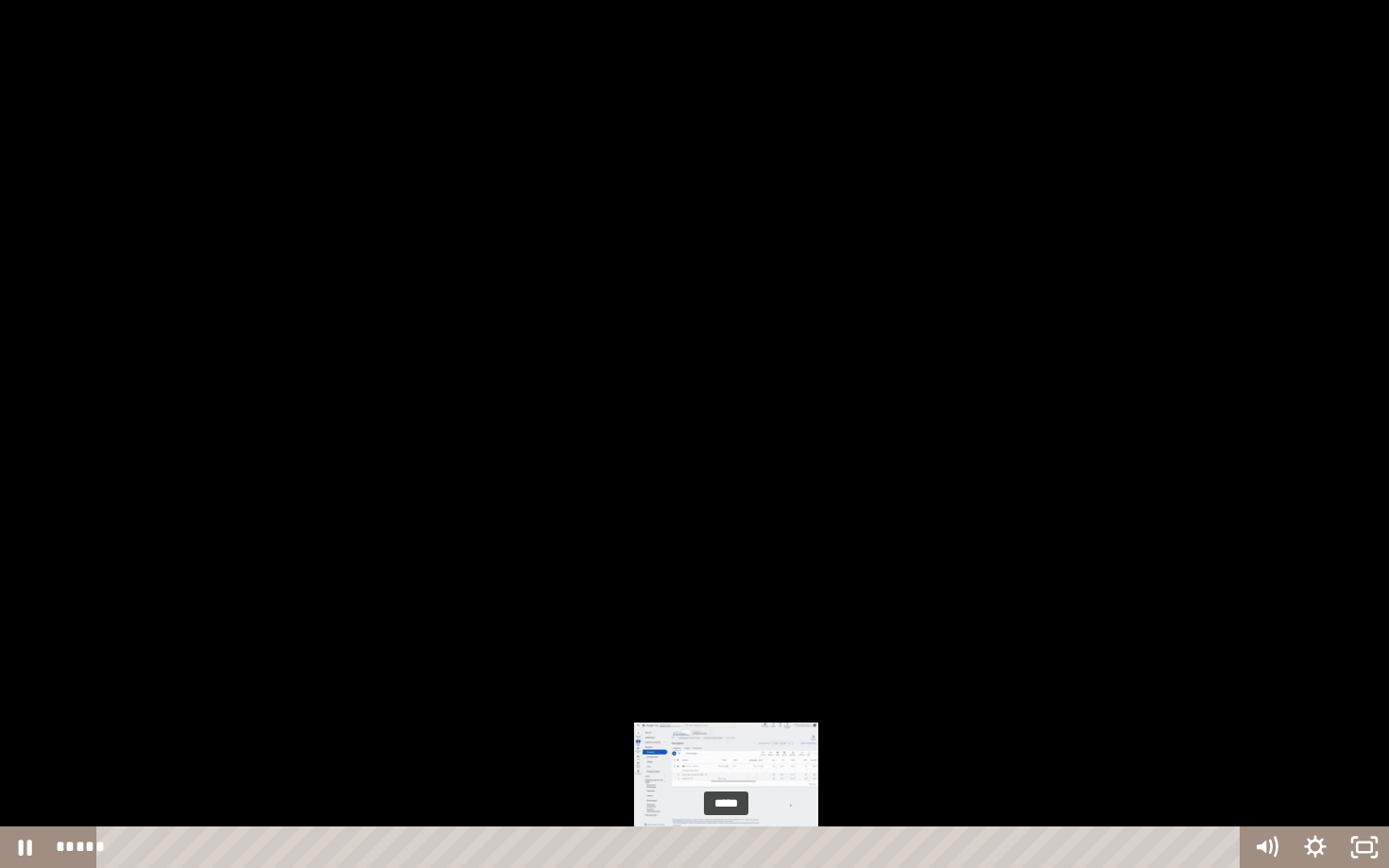 drag, startPoint x: 746, startPoint y: 850, endPoint x: 727, endPoint y: 850, distance: 19 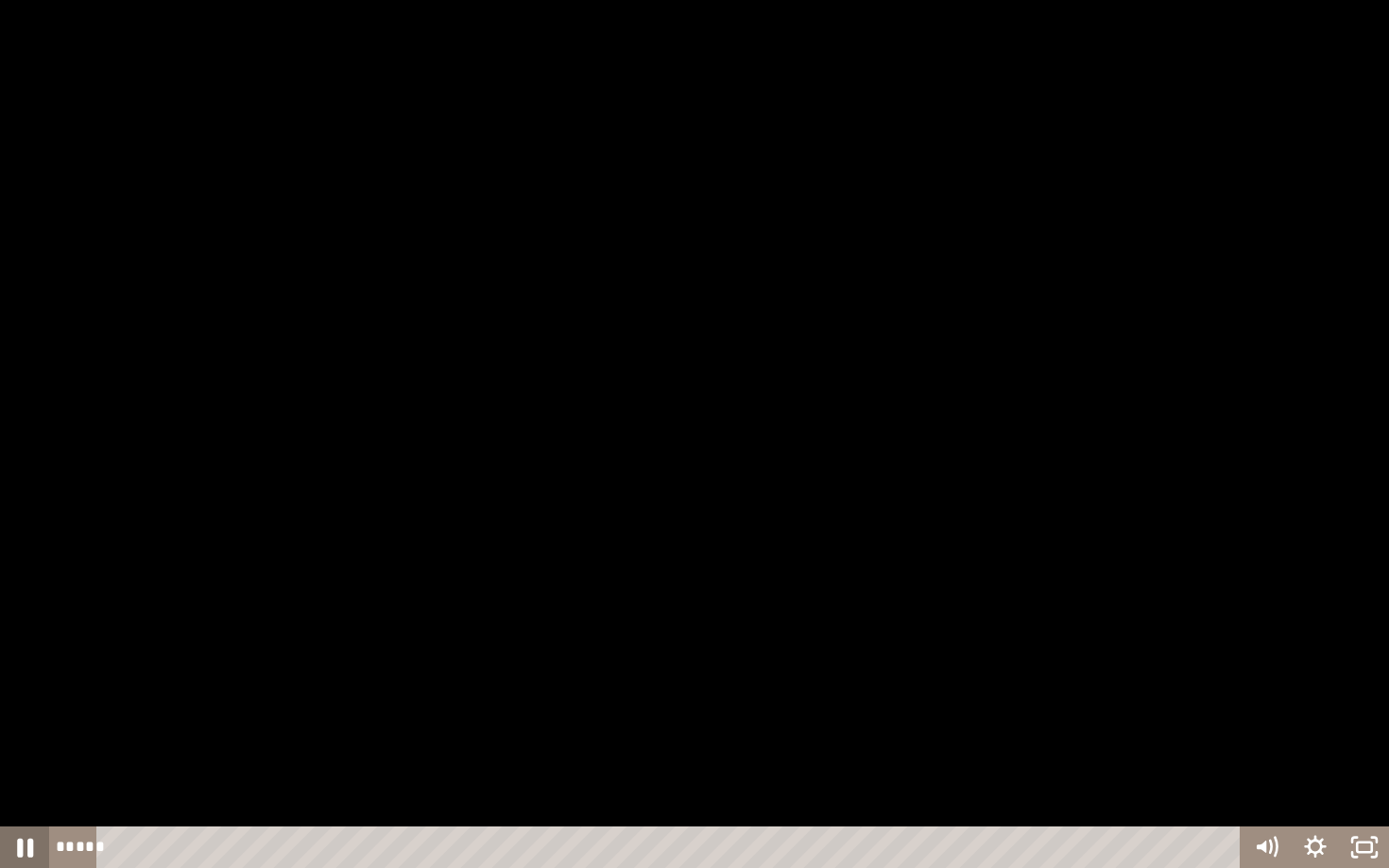 click 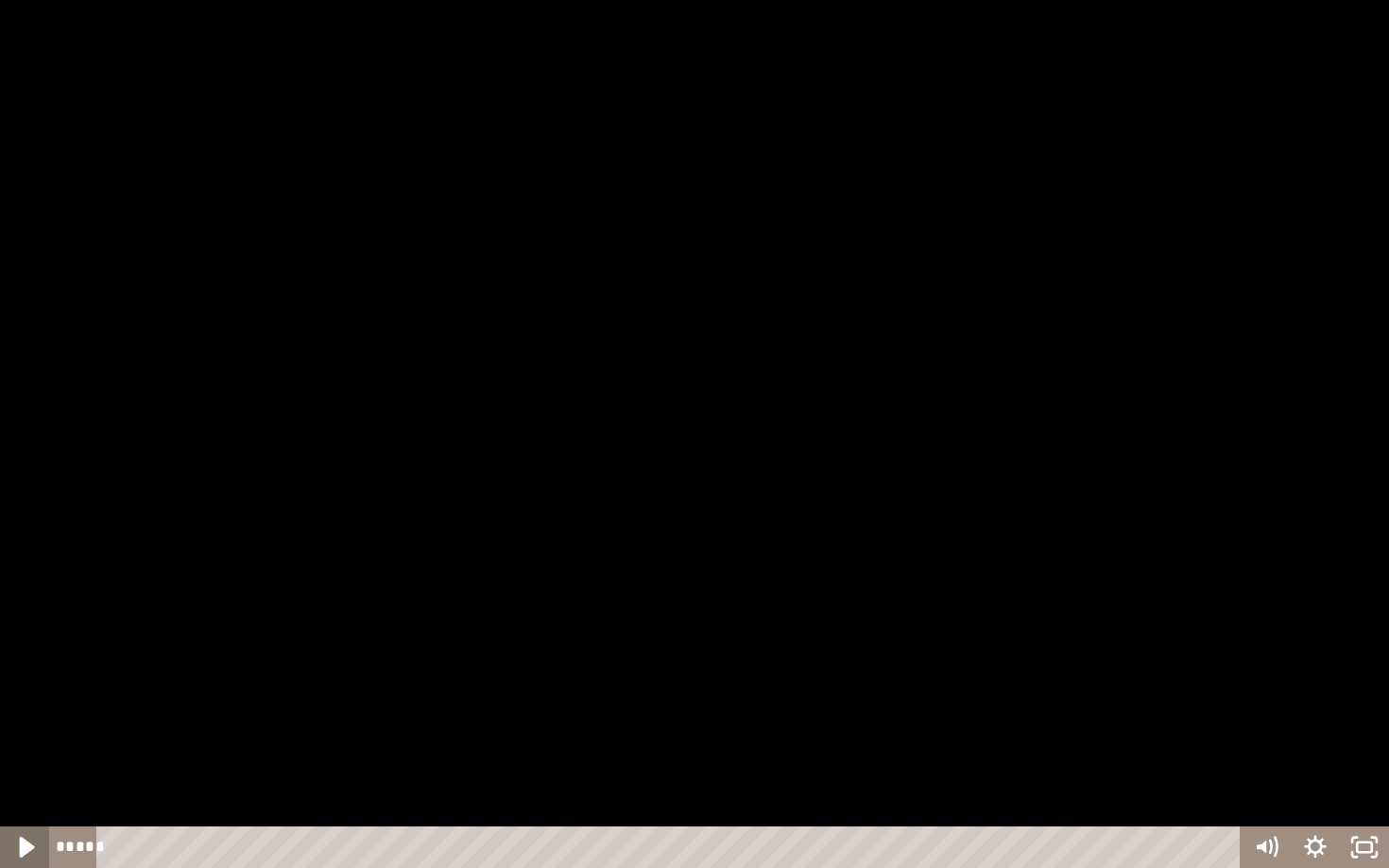 click 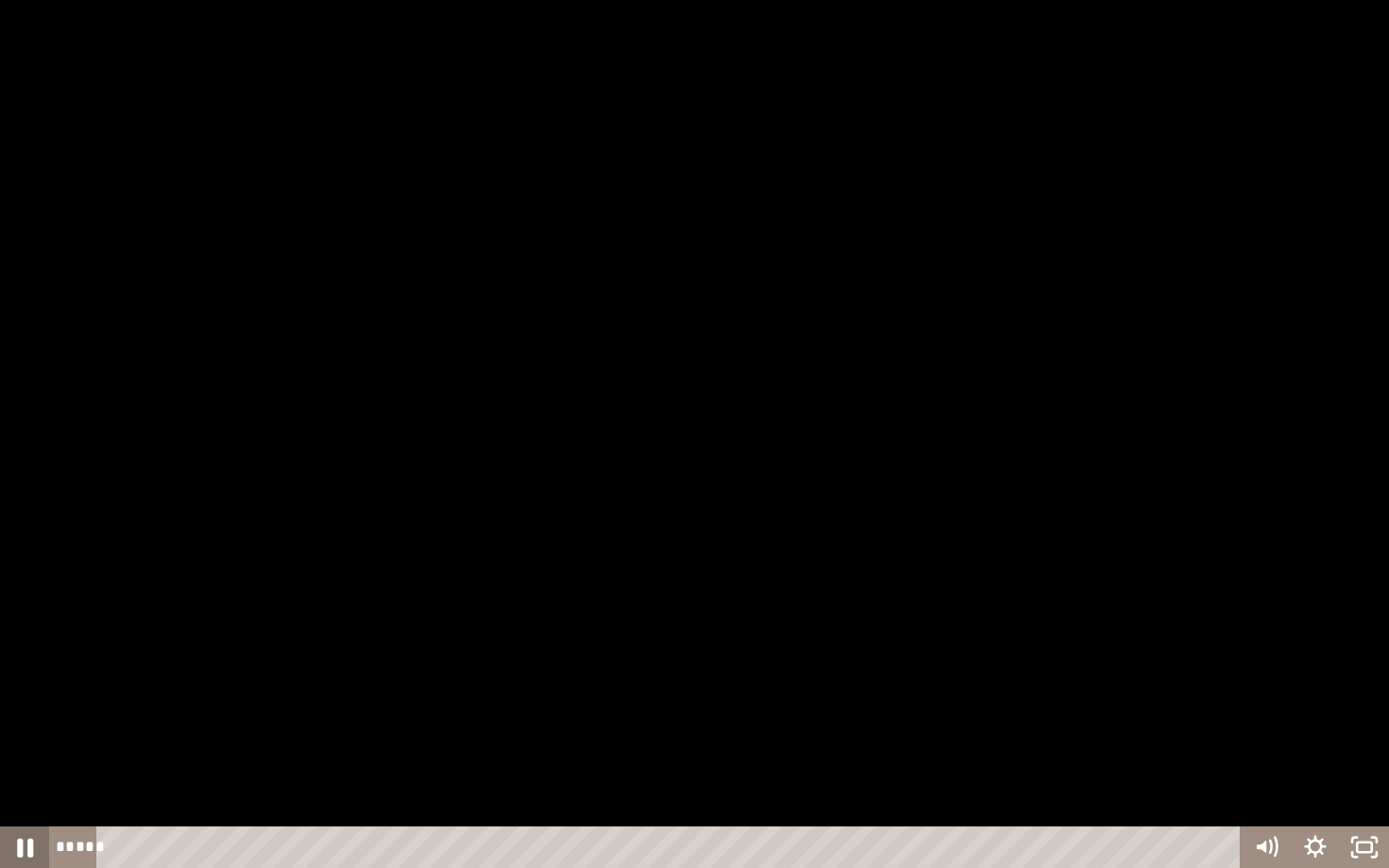 click 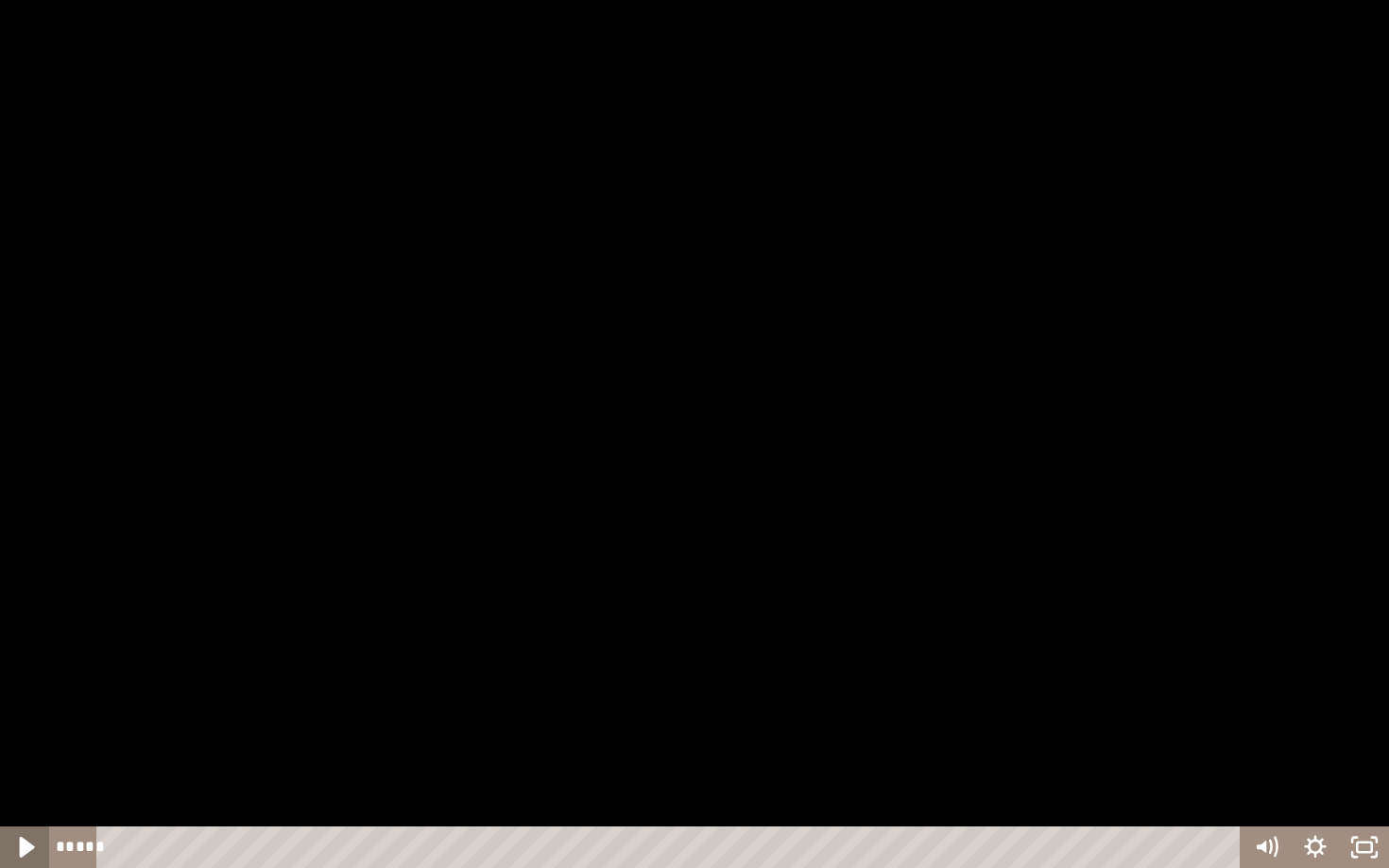 click 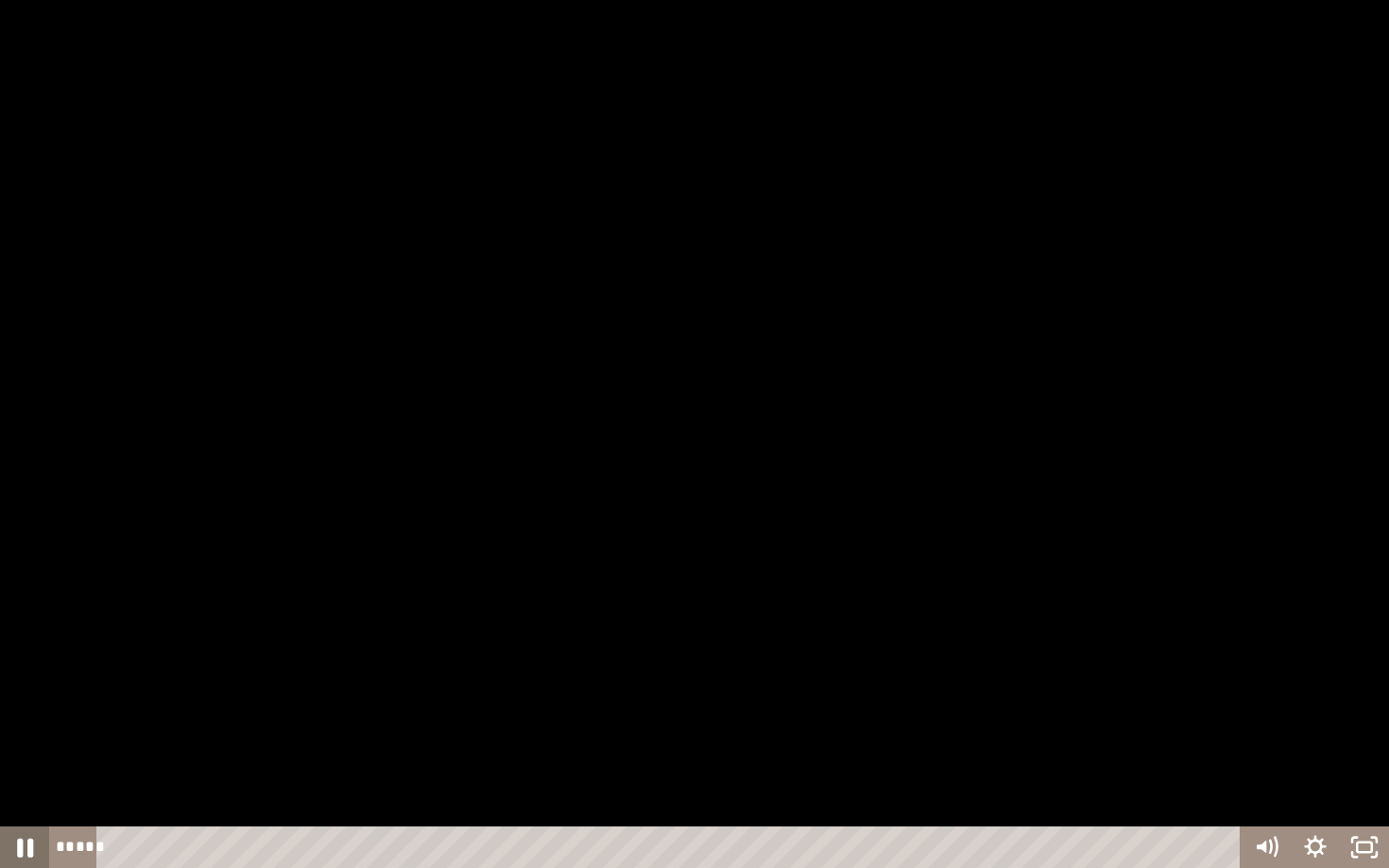 click 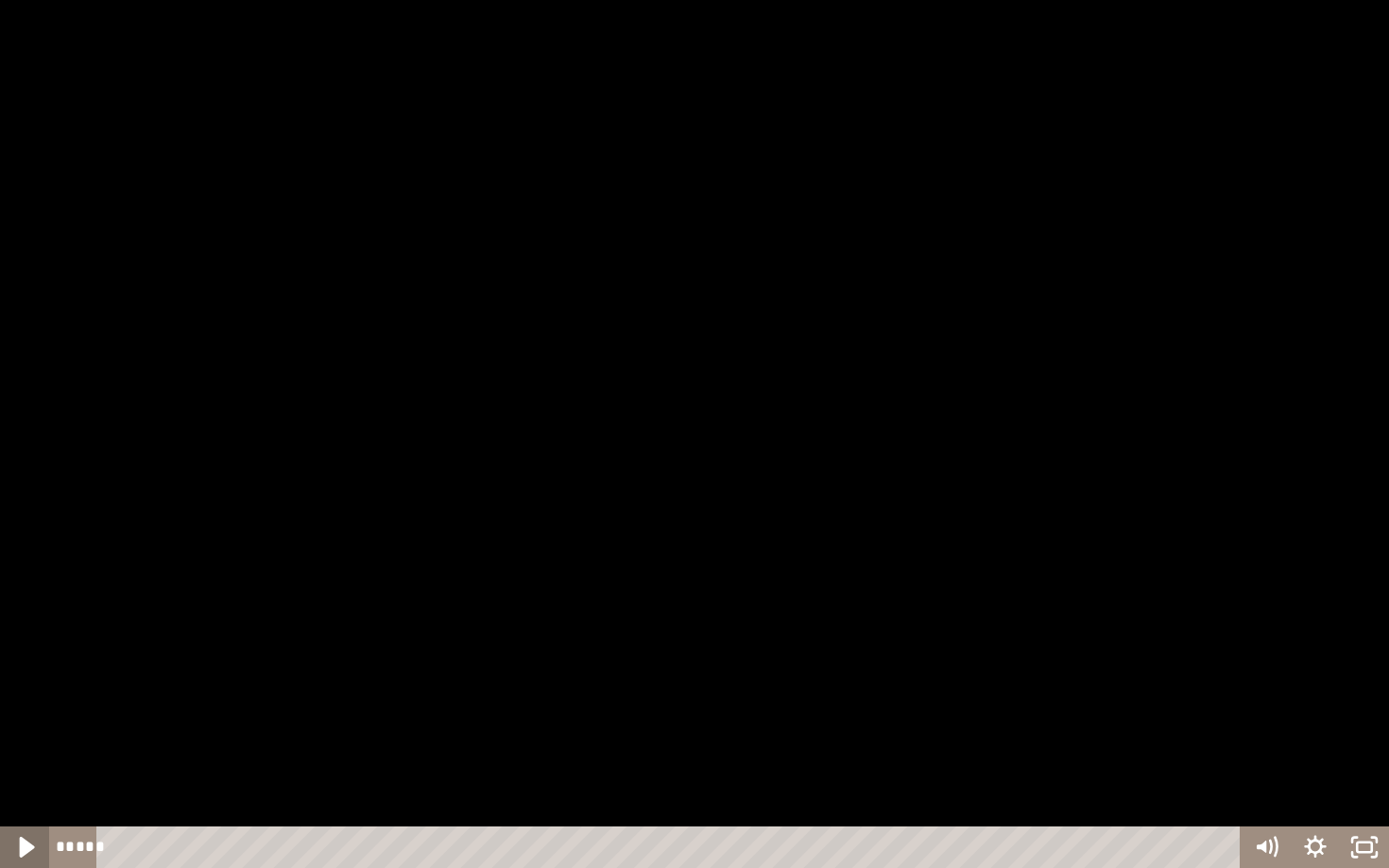 click 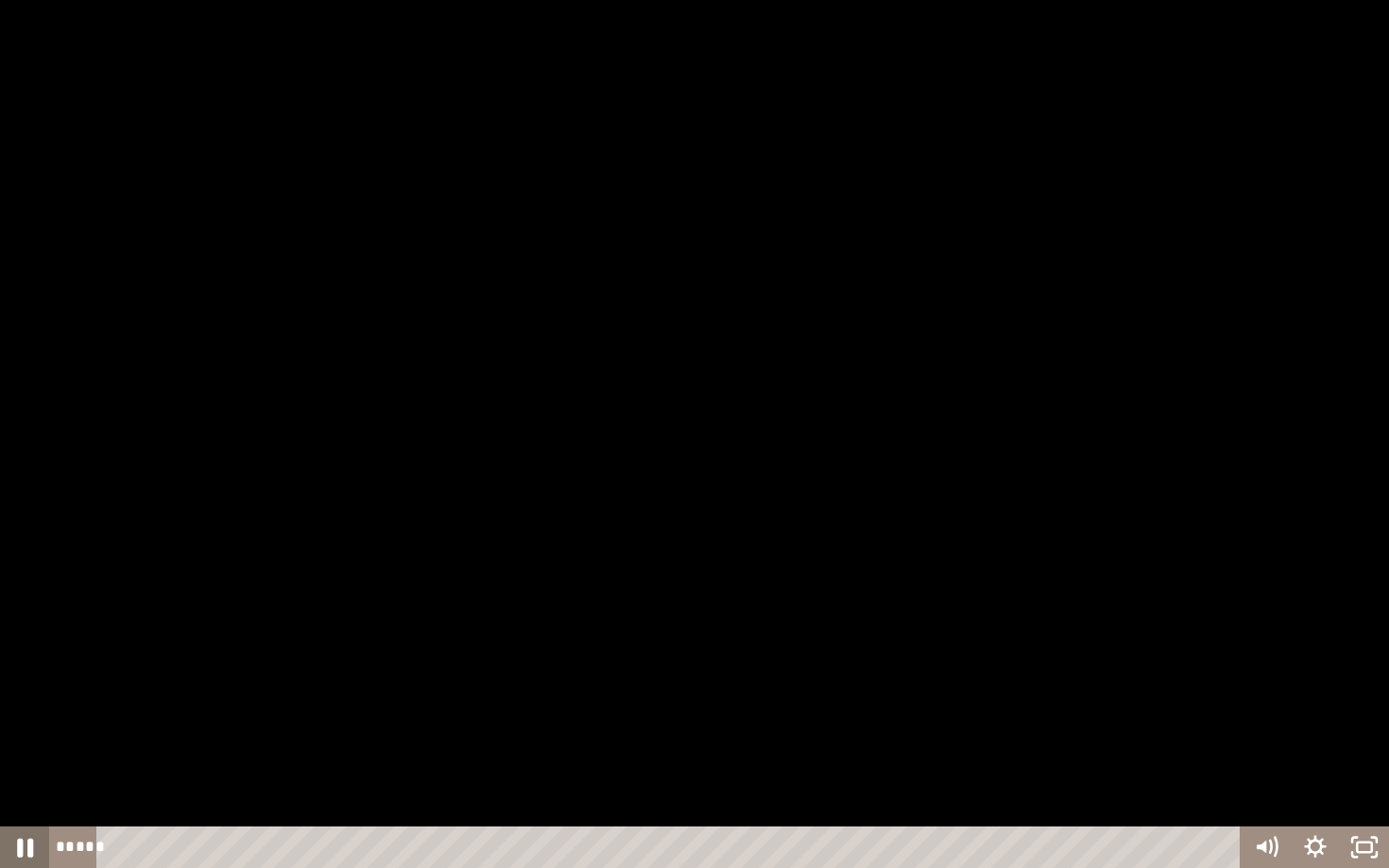 click 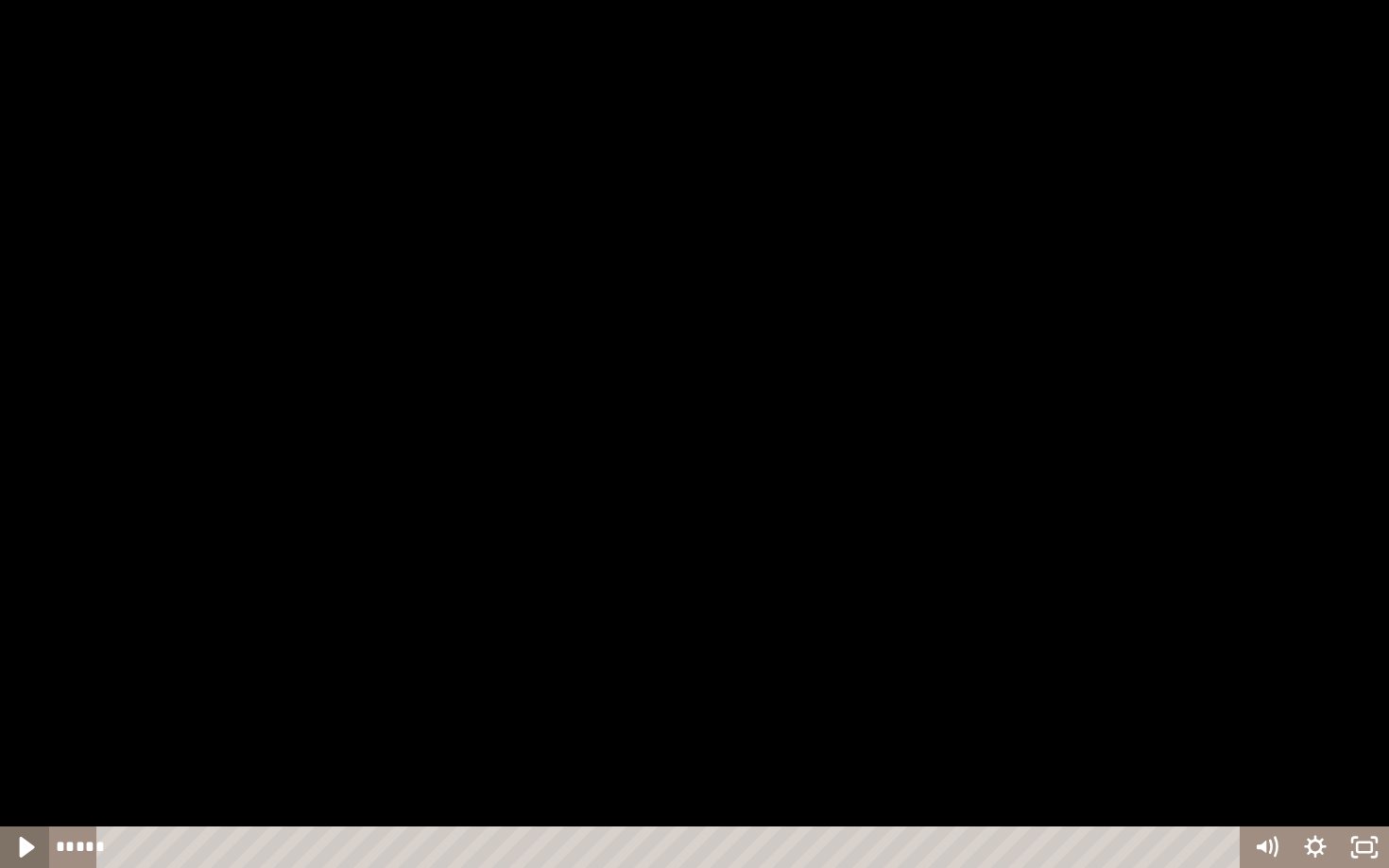 click 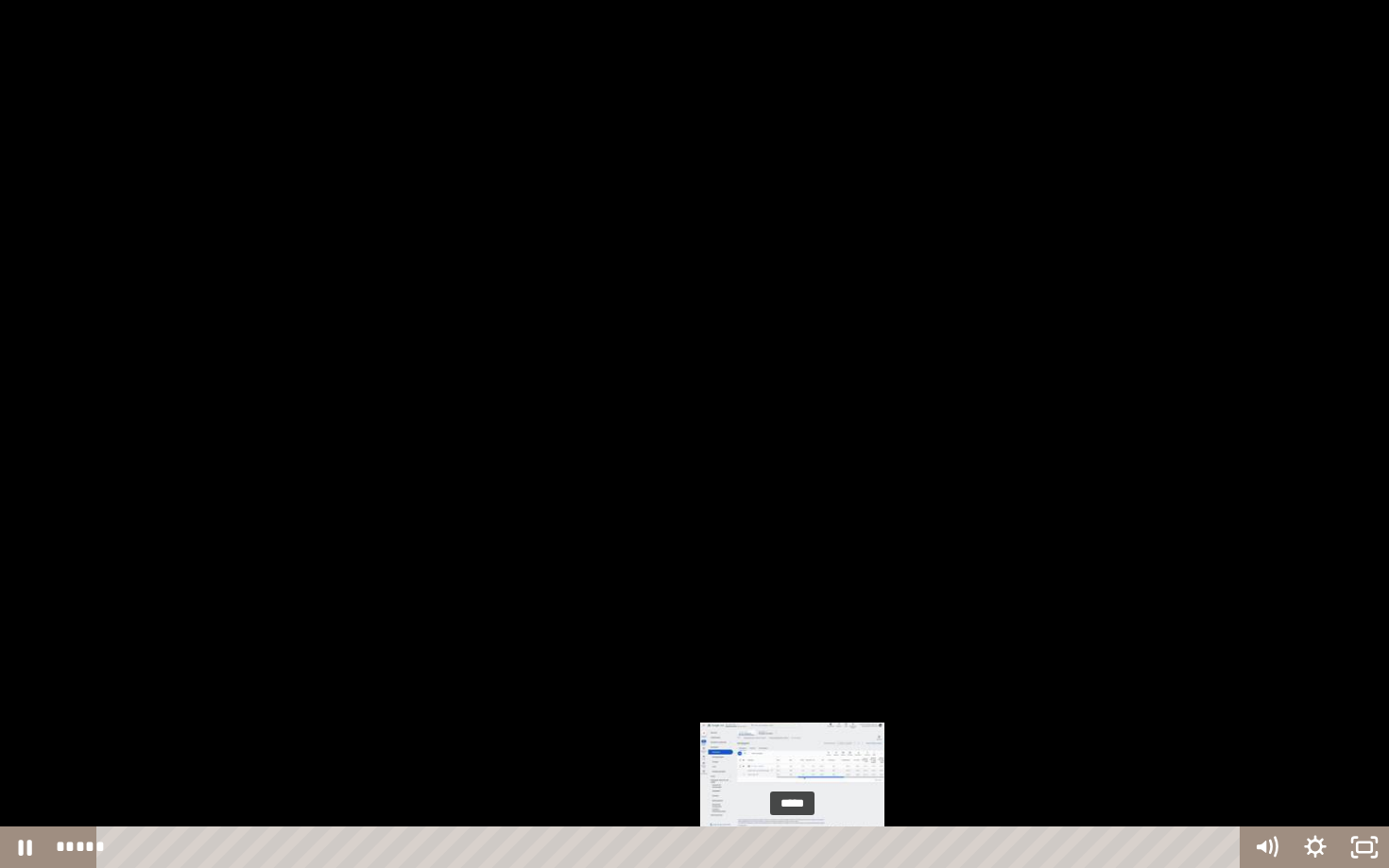drag, startPoint x: 803, startPoint y: 851, endPoint x: 793, endPoint y: 851, distance: 10 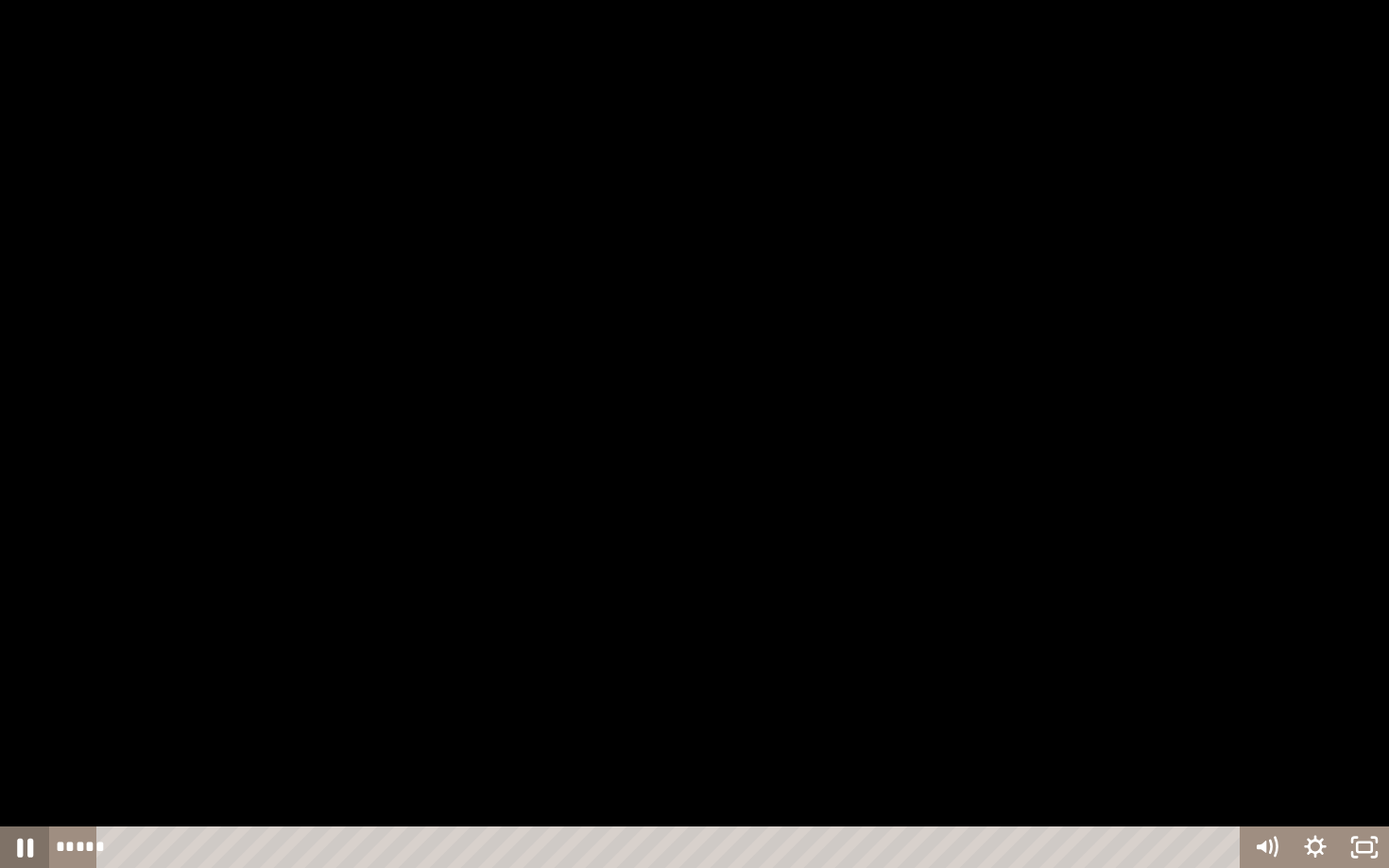 click 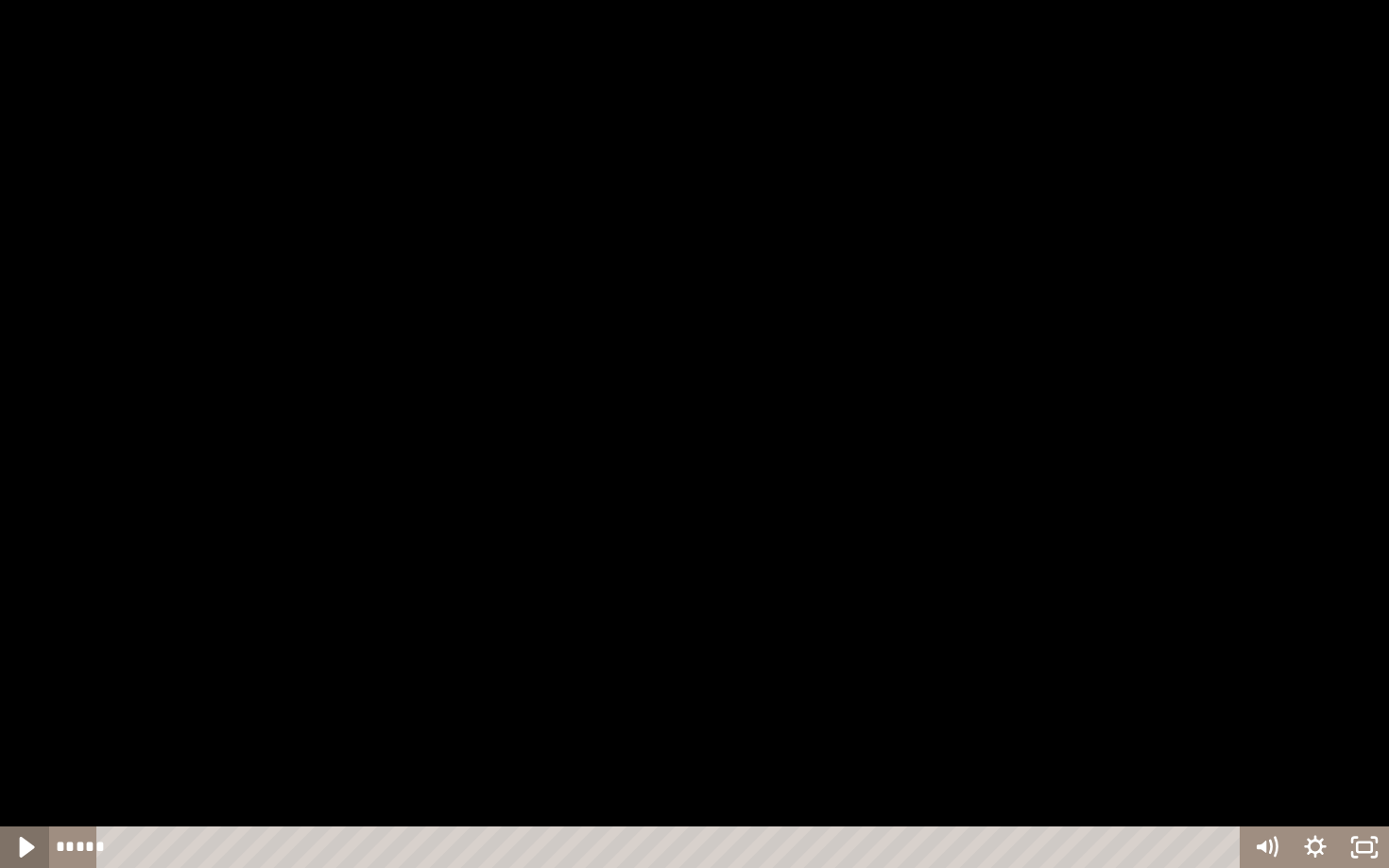 click 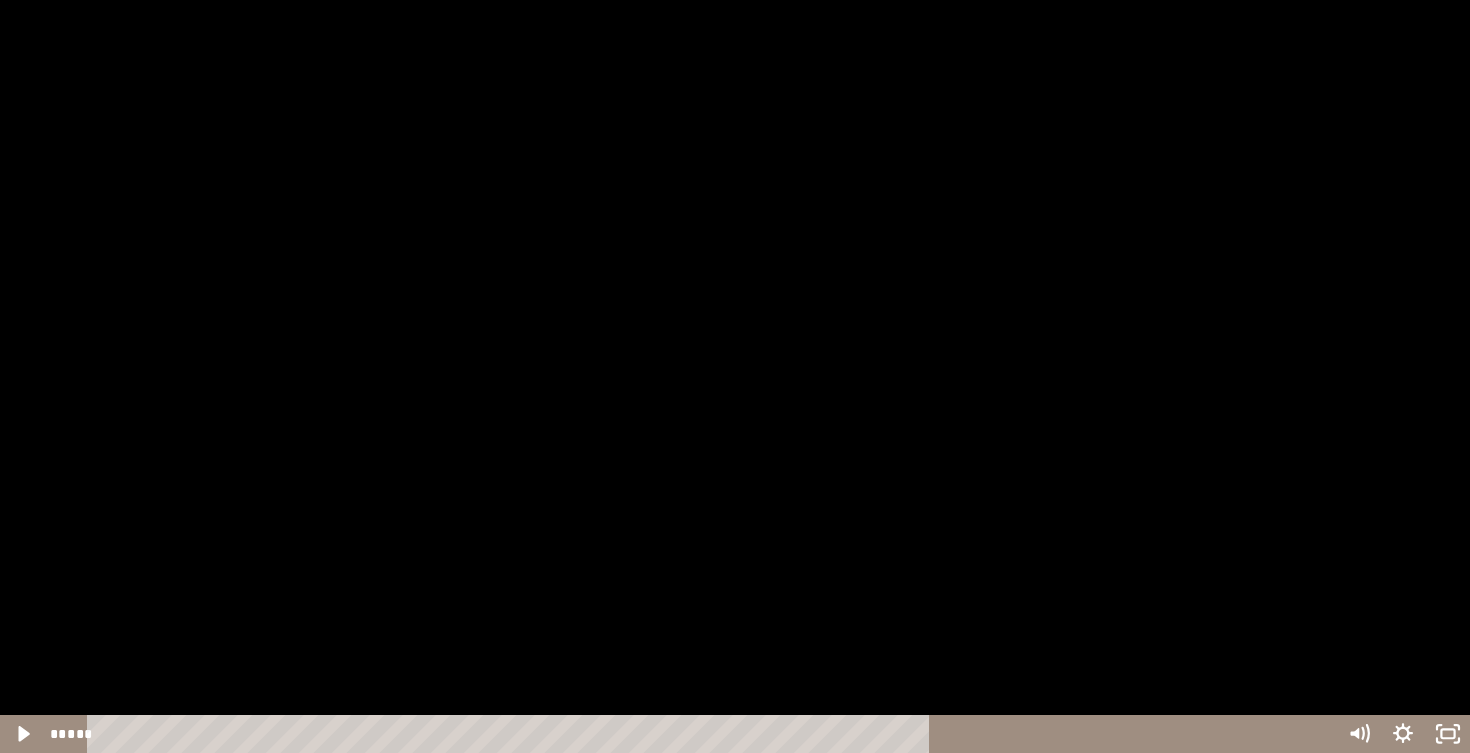 scroll, scrollTop: 740, scrollLeft: 0, axis: vertical 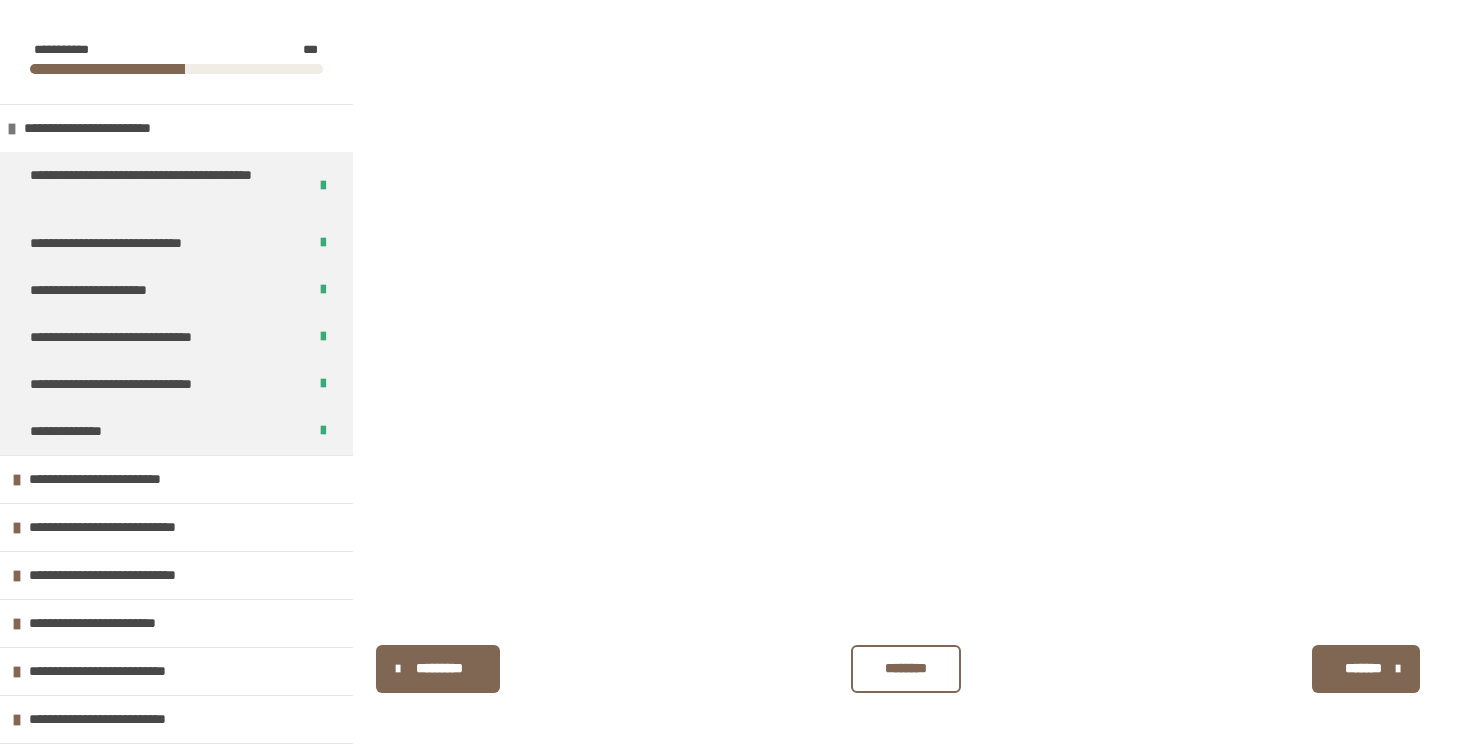 click on "********" at bounding box center [906, 668] 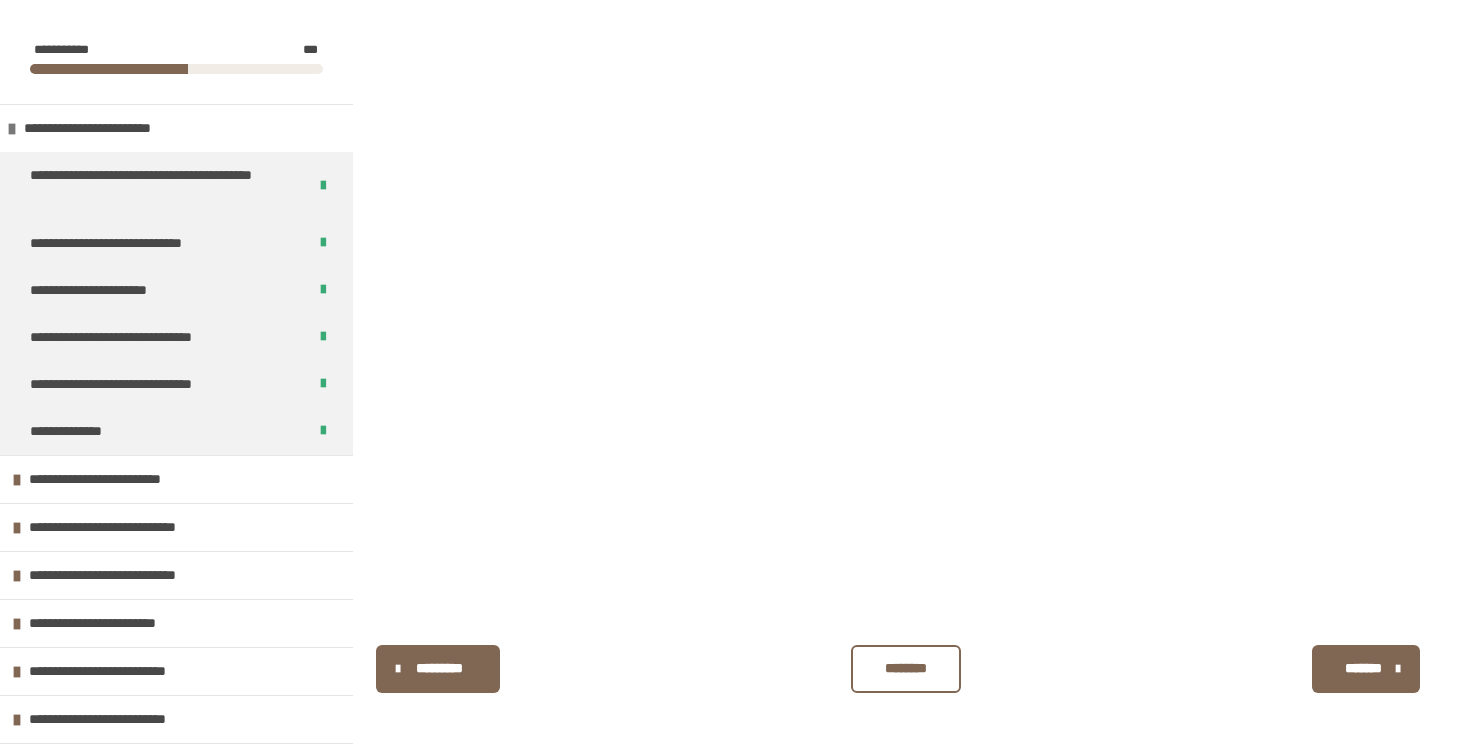 scroll, scrollTop: 0, scrollLeft: 0, axis: both 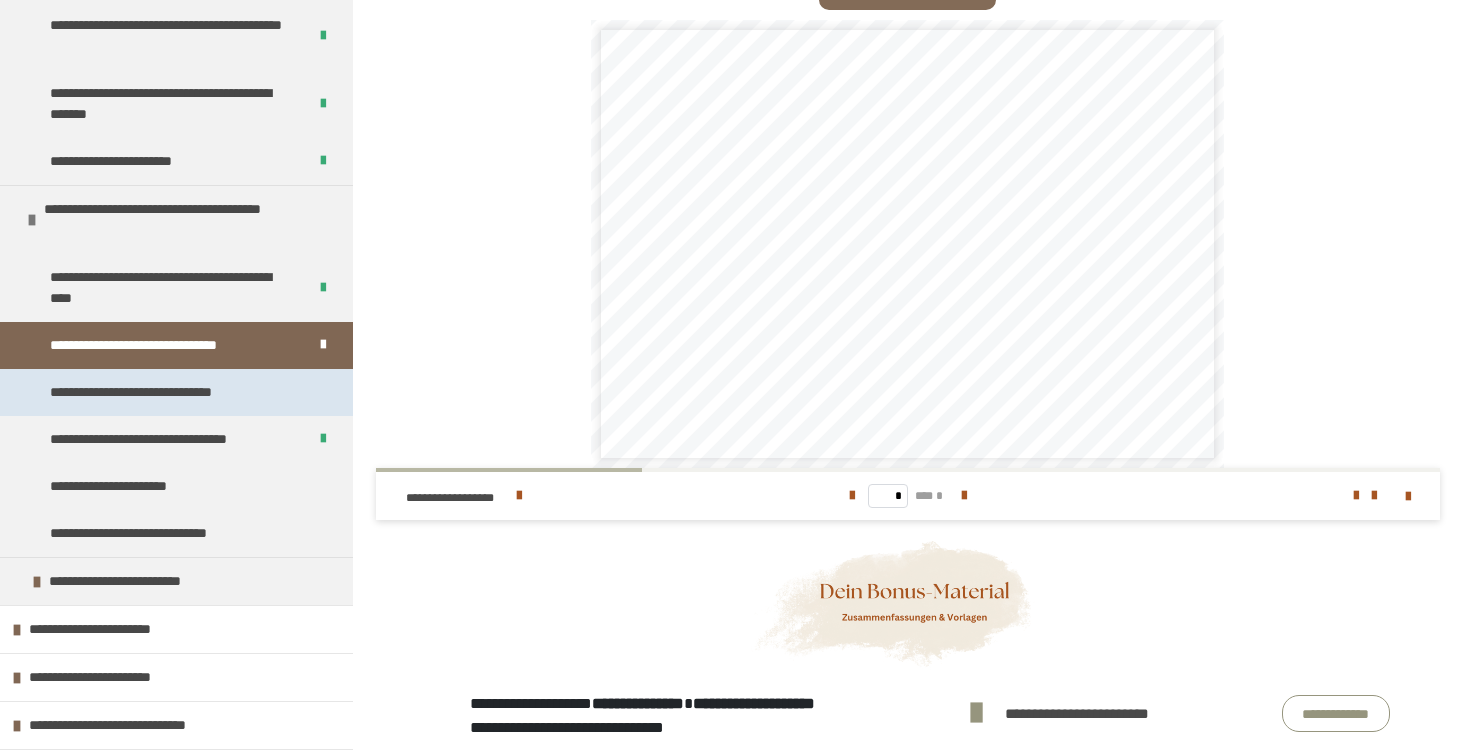 click on "**********" at bounding box center [170, 392] 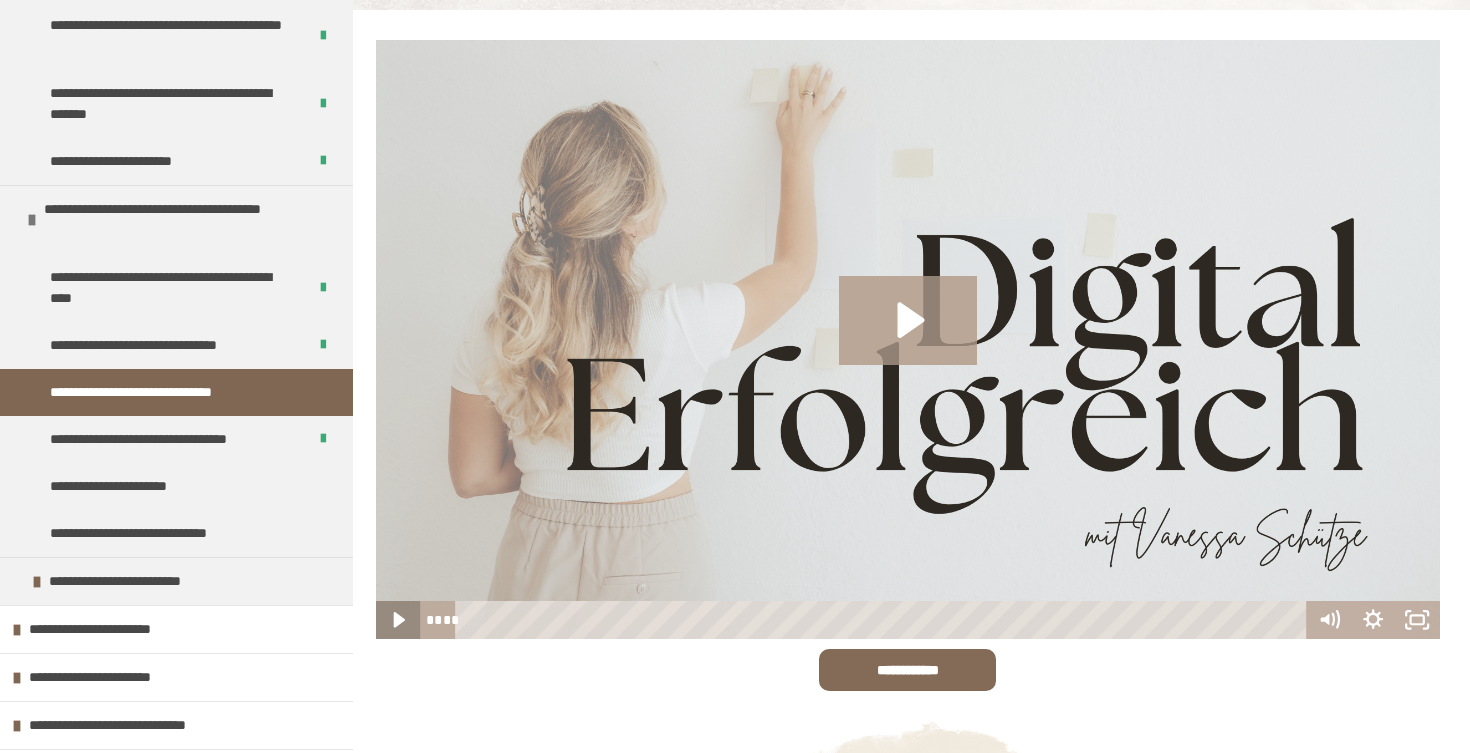 click 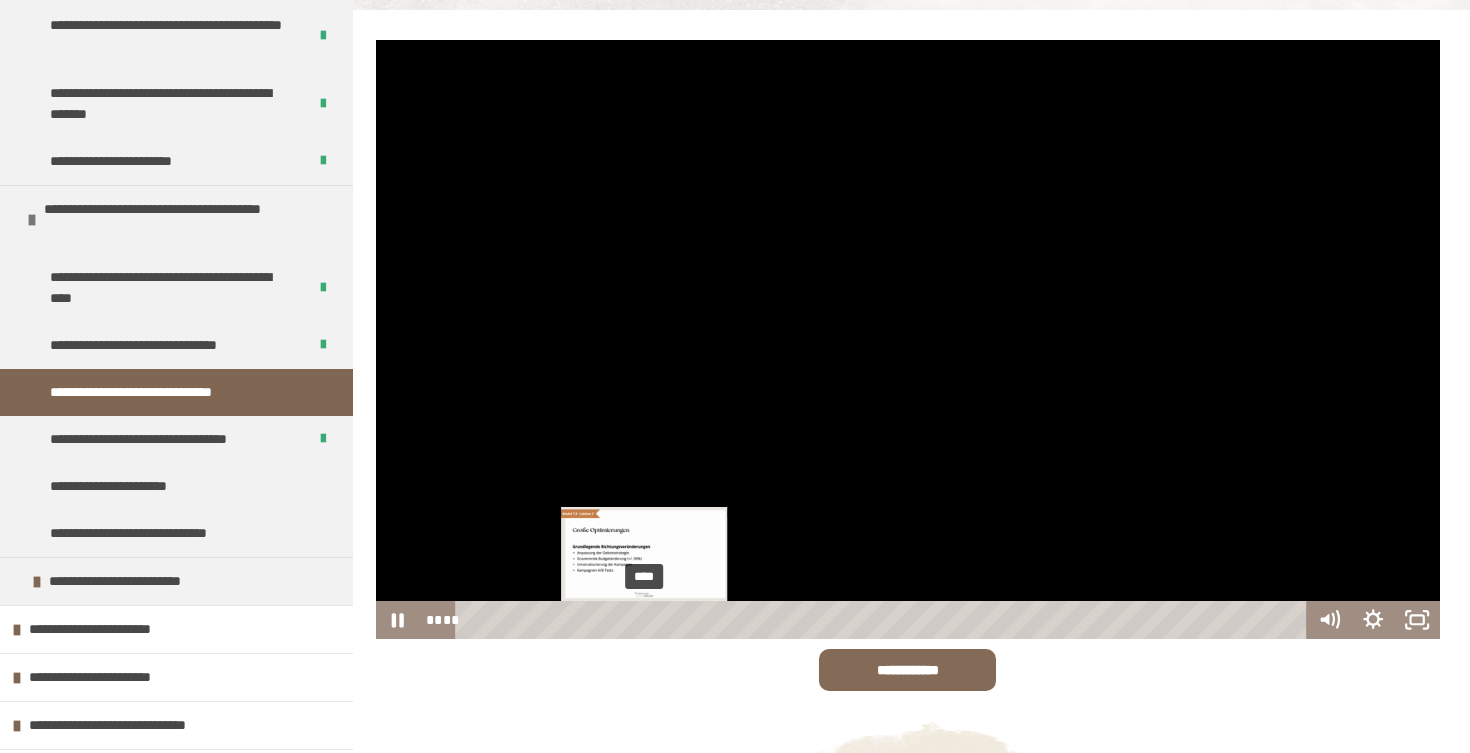 click on "****" at bounding box center [884, 620] 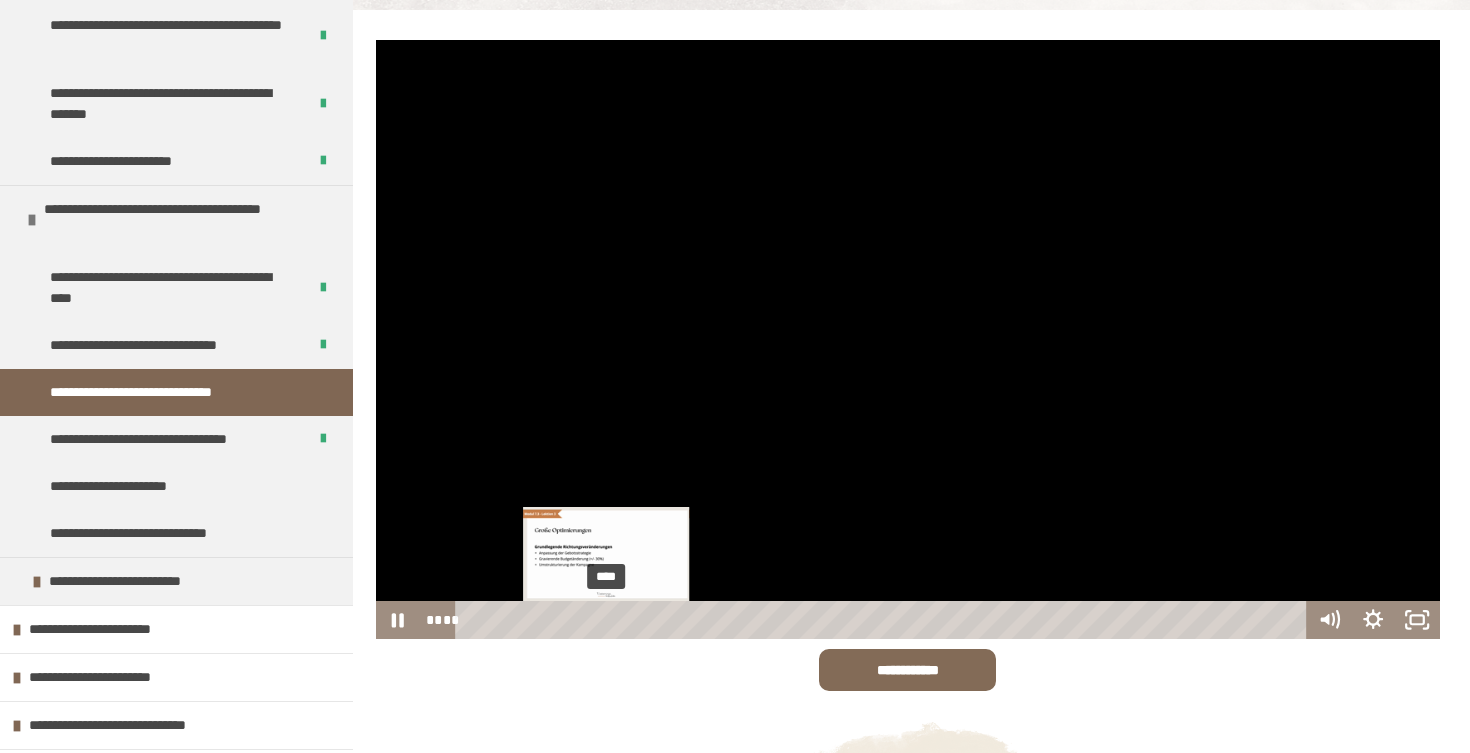 click on "****" at bounding box center (884, 620) 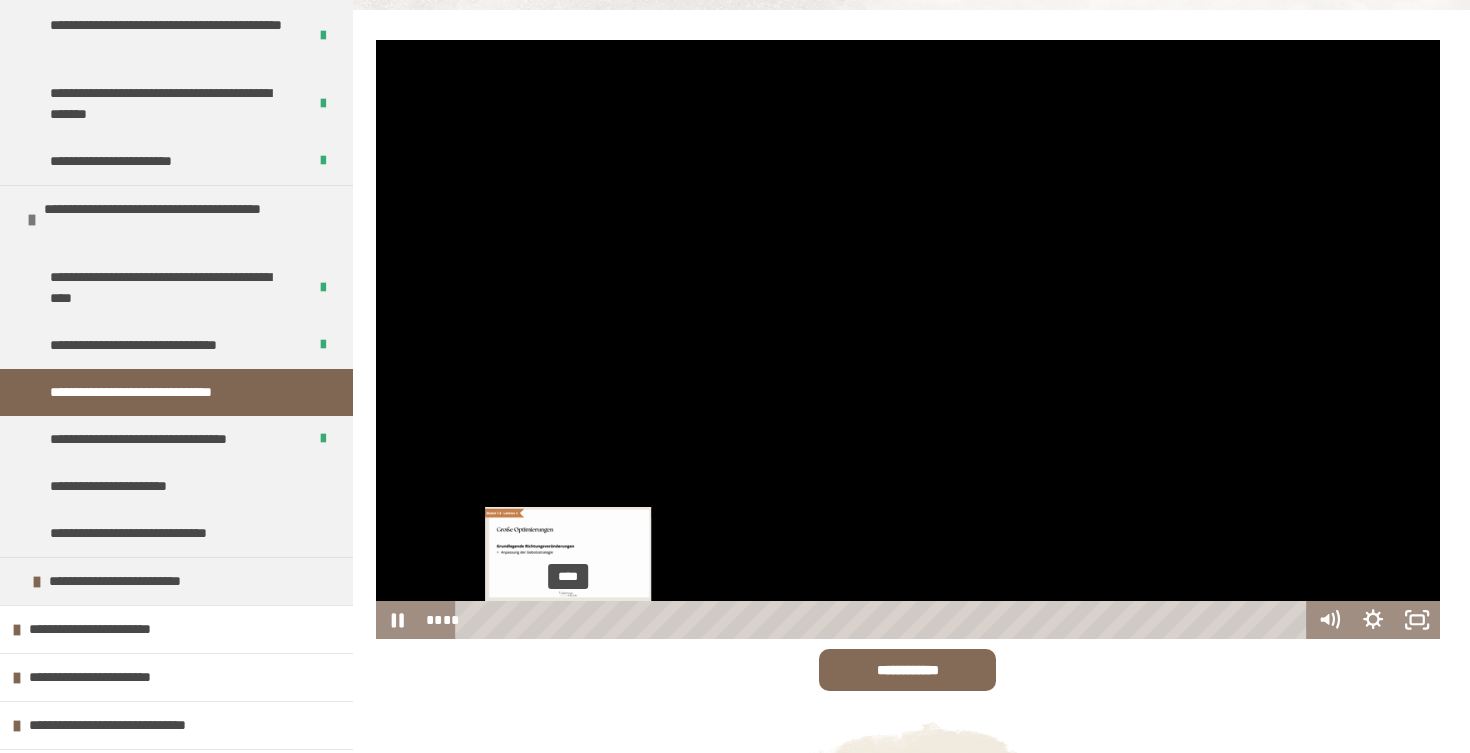 click on "****" at bounding box center (884, 620) 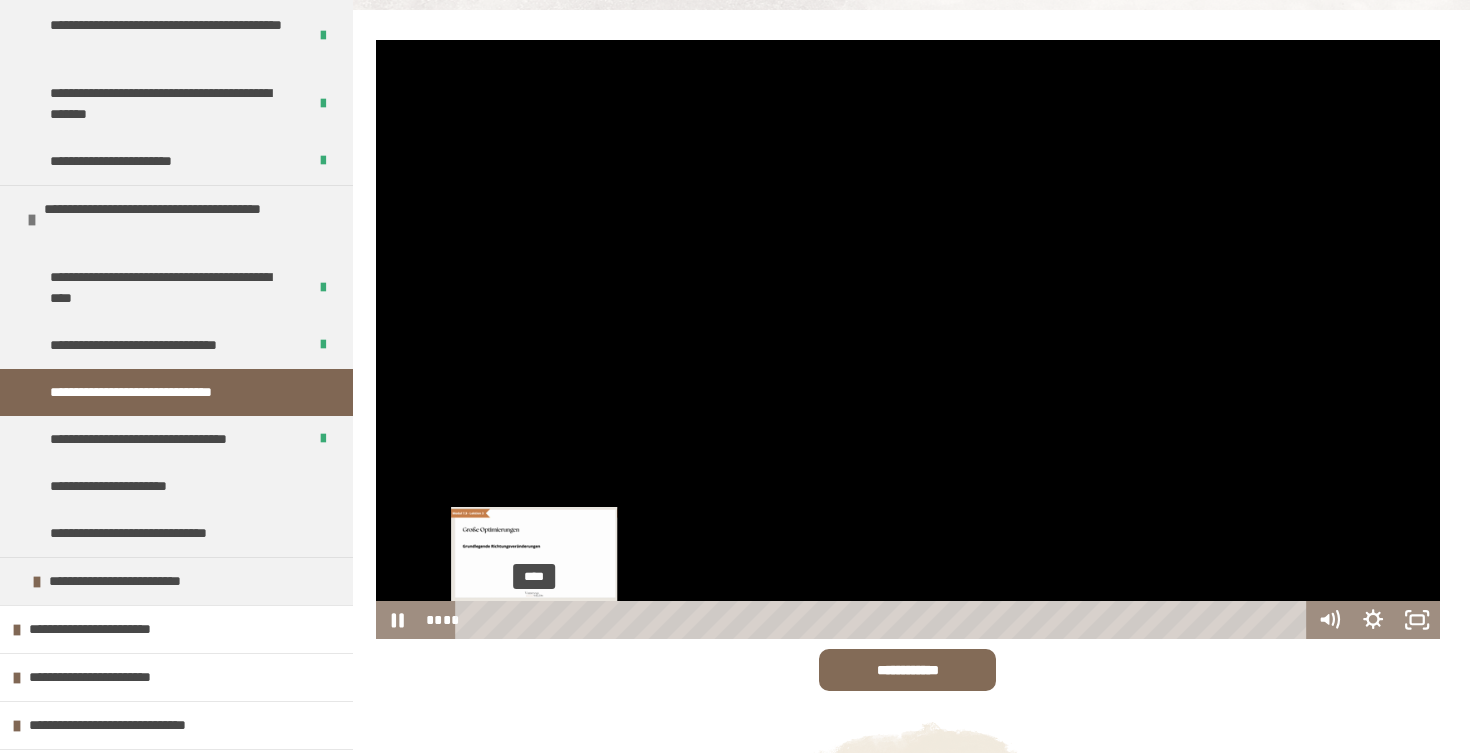 click on "****" at bounding box center (884, 620) 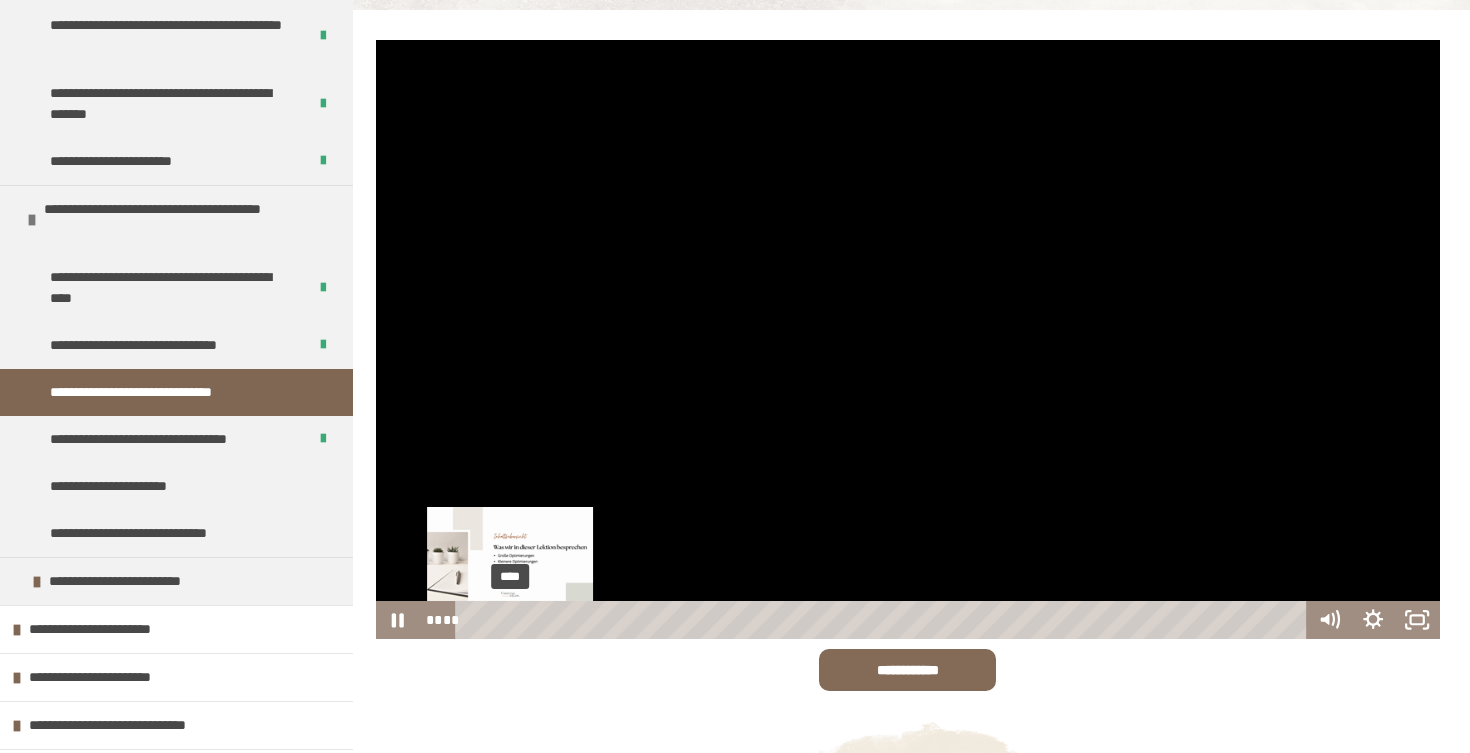 click on "****" at bounding box center (884, 620) 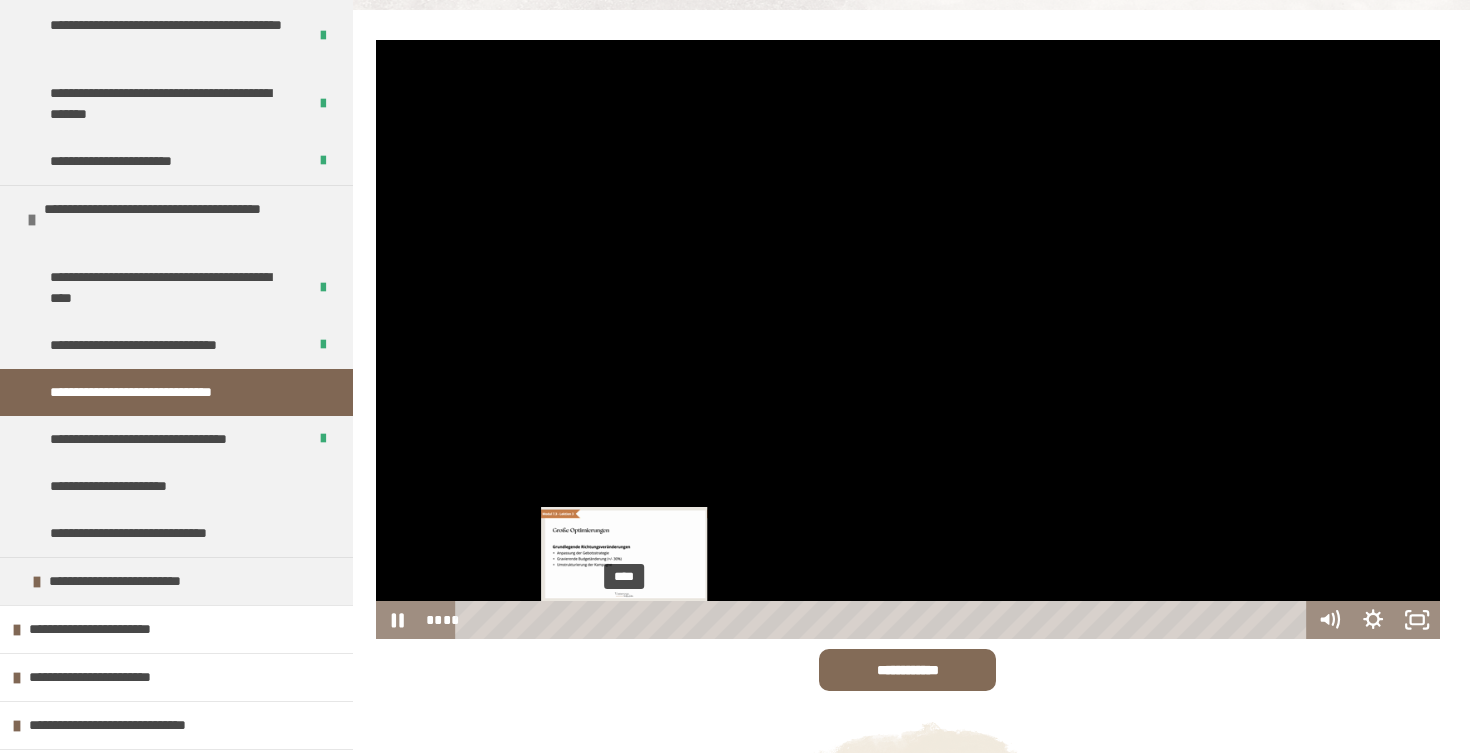 drag, startPoint x: 512, startPoint y: 620, endPoint x: 625, endPoint y: 622, distance: 113.0177 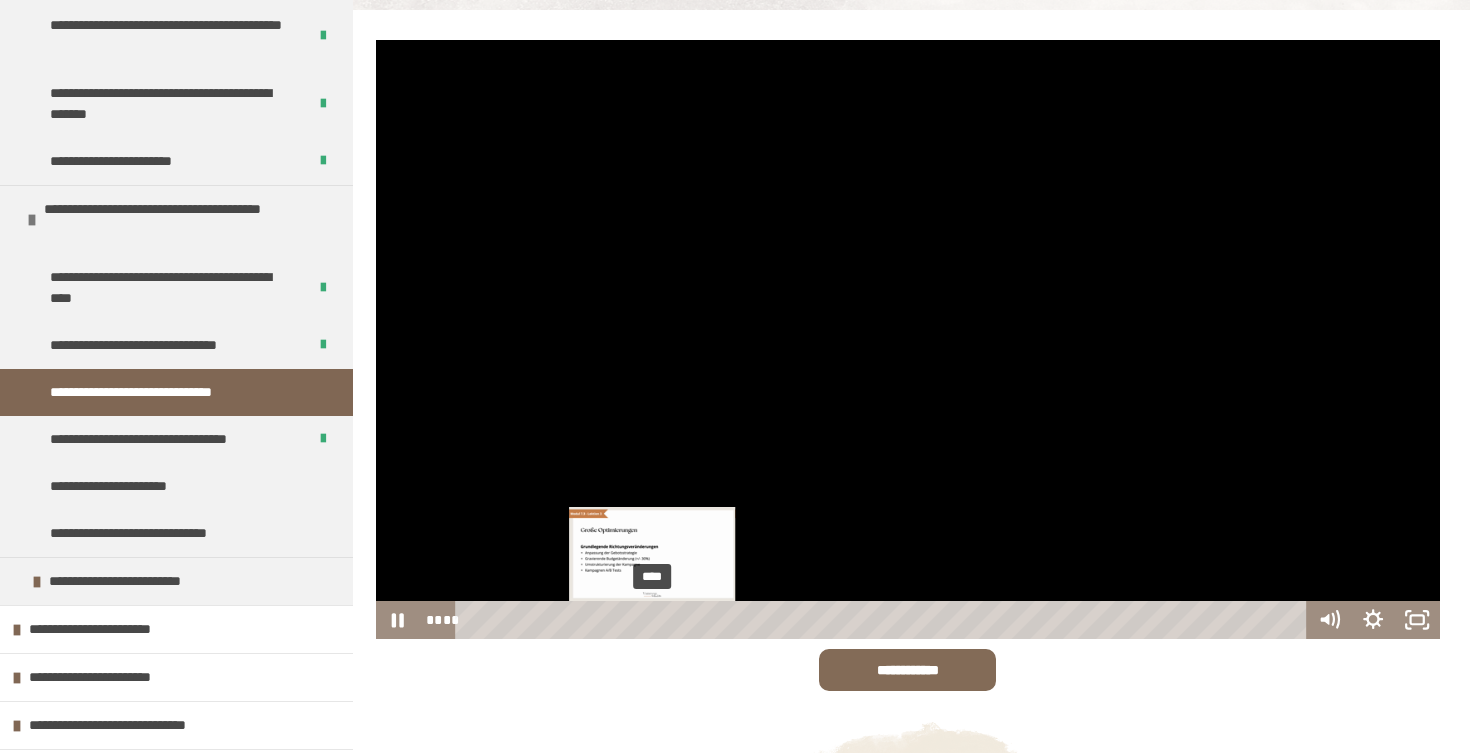 drag, startPoint x: 625, startPoint y: 623, endPoint x: 664, endPoint y: 623, distance: 39 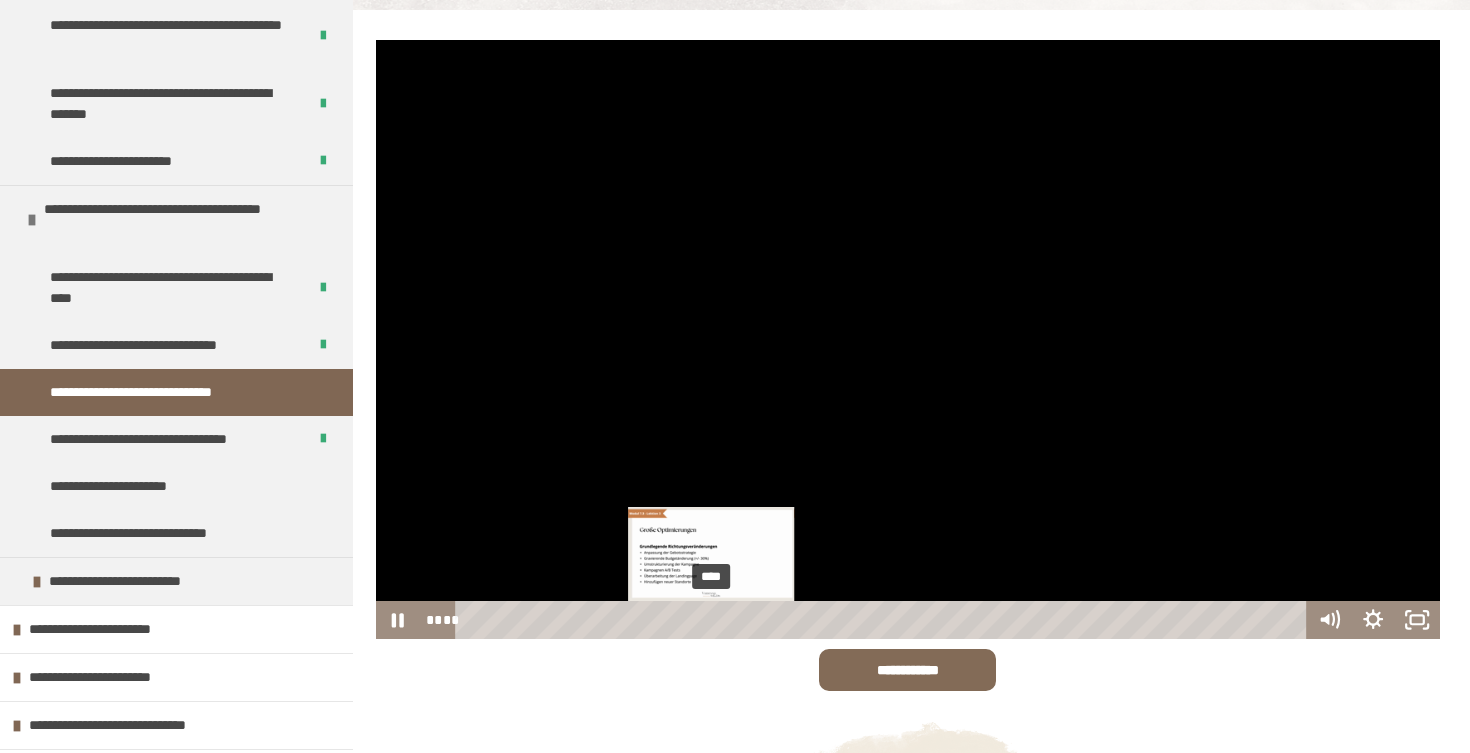 drag, startPoint x: 664, startPoint y: 623, endPoint x: 712, endPoint y: 625, distance: 48.04165 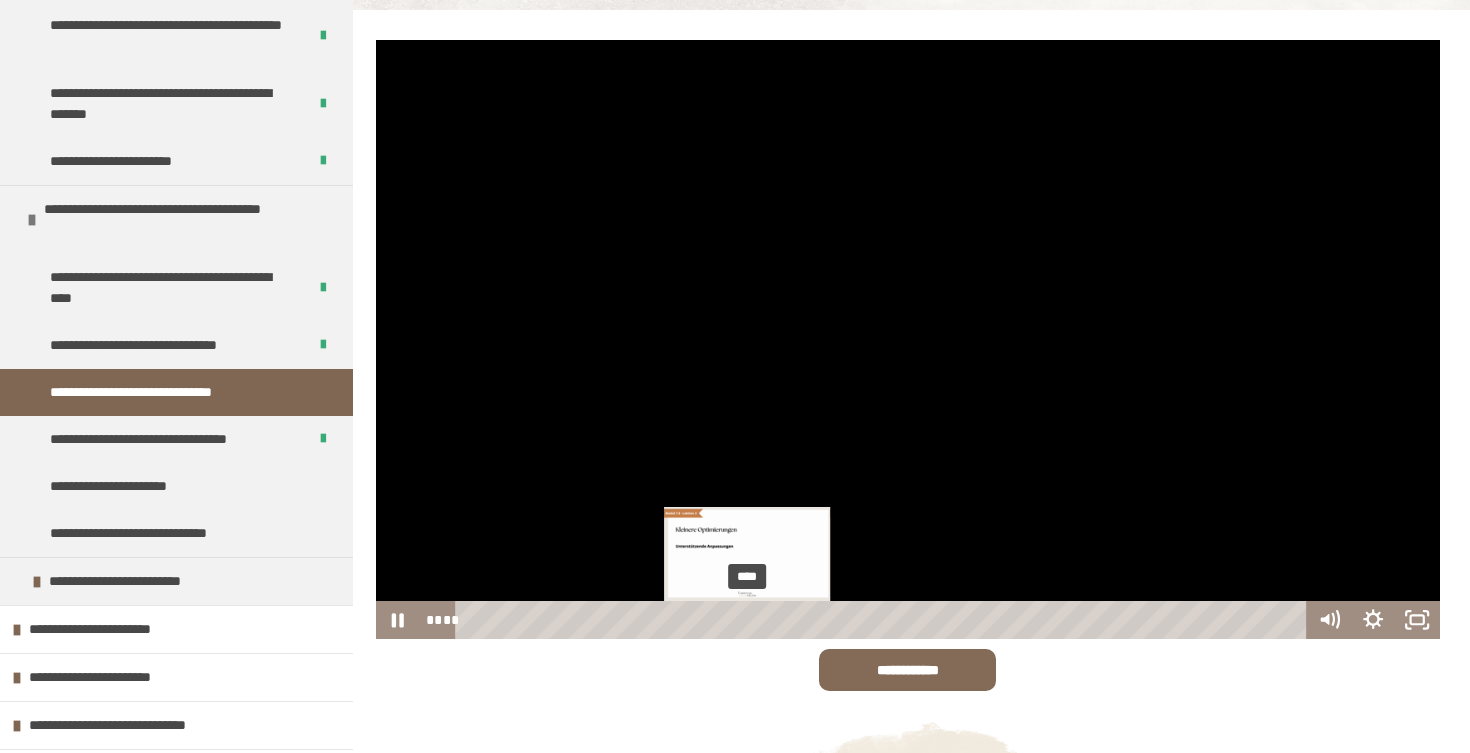 drag, startPoint x: 712, startPoint y: 625, endPoint x: 753, endPoint y: 623, distance: 41.04875 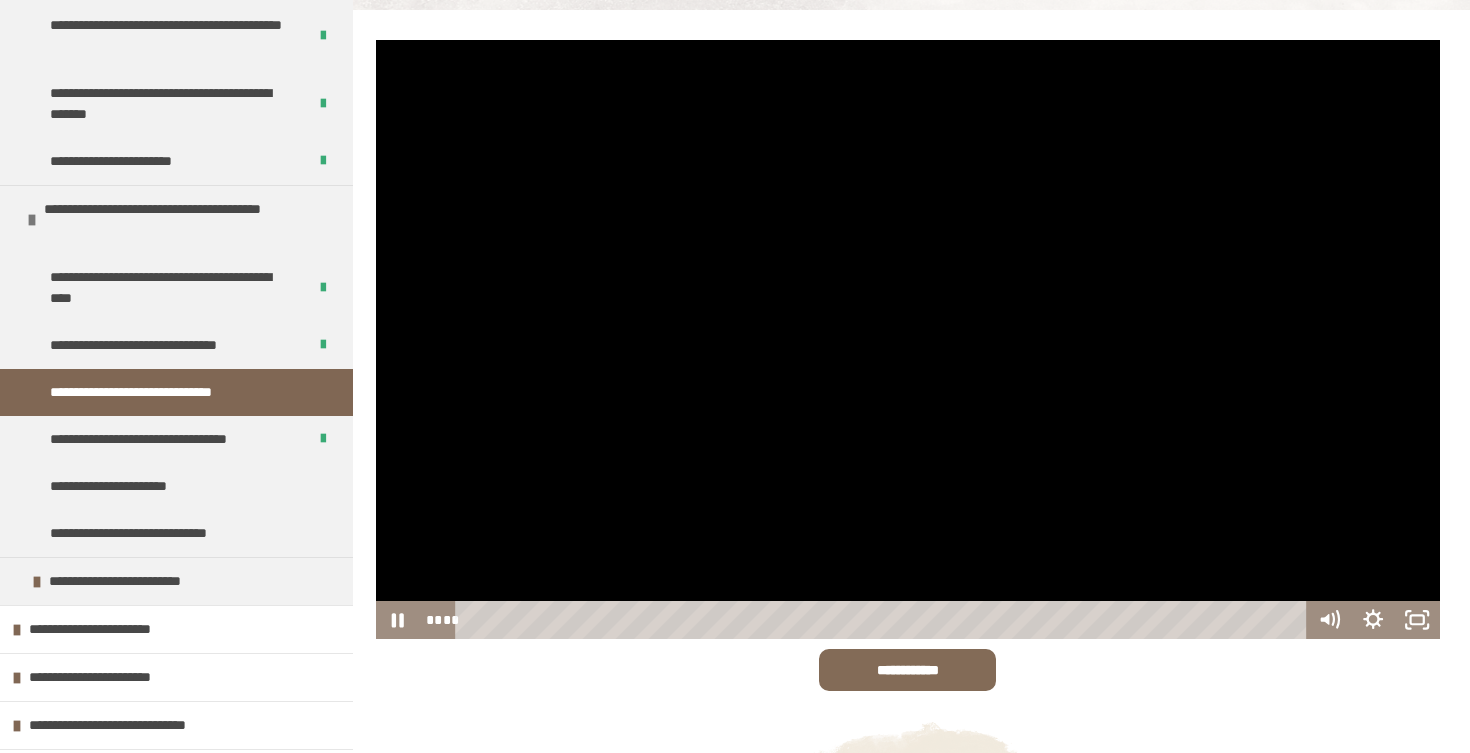 drag, startPoint x: 761, startPoint y: 625, endPoint x: 440, endPoint y: 632, distance: 321.07632 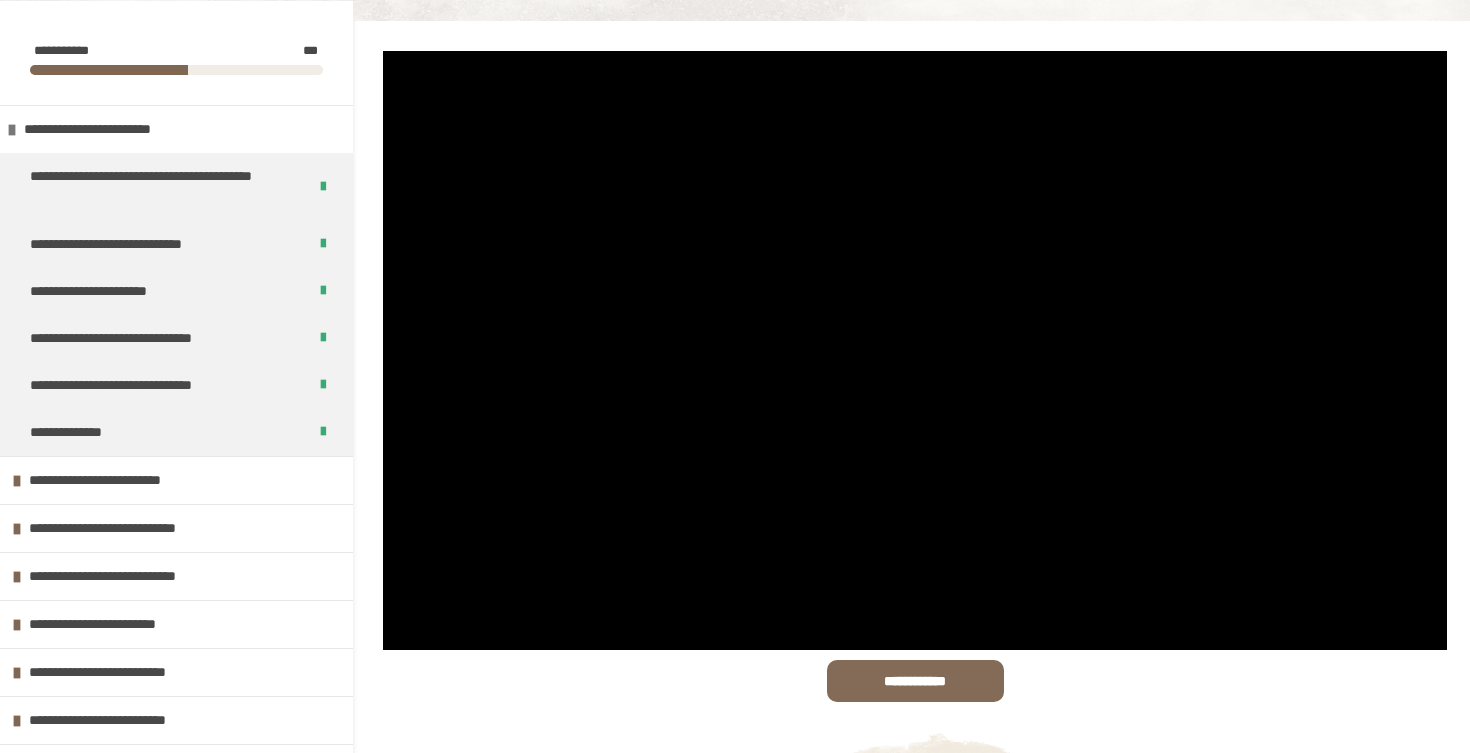 scroll, scrollTop: 120, scrollLeft: 0, axis: vertical 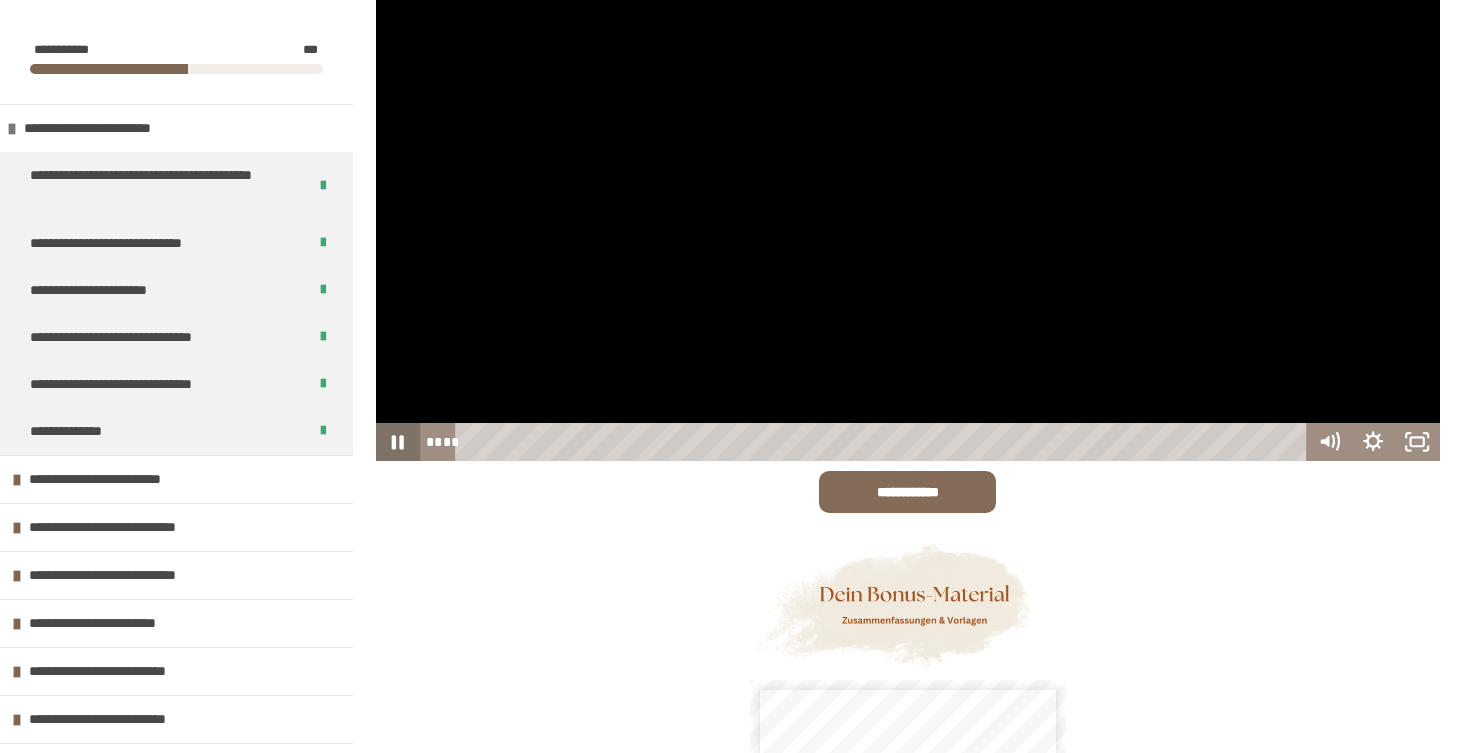 click 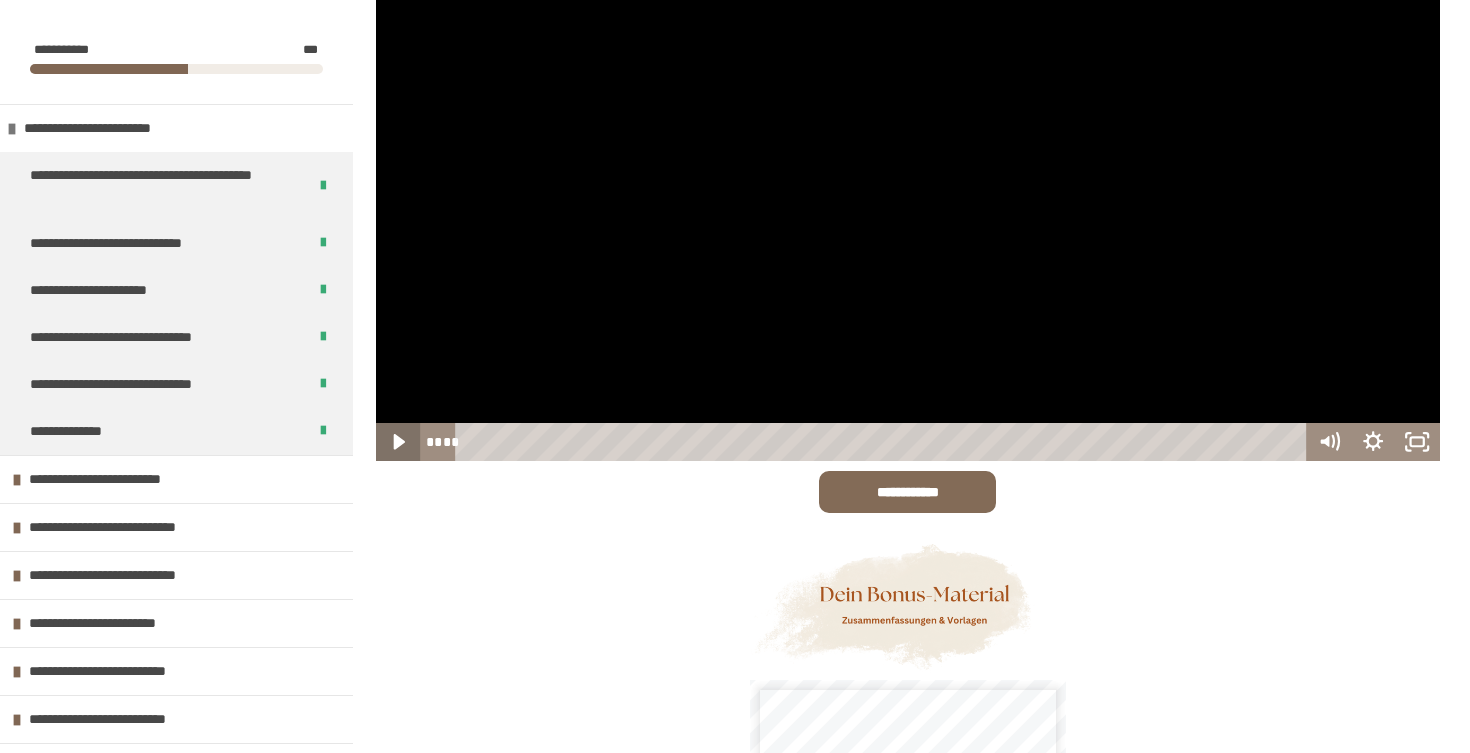 click 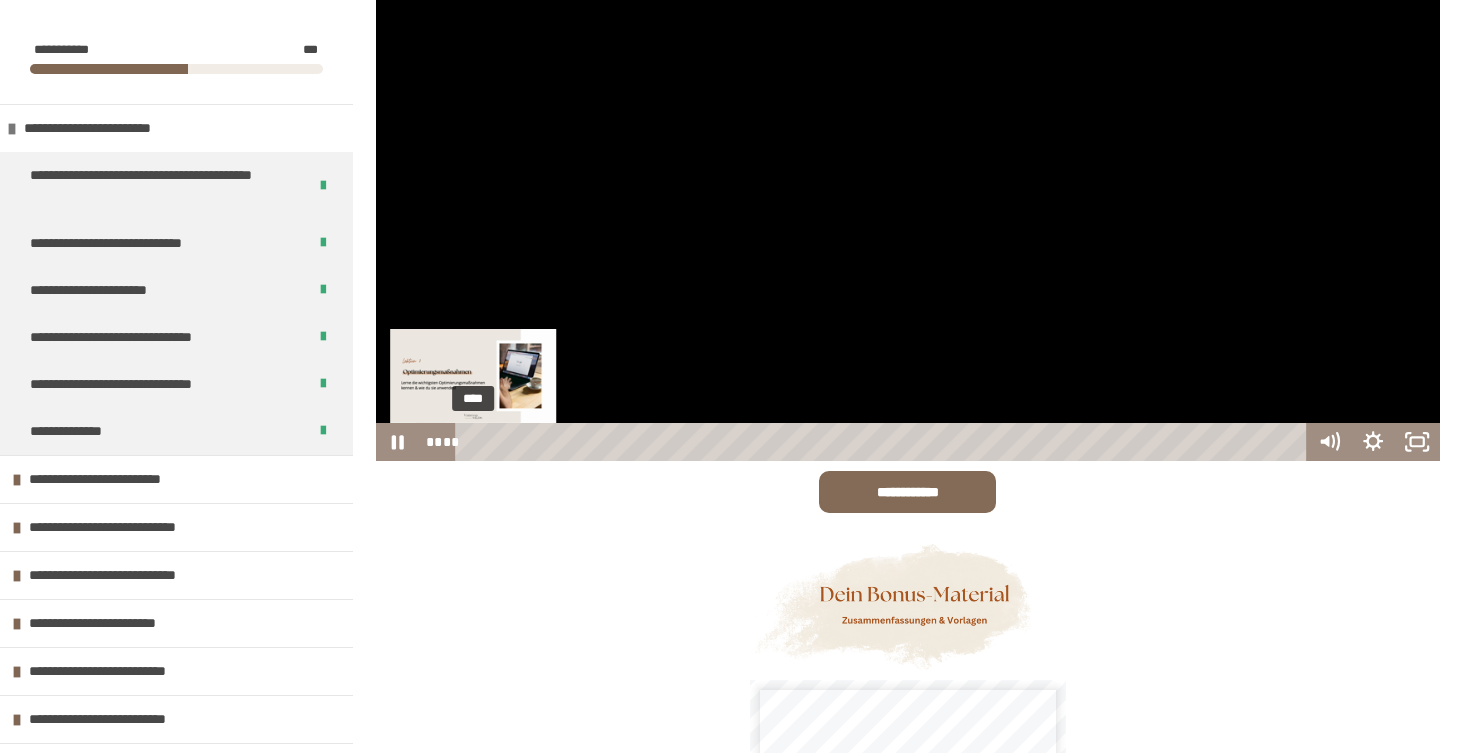 click on "****" at bounding box center (884, 442) 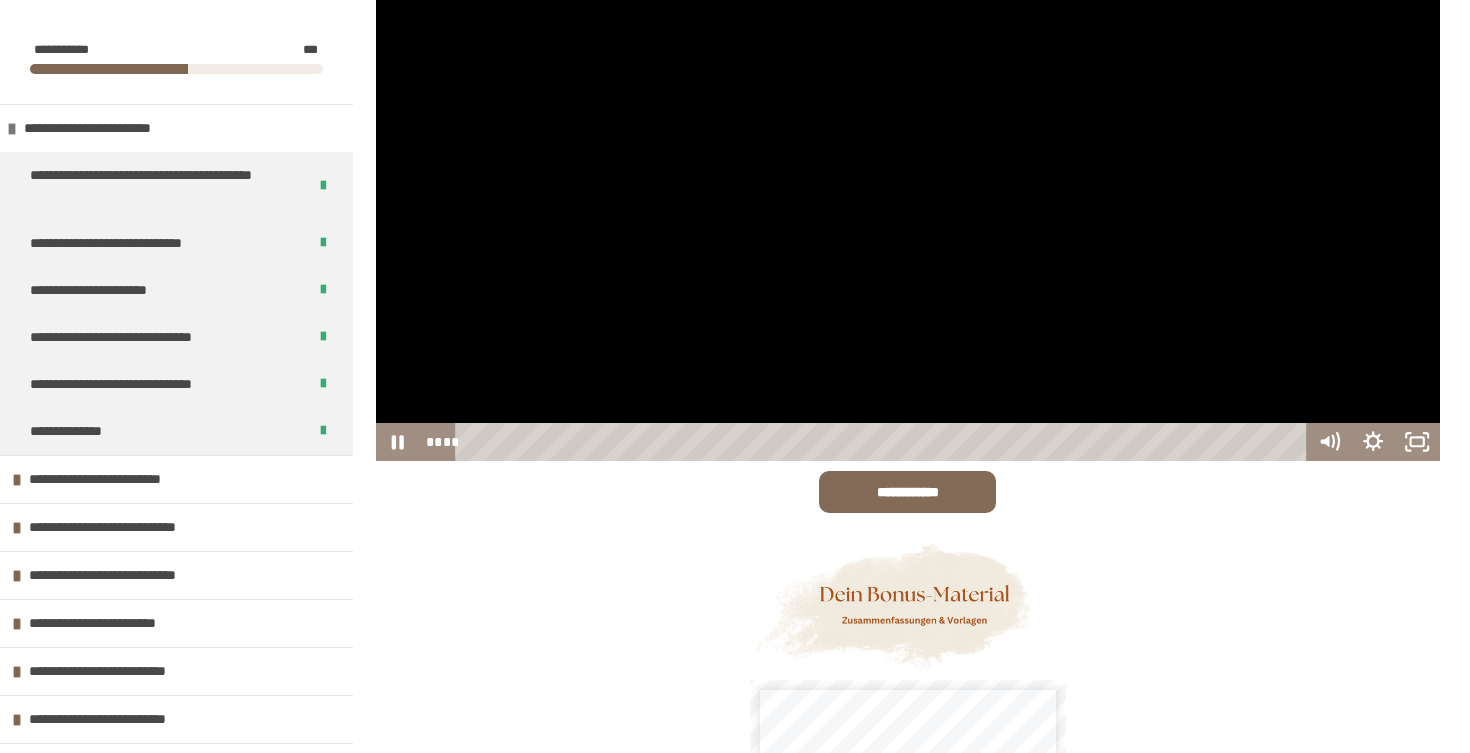 drag, startPoint x: 487, startPoint y: 446, endPoint x: 453, endPoint y: 444, distance: 34.058773 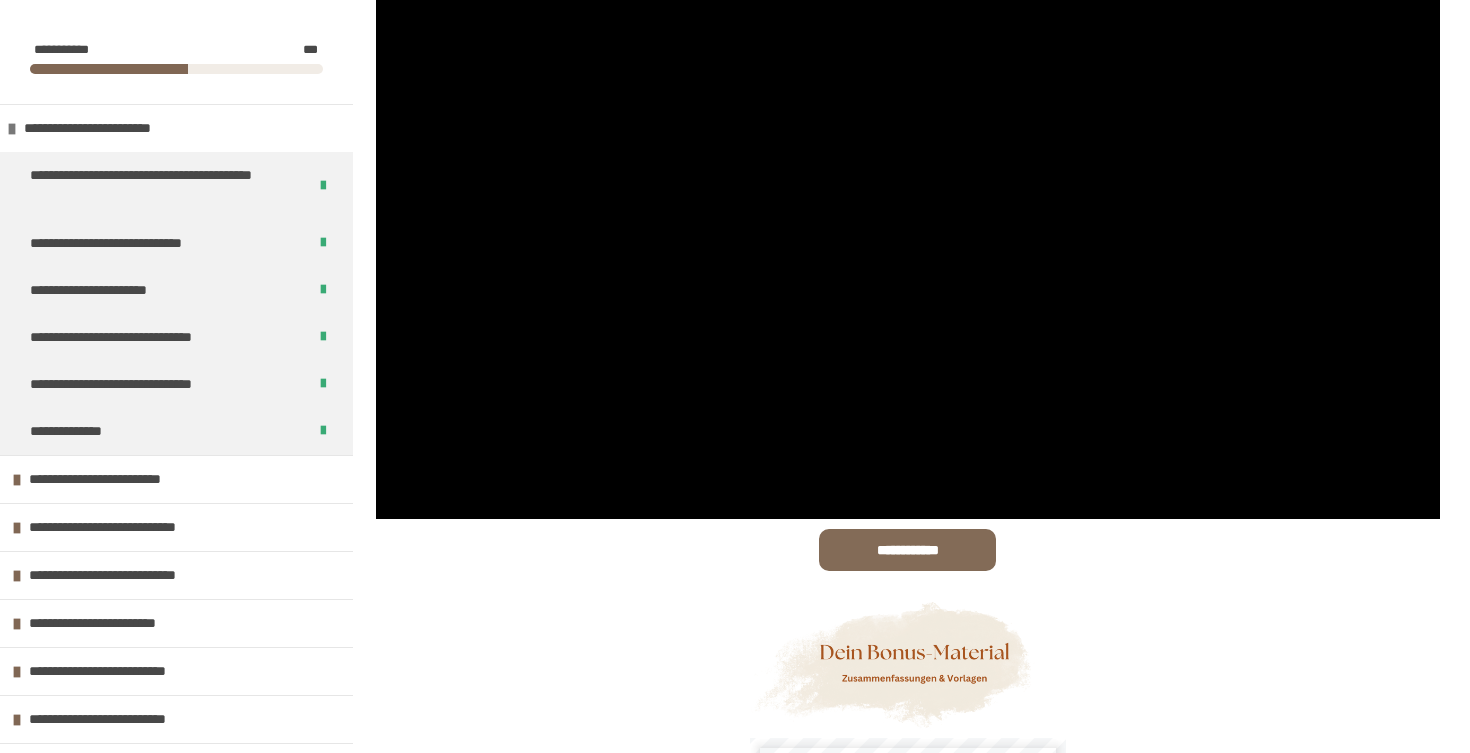 scroll, scrollTop: 356, scrollLeft: 0, axis: vertical 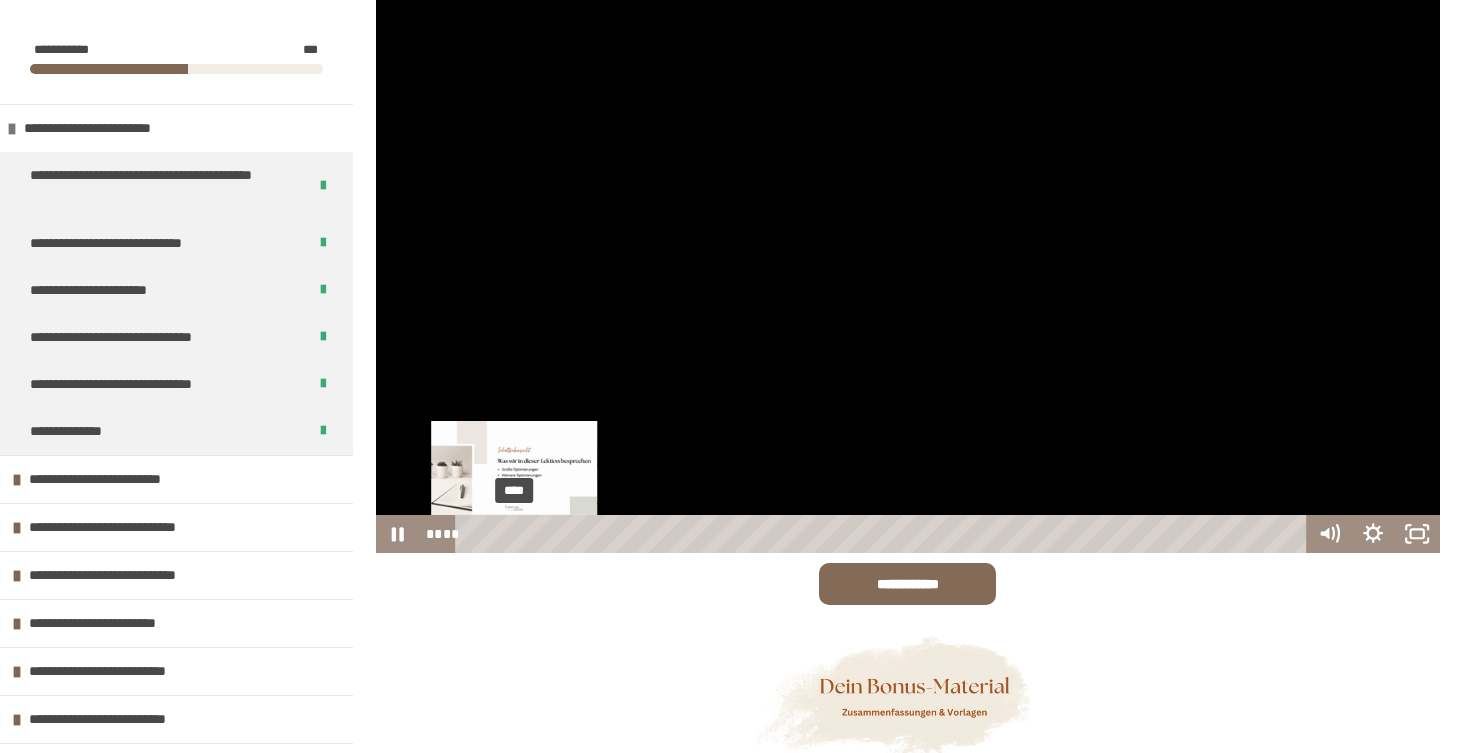 click on "****" at bounding box center (884, 534) 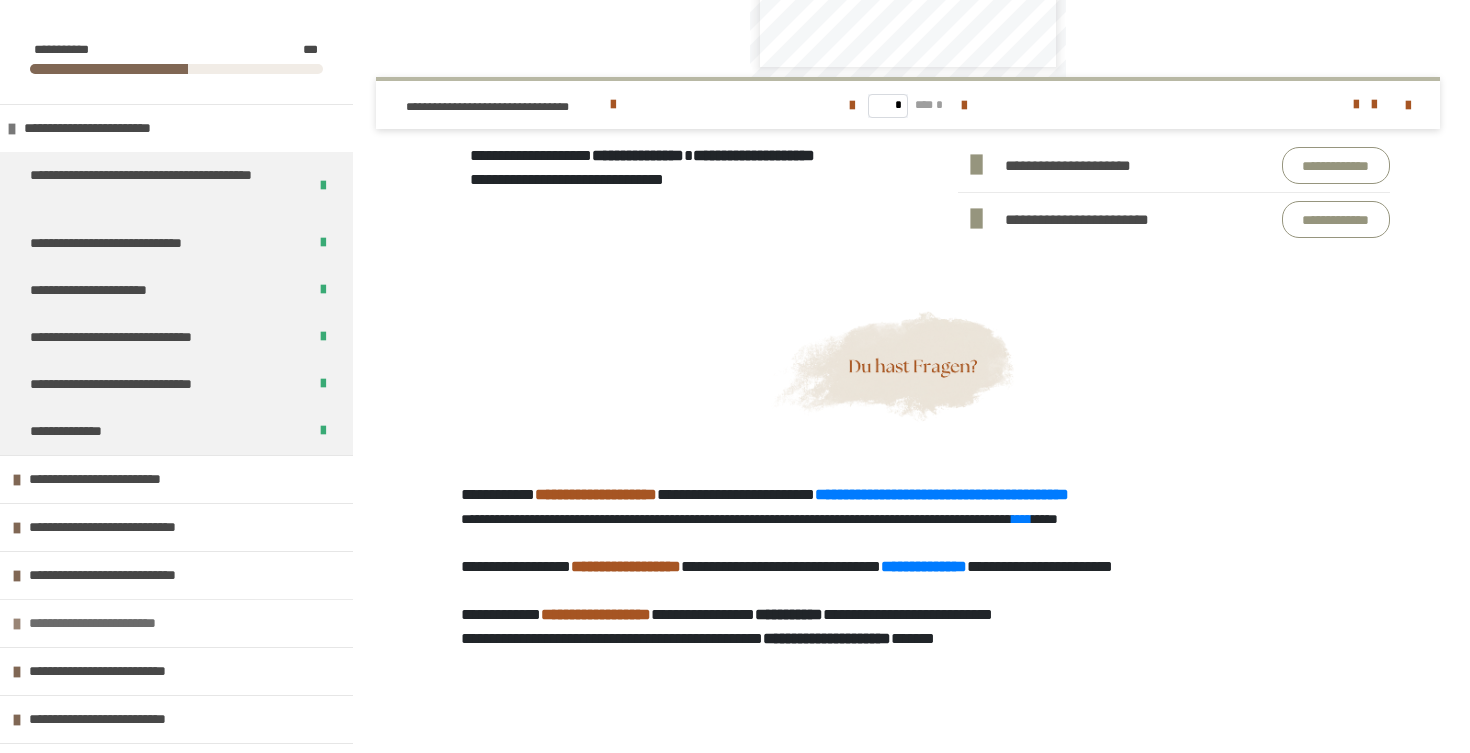 scroll, scrollTop: 1544, scrollLeft: 0, axis: vertical 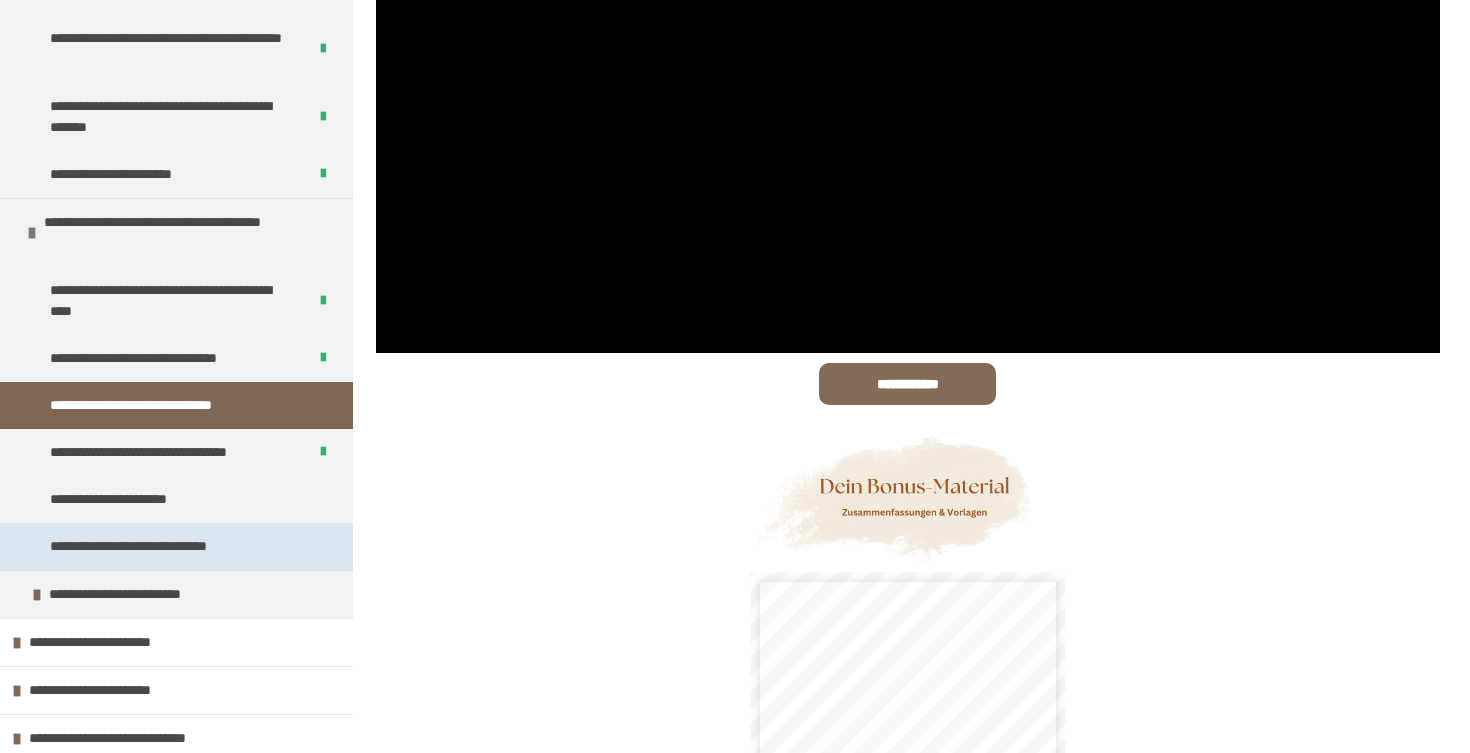 click on "**********" at bounding box center (148, 546) 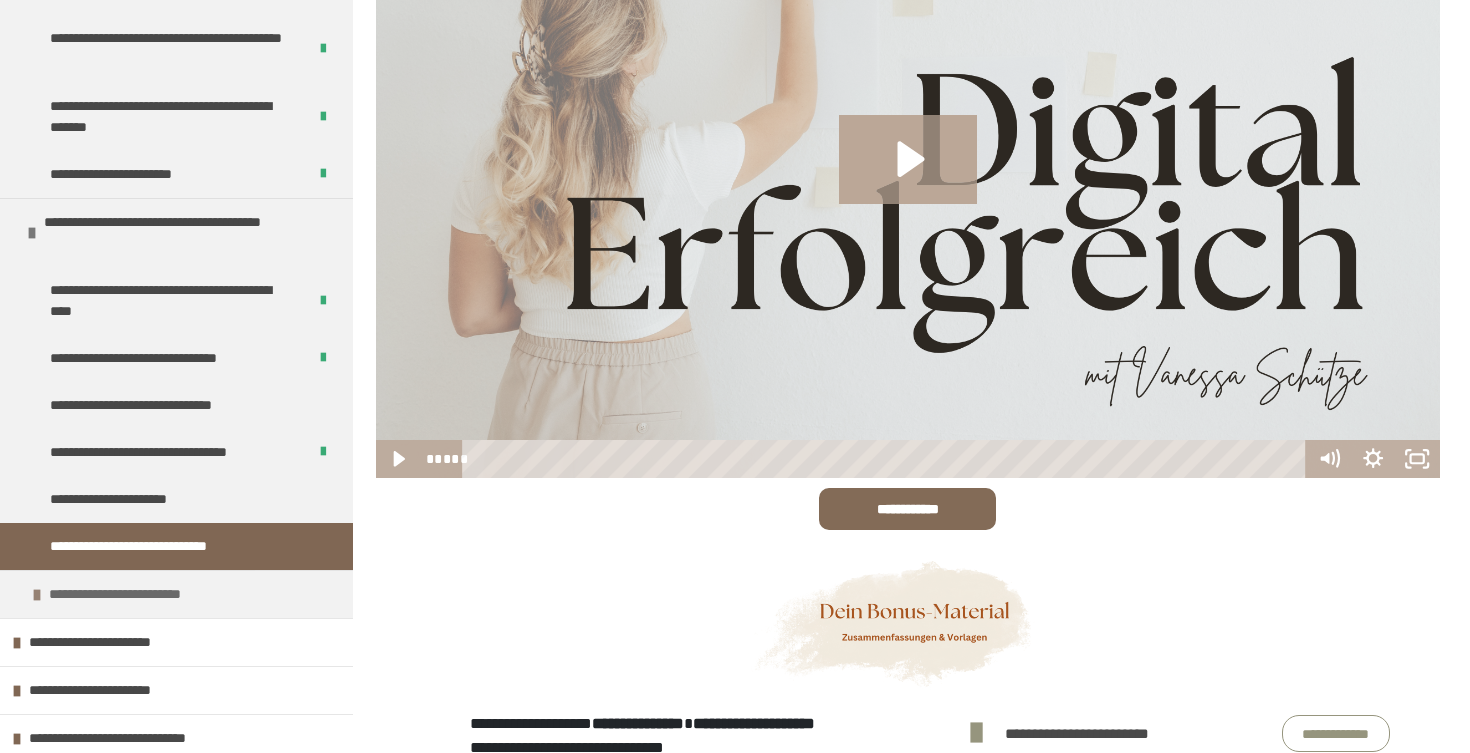 scroll, scrollTop: 433, scrollLeft: 0, axis: vertical 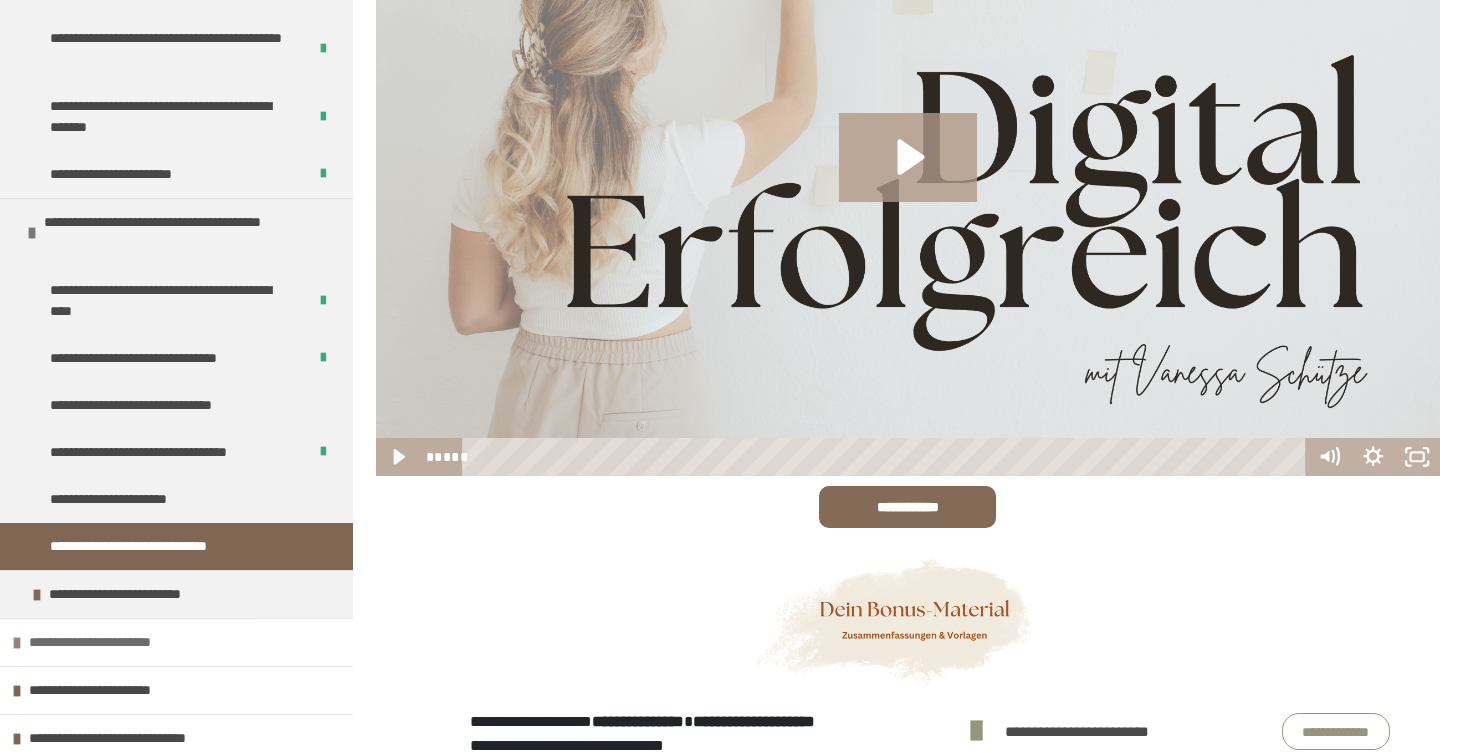 click on "**********" at bounding box center (119, 642) 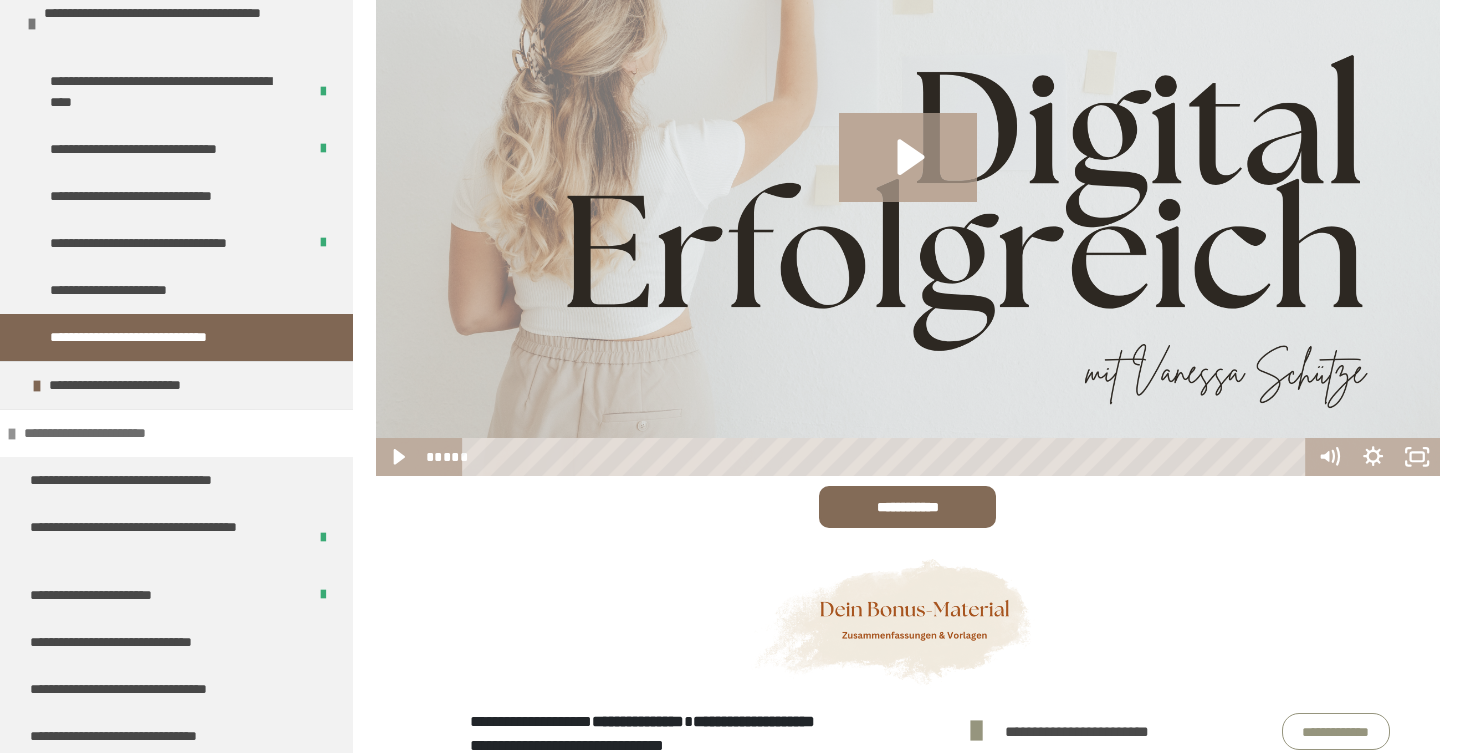 scroll, scrollTop: 1338, scrollLeft: 0, axis: vertical 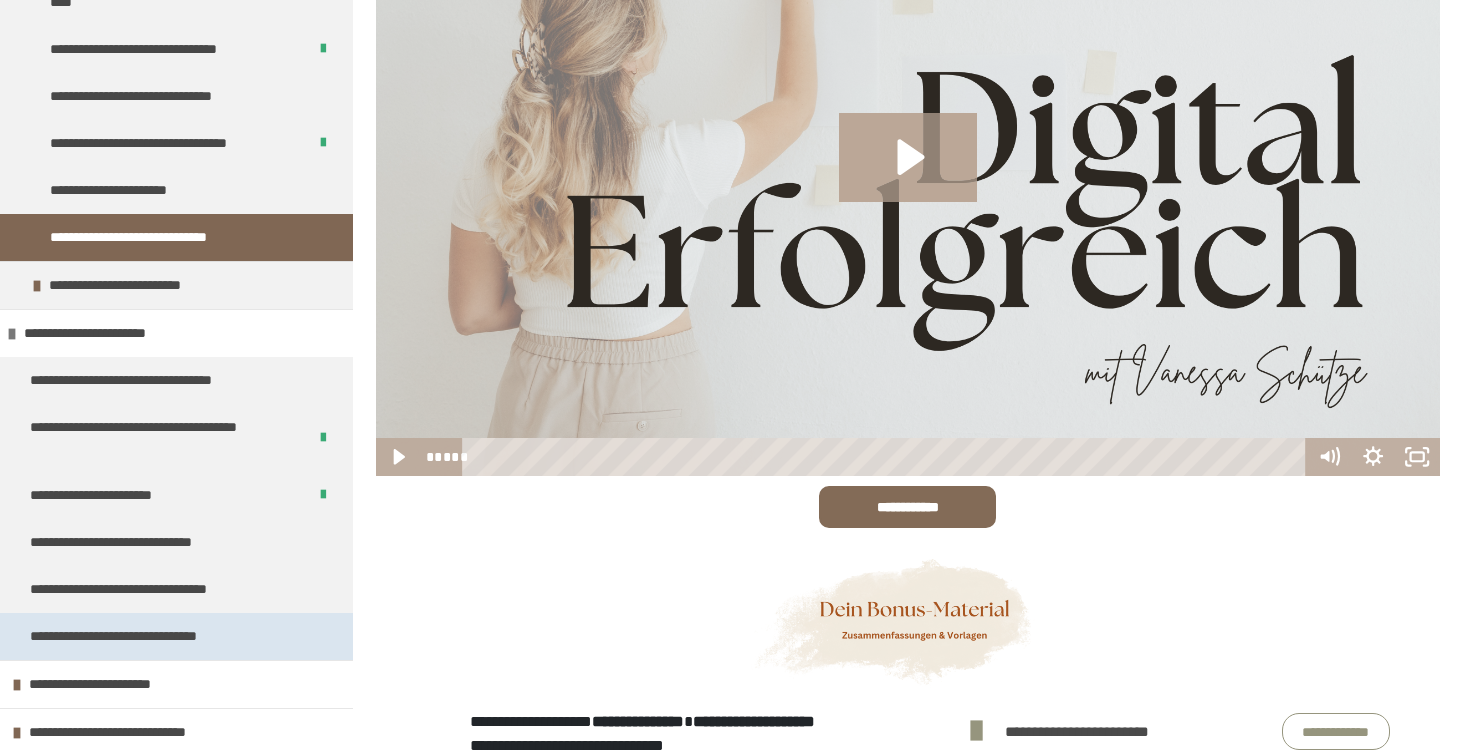 click on "**********" at bounding box center [145, 636] 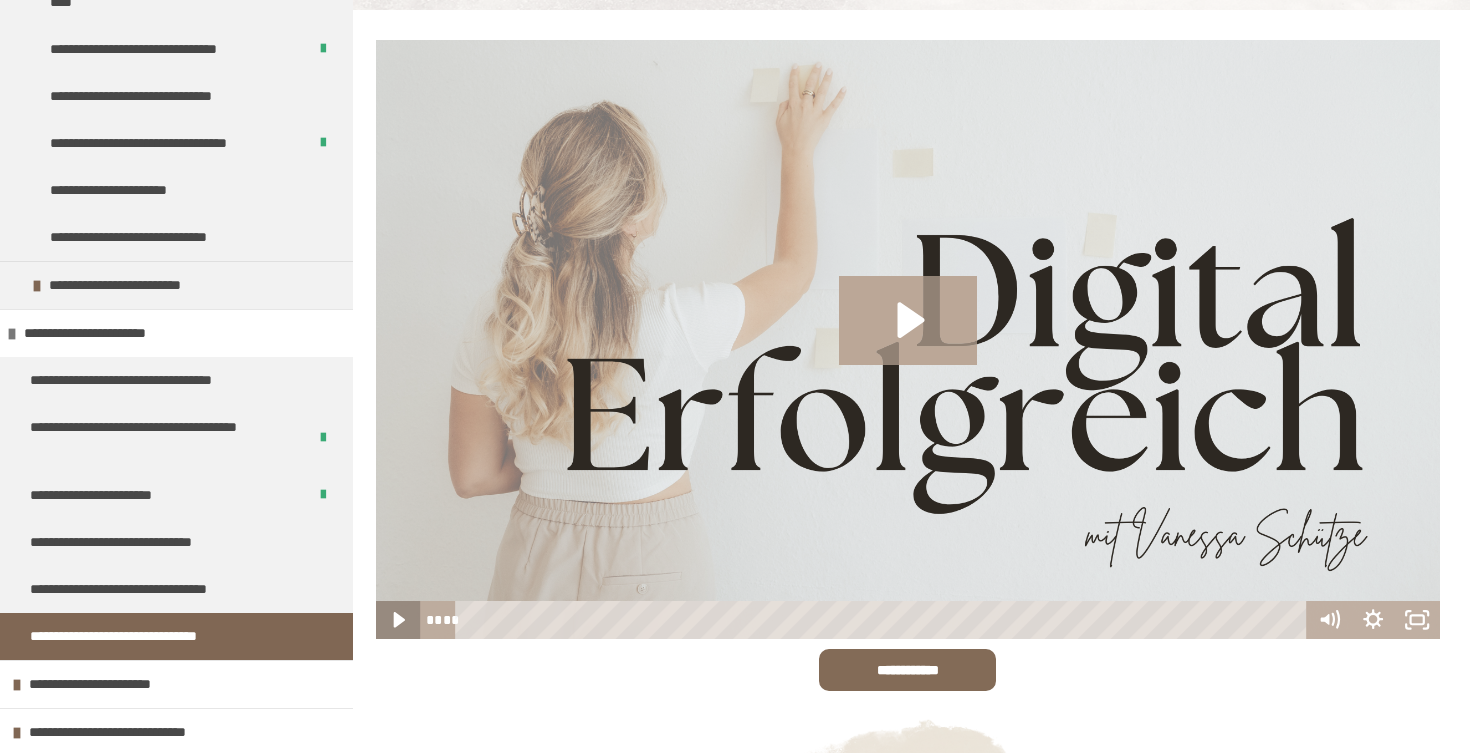 click 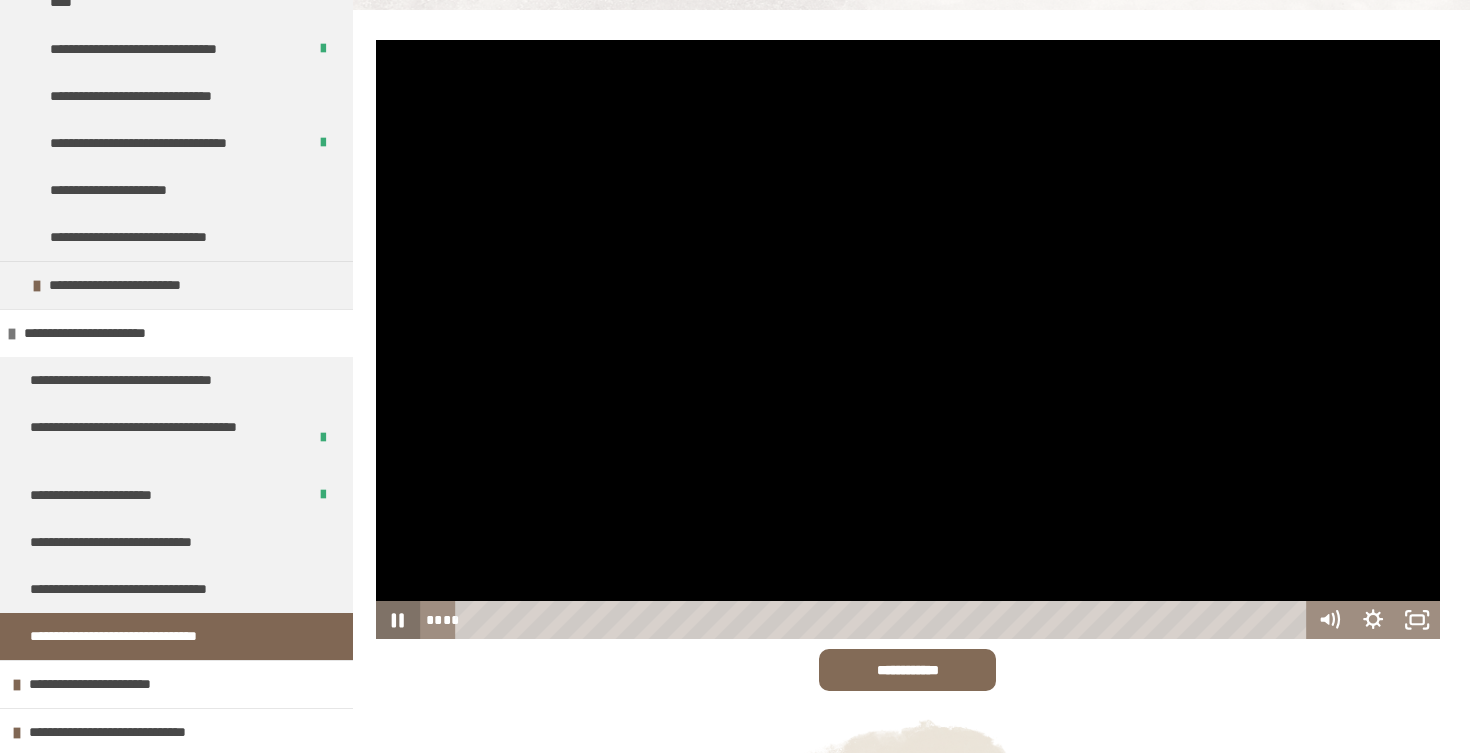 click 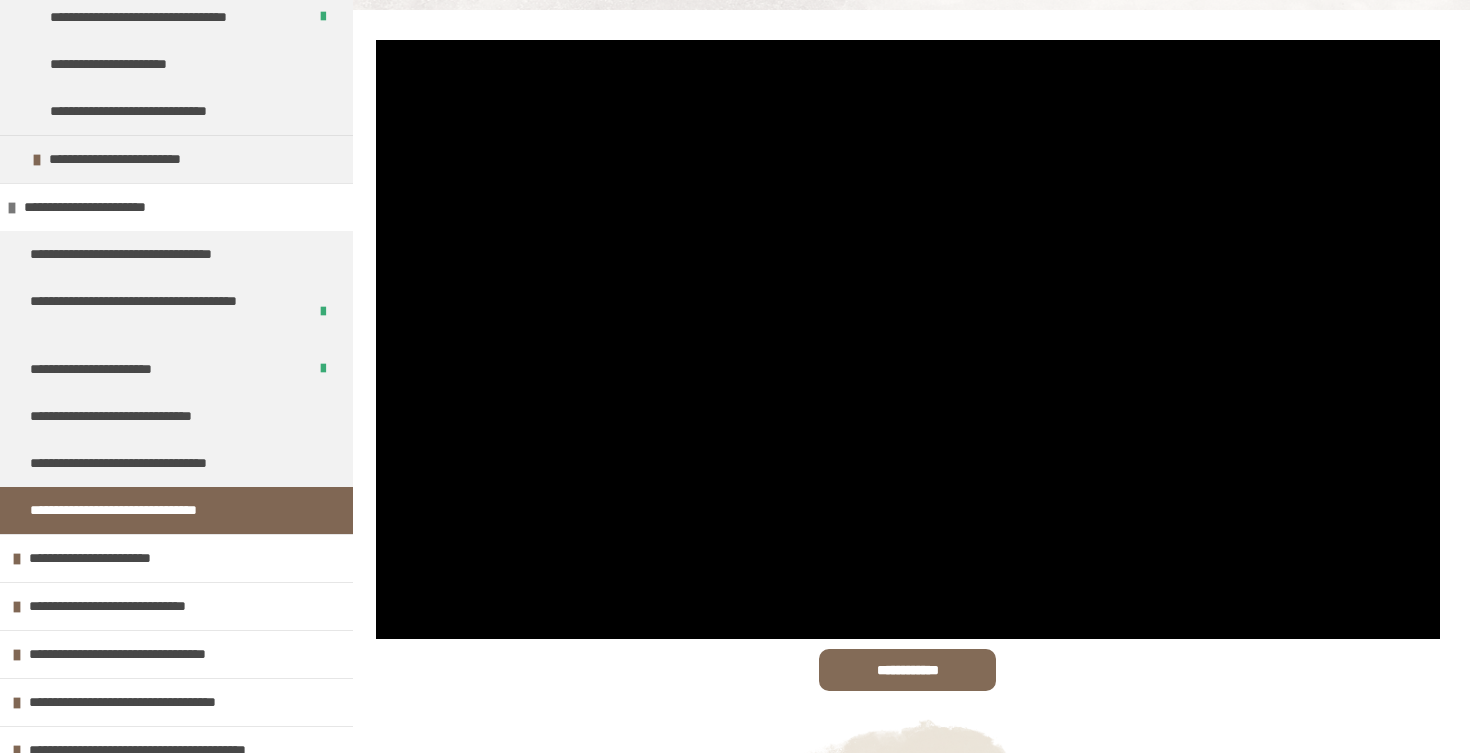 scroll, scrollTop: 1514, scrollLeft: 0, axis: vertical 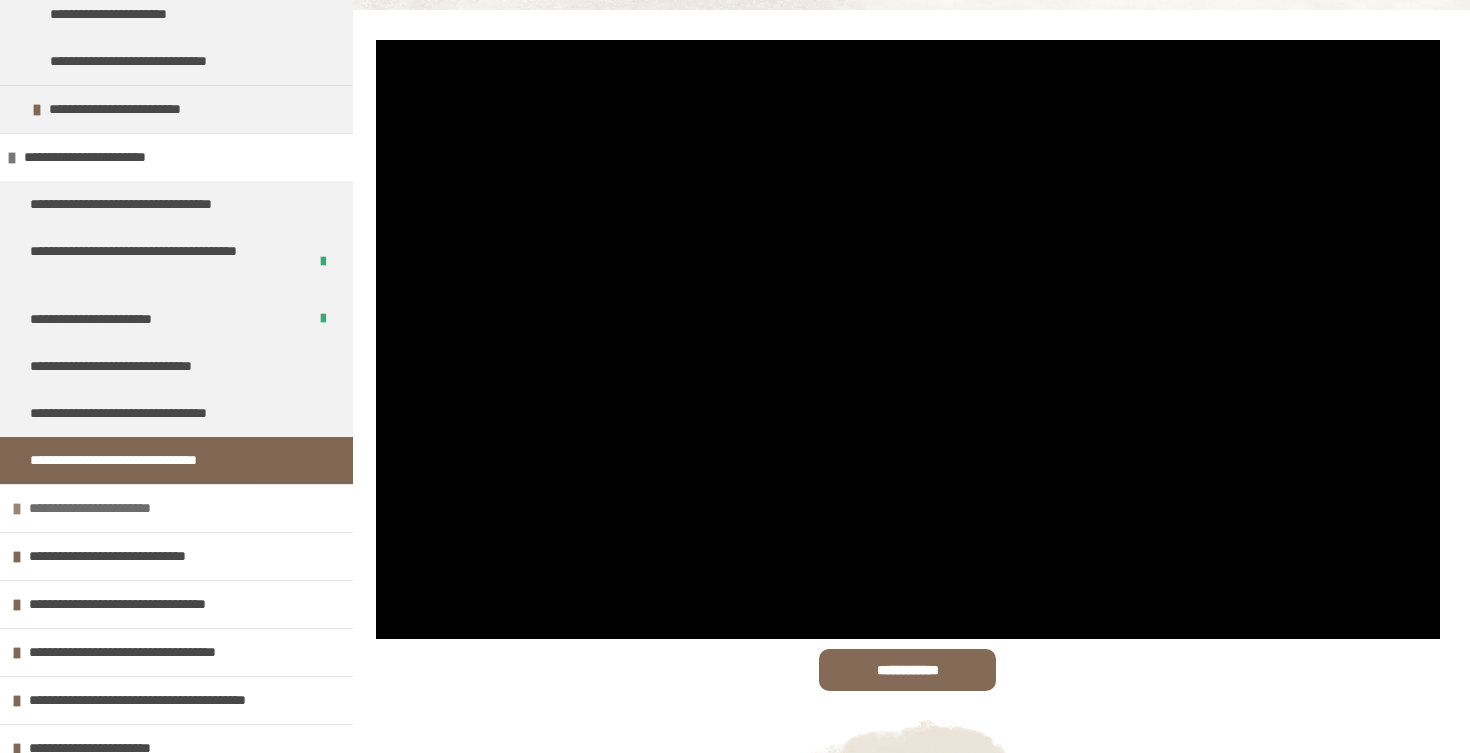 click on "**********" at bounding box center (120, 508) 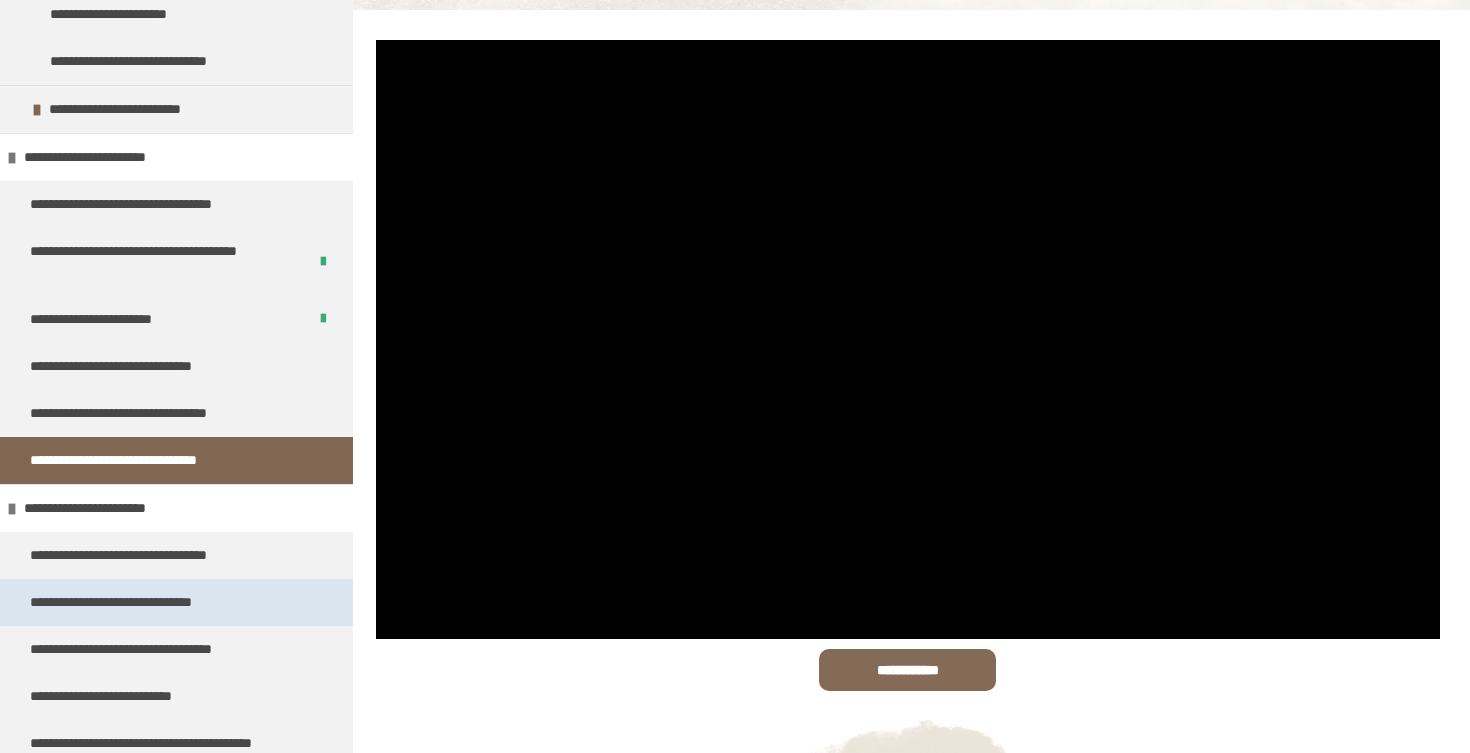 click on "**********" at bounding box center (139, 602) 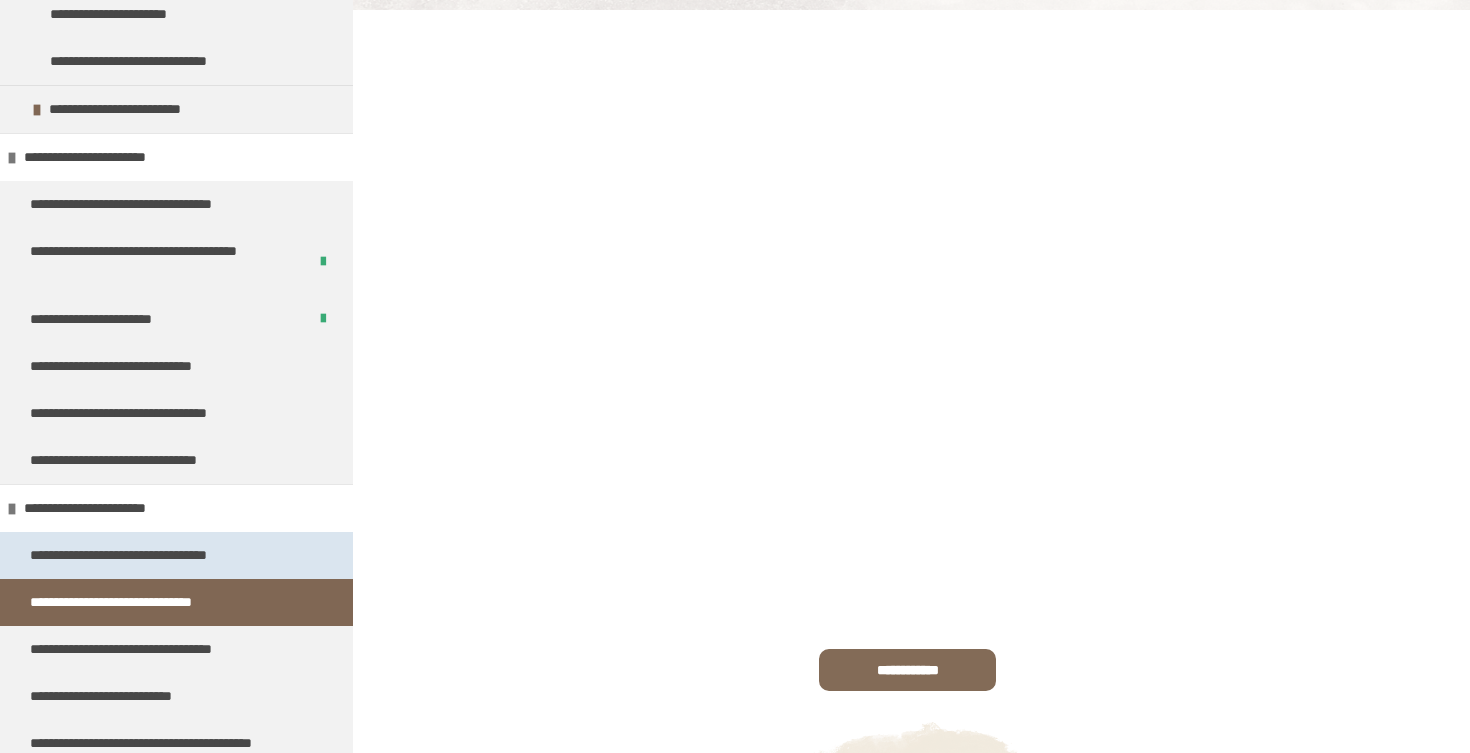 click on "**********" at bounding box center [153, 555] 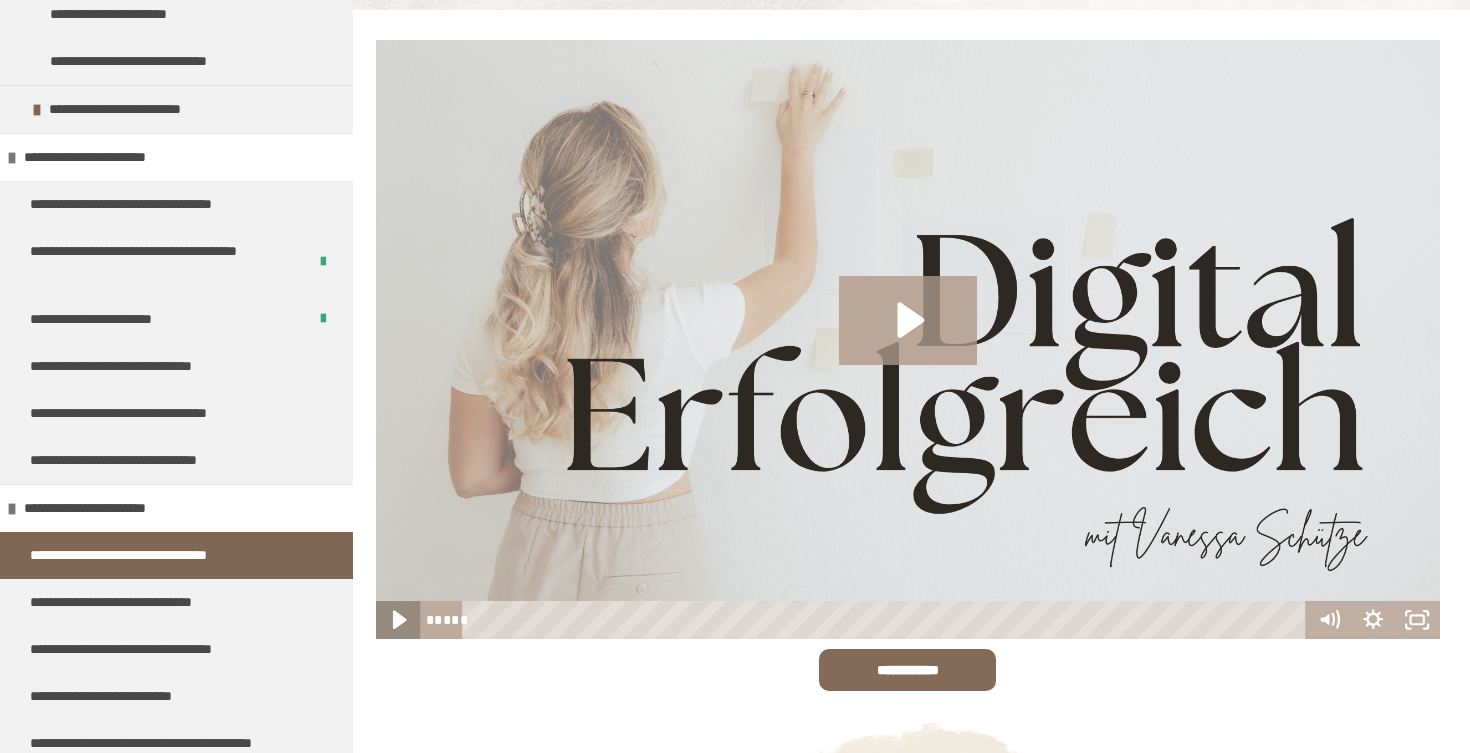 click 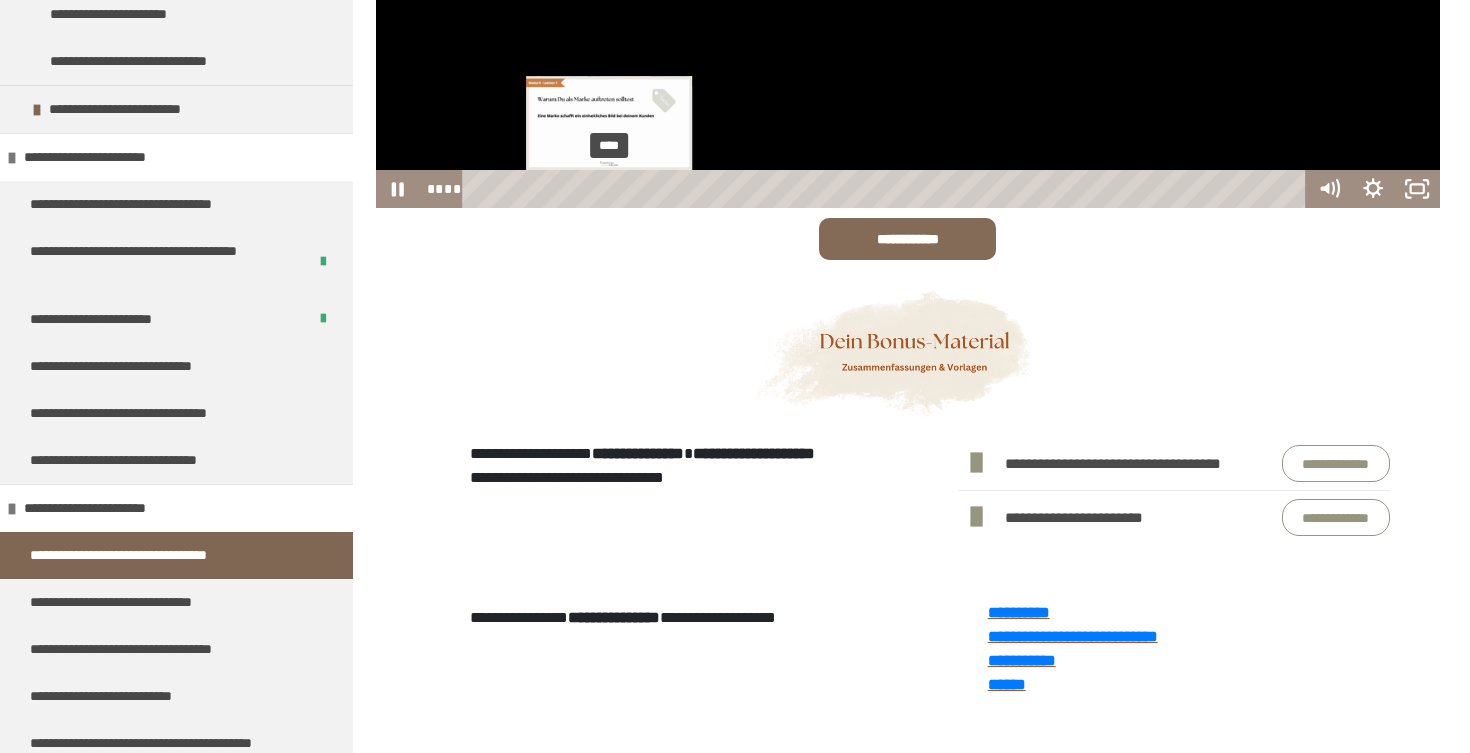 scroll, scrollTop: 703, scrollLeft: 0, axis: vertical 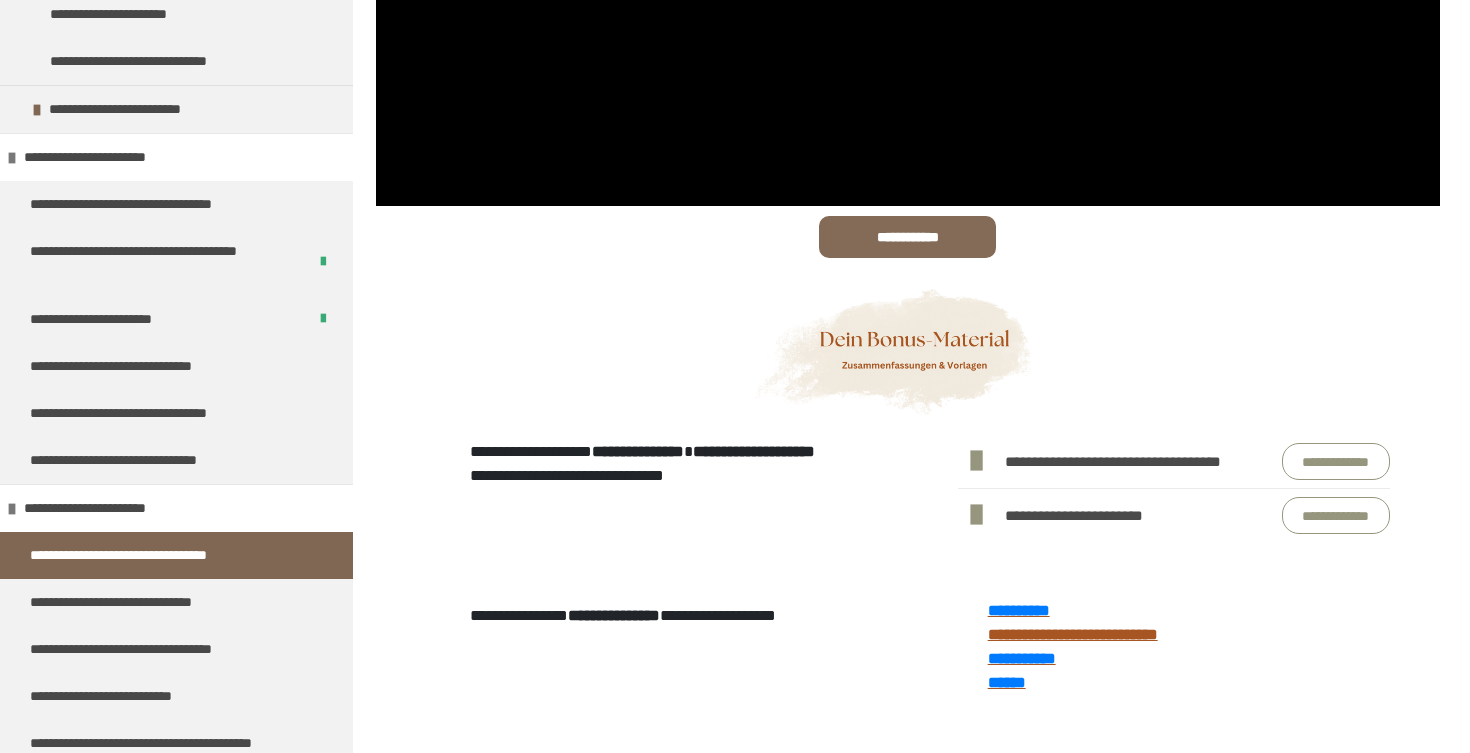 click on "**********" at bounding box center (1073, 634) 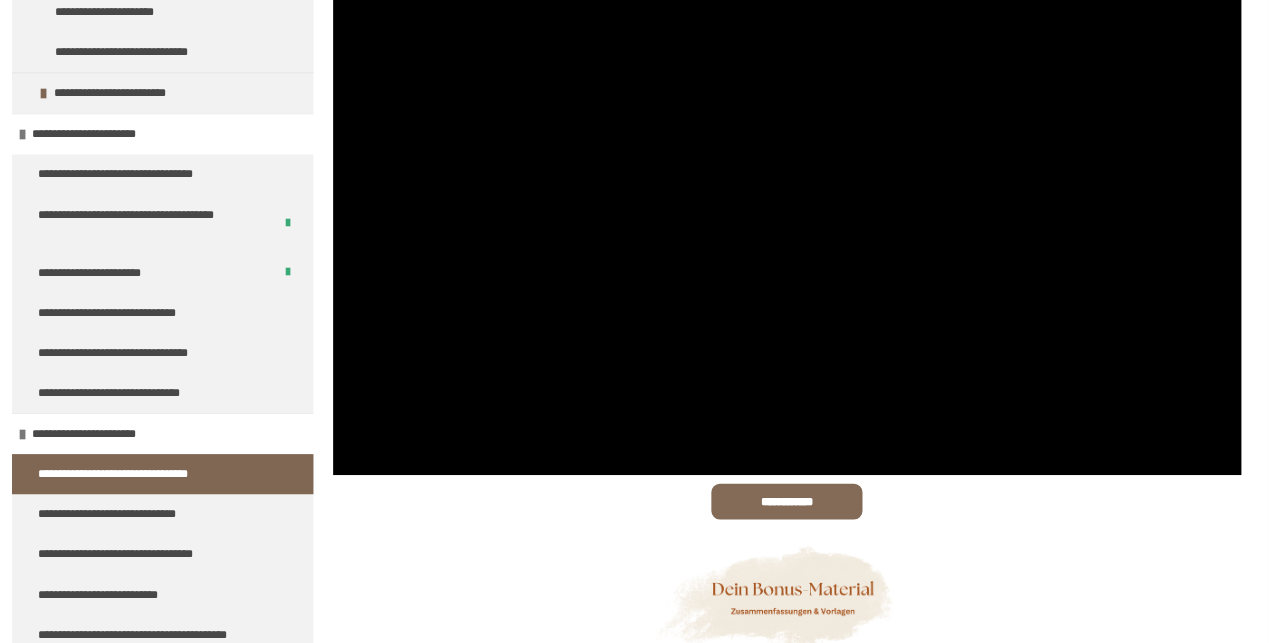 scroll, scrollTop: 292, scrollLeft: 0, axis: vertical 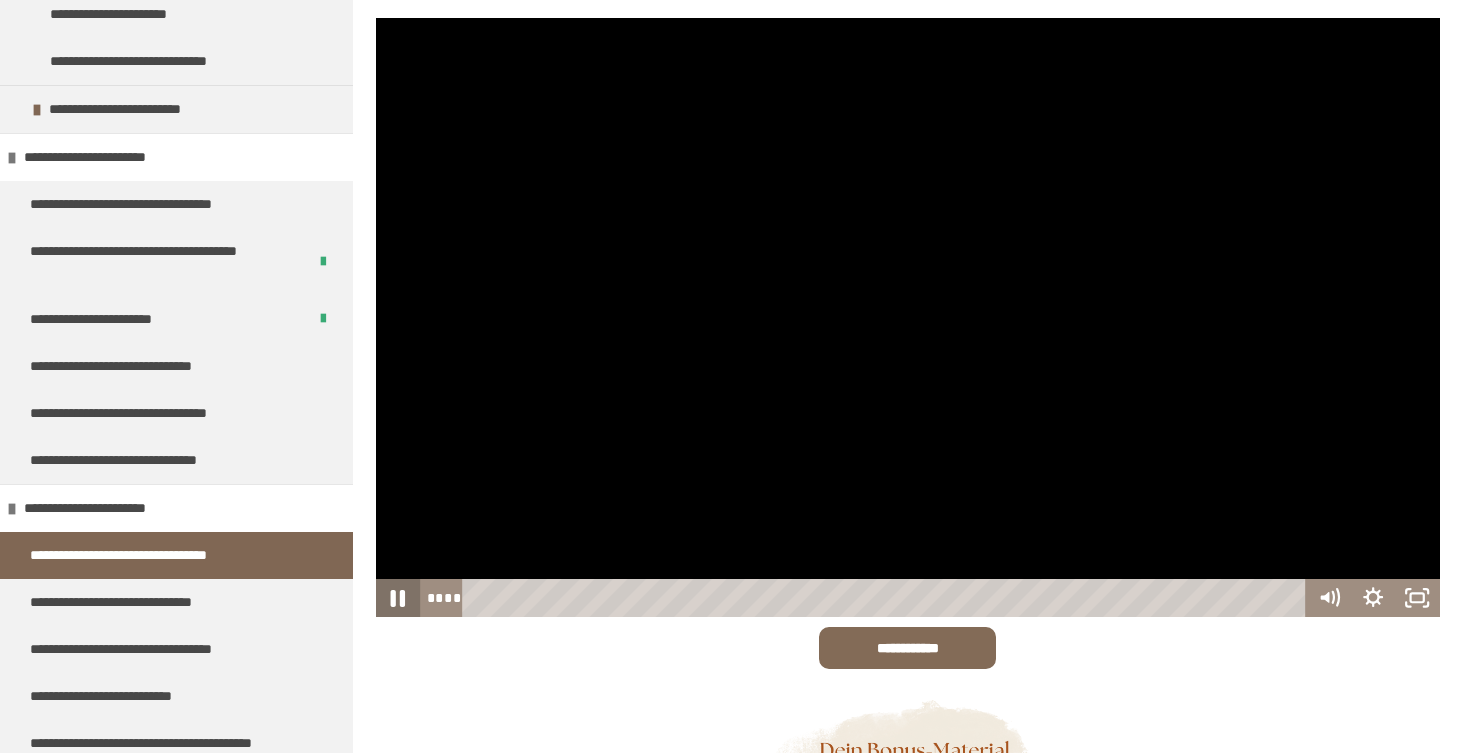 click 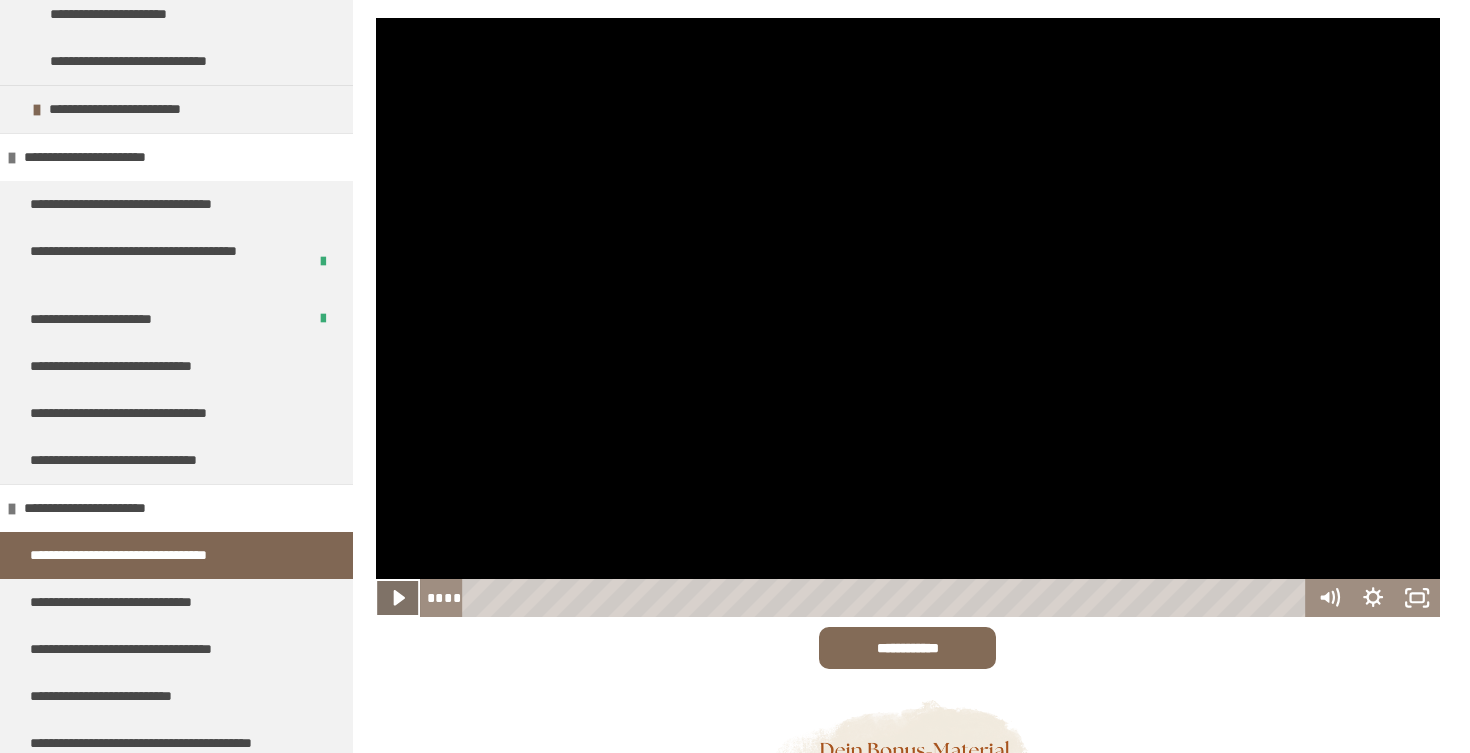 click 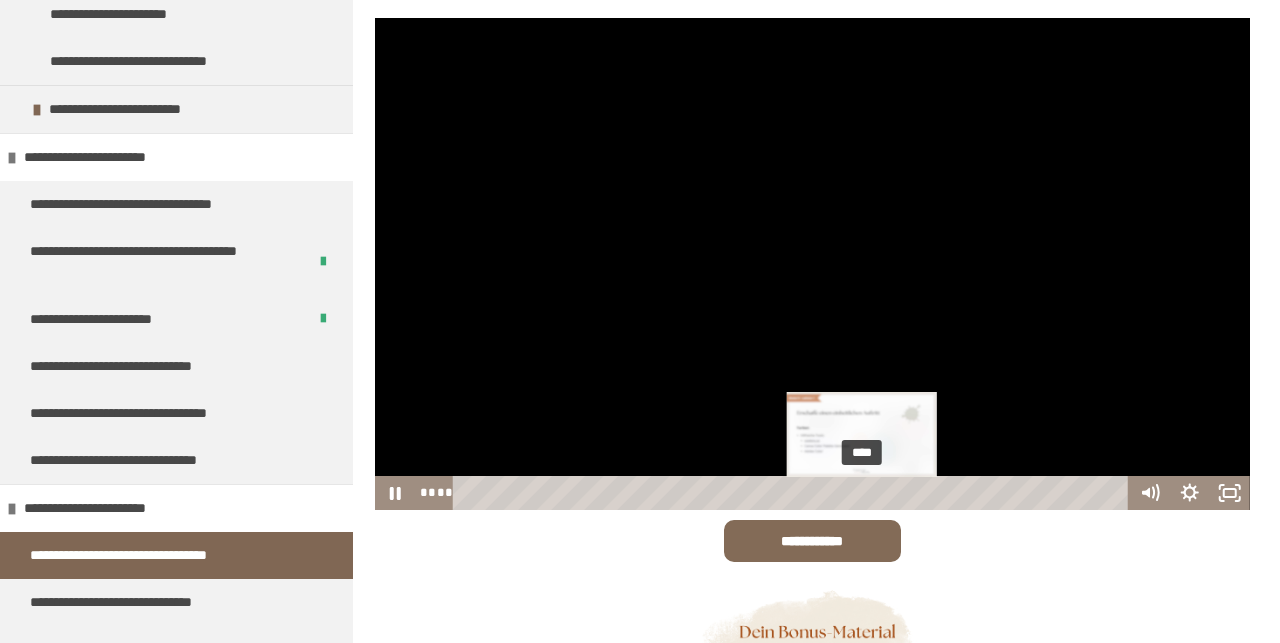drag, startPoint x: 890, startPoint y: 494, endPoint x: 863, endPoint y: 498, distance: 27.294687 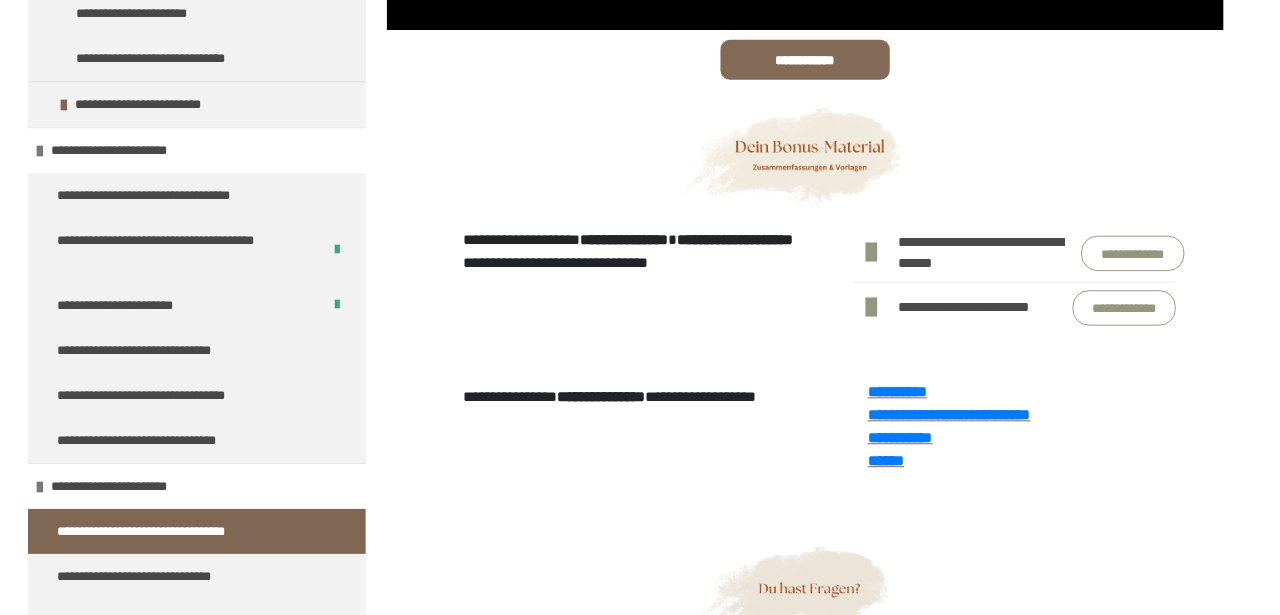 scroll, scrollTop: 961, scrollLeft: 0, axis: vertical 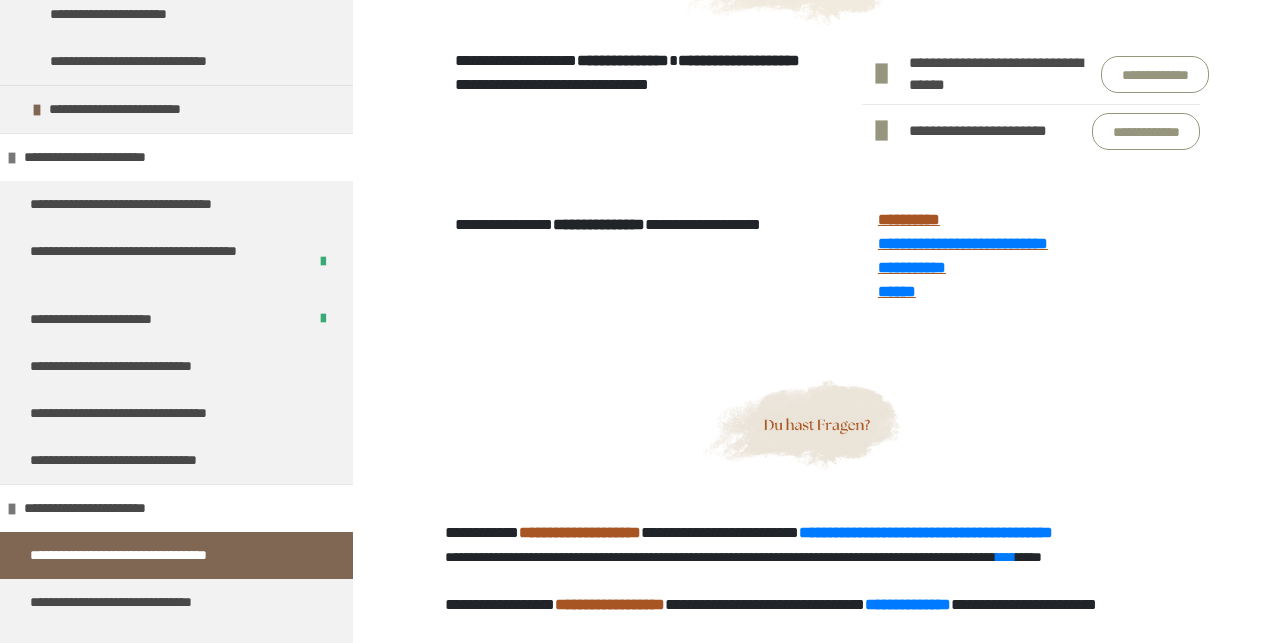 click on "**********" at bounding box center [909, 219] 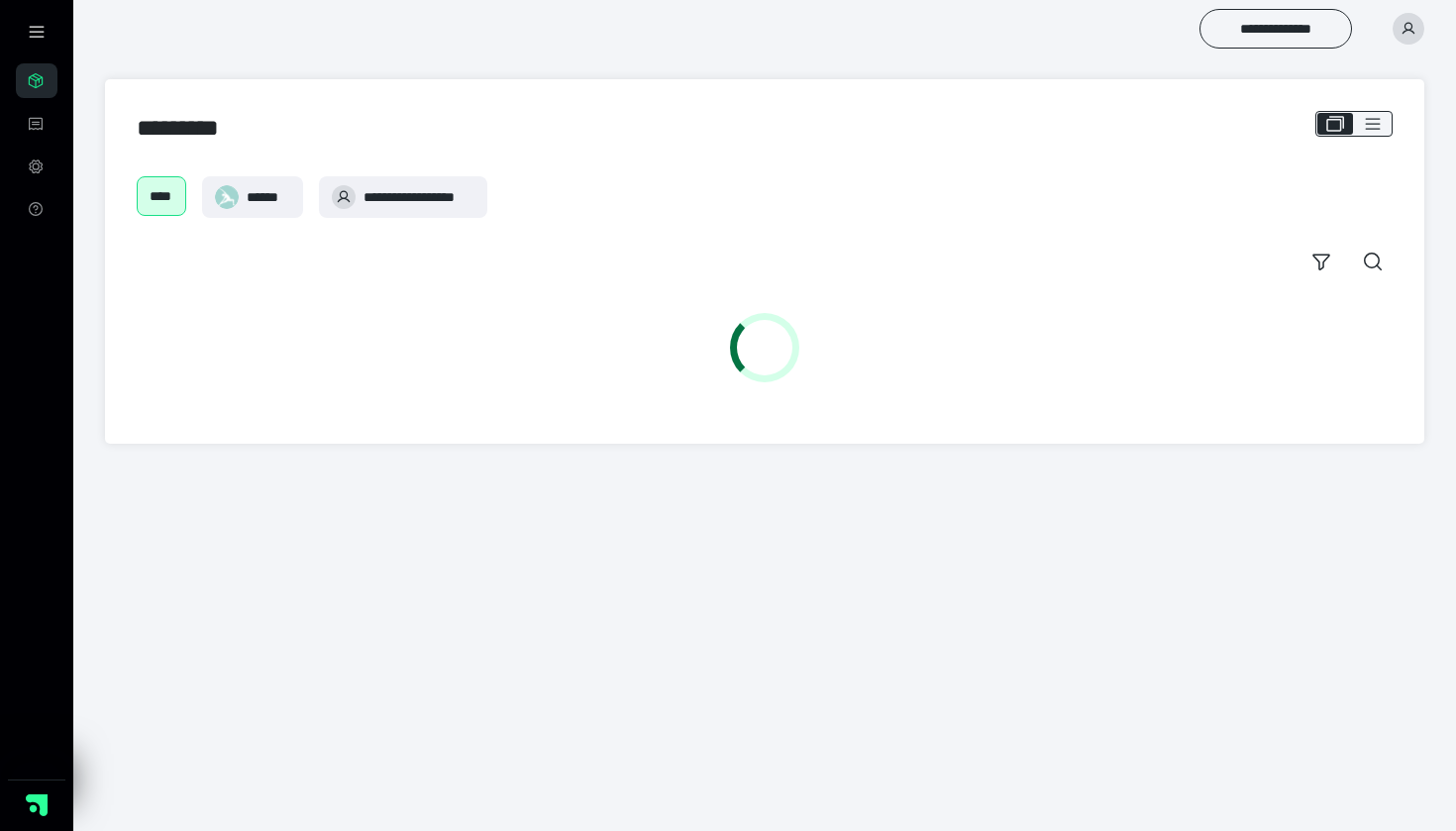 scroll, scrollTop: 0, scrollLeft: 0, axis: both 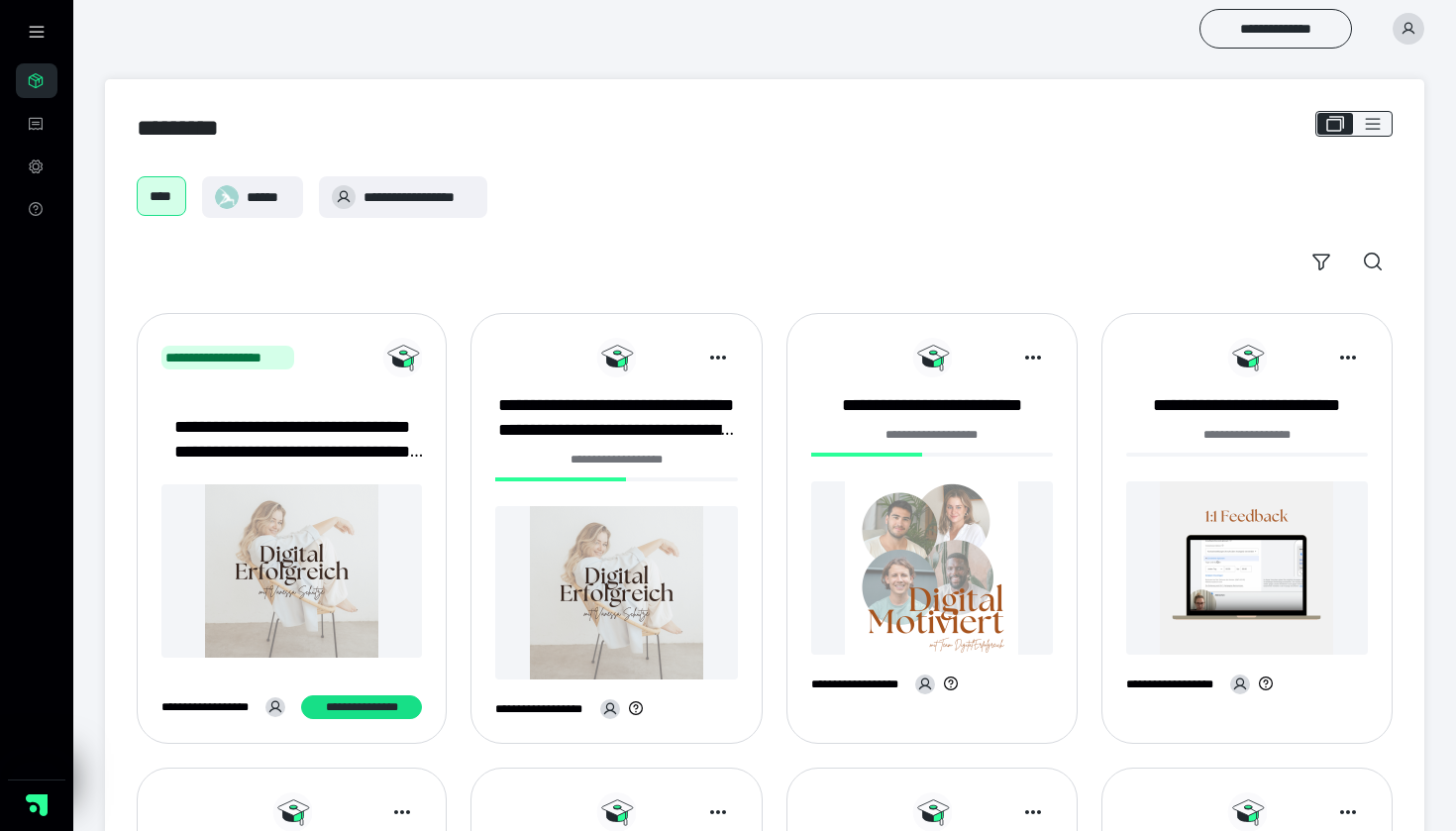 click at bounding box center [291, 571] 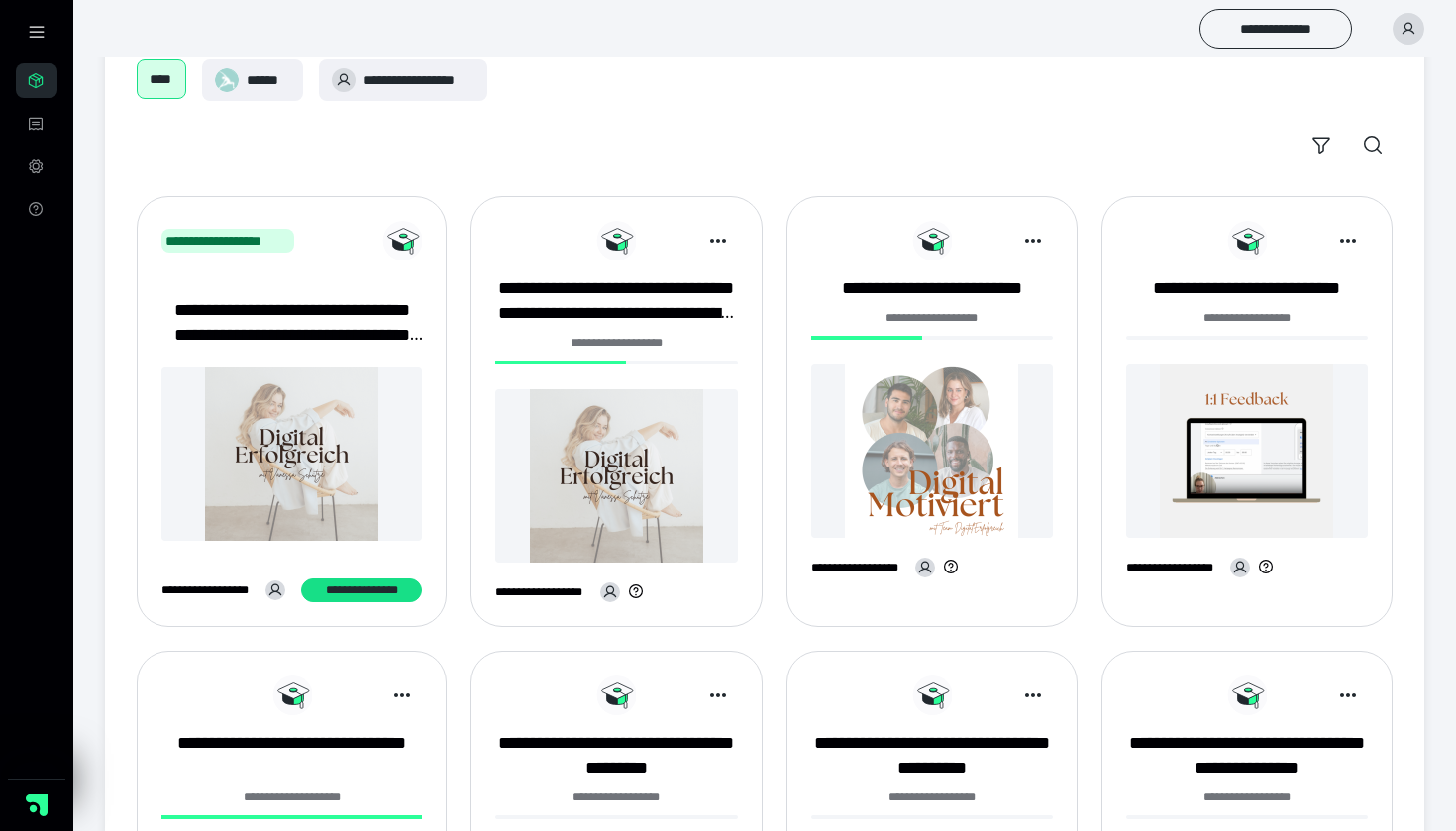scroll, scrollTop: 152, scrollLeft: 0, axis: vertical 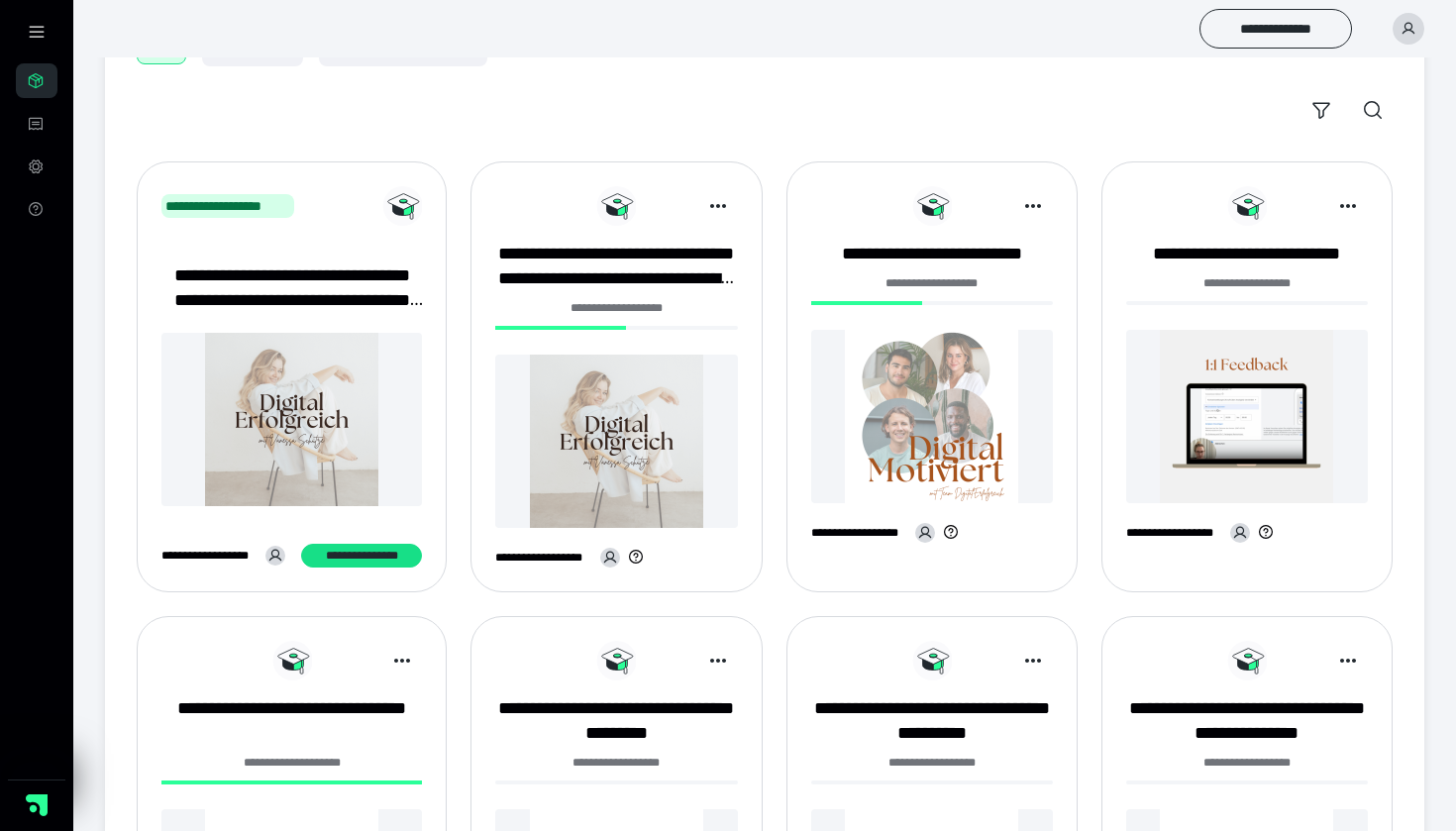 click on "**********" at bounding box center (291, 376) 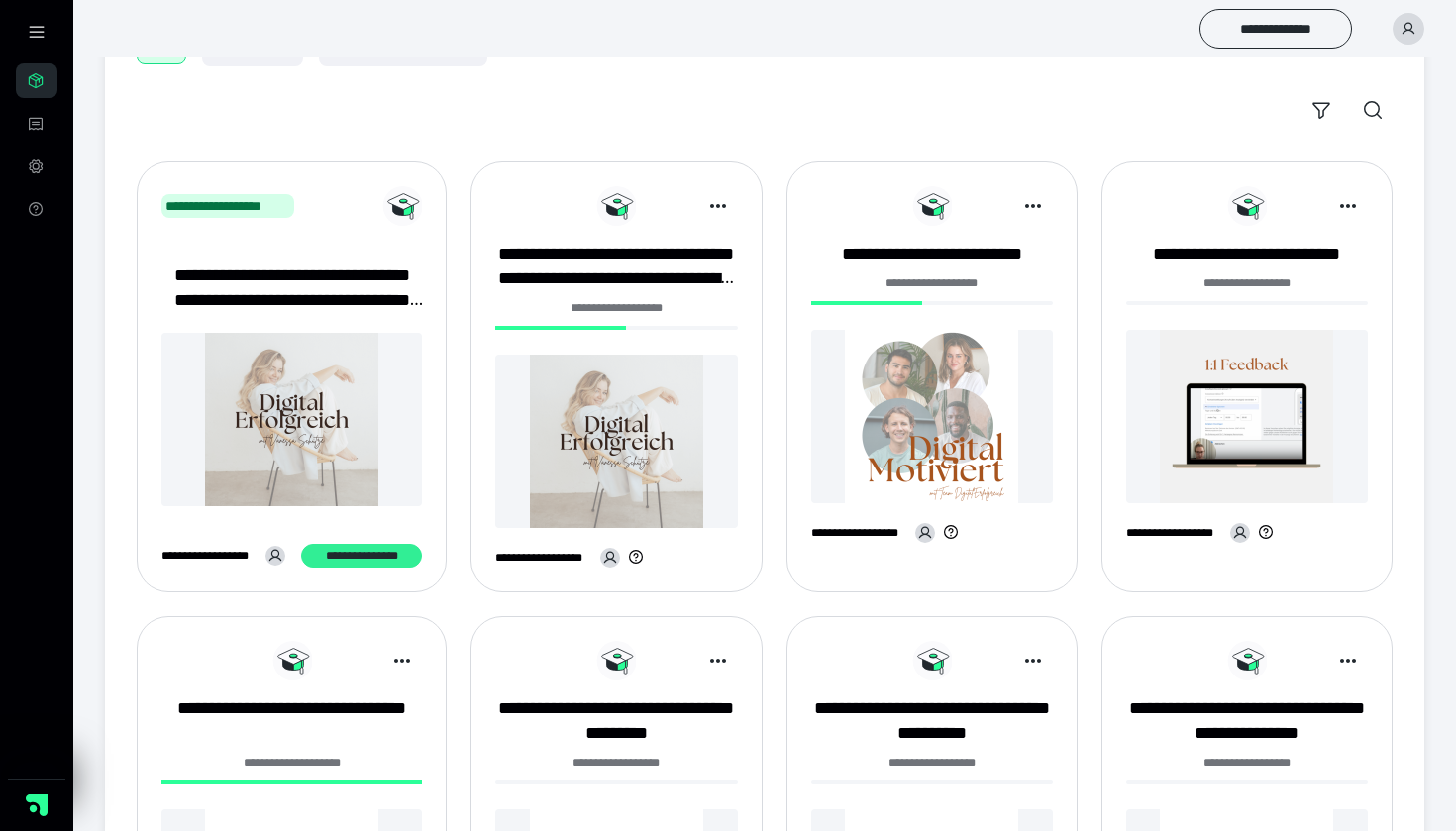 click on "**********" at bounding box center (362, 556) 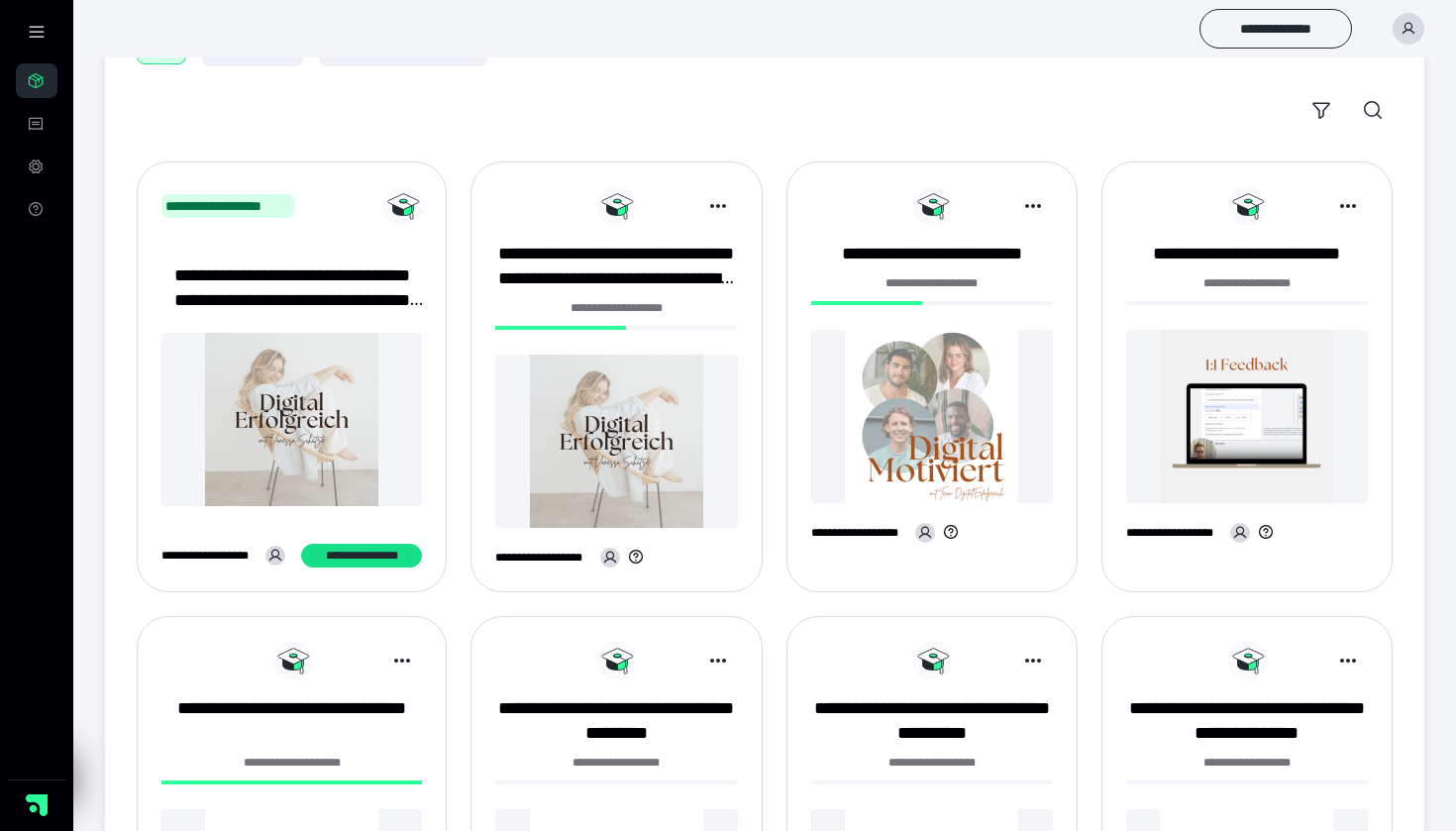 click on "**********" at bounding box center (616, 319) 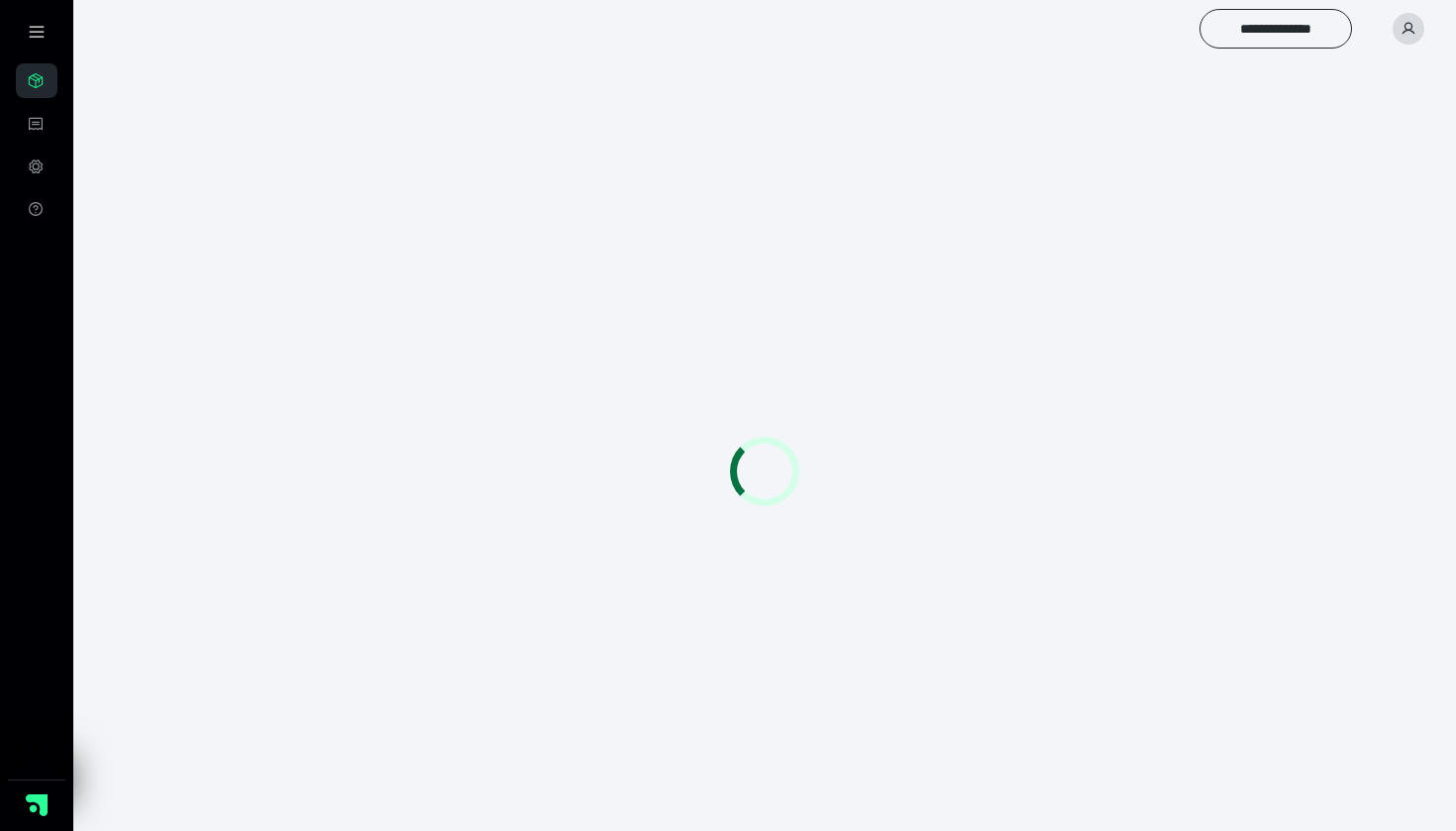 scroll, scrollTop: 0, scrollLeft: 0, axis: both 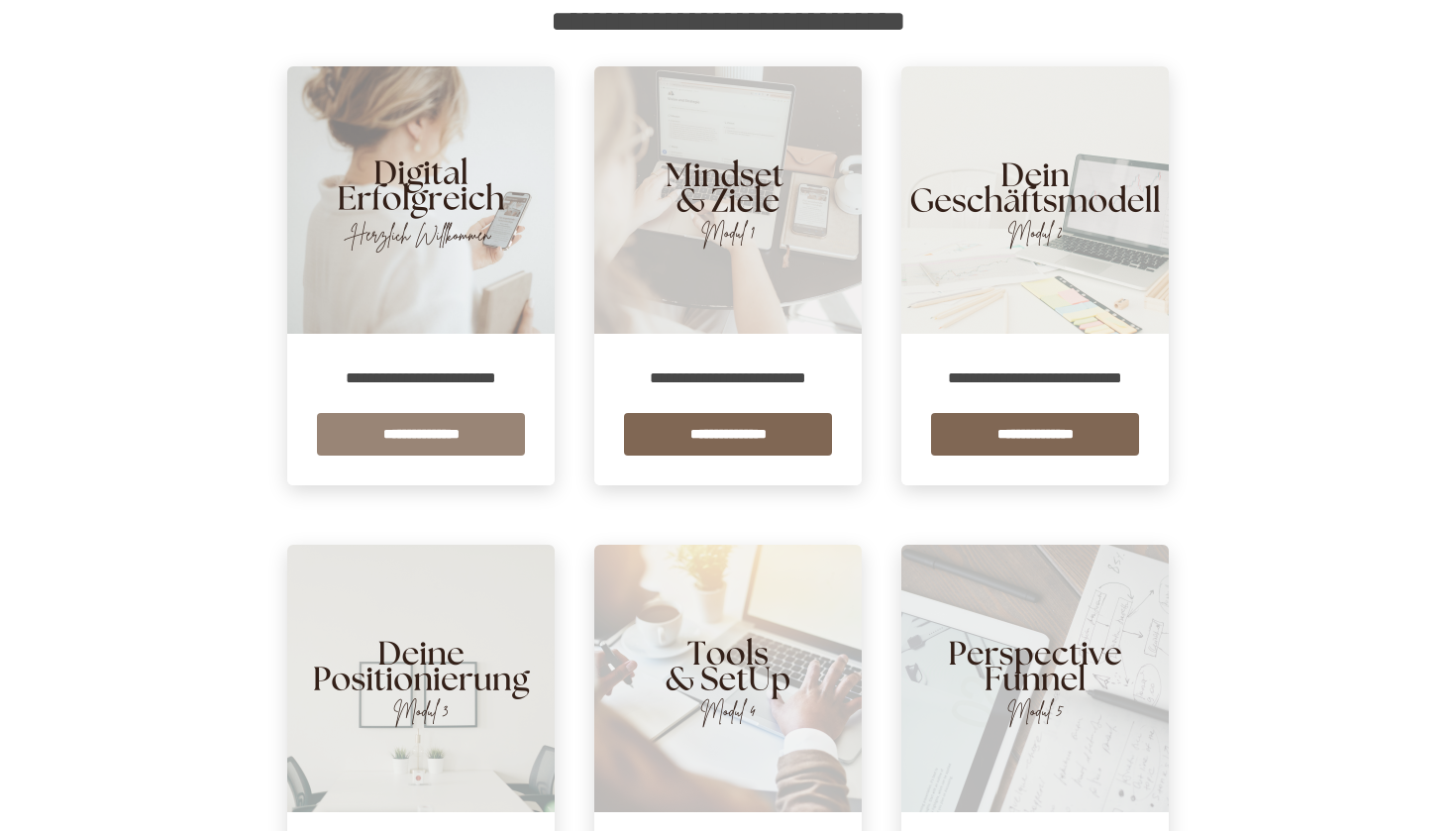 click on "**********" at bounding box center [421, 434] 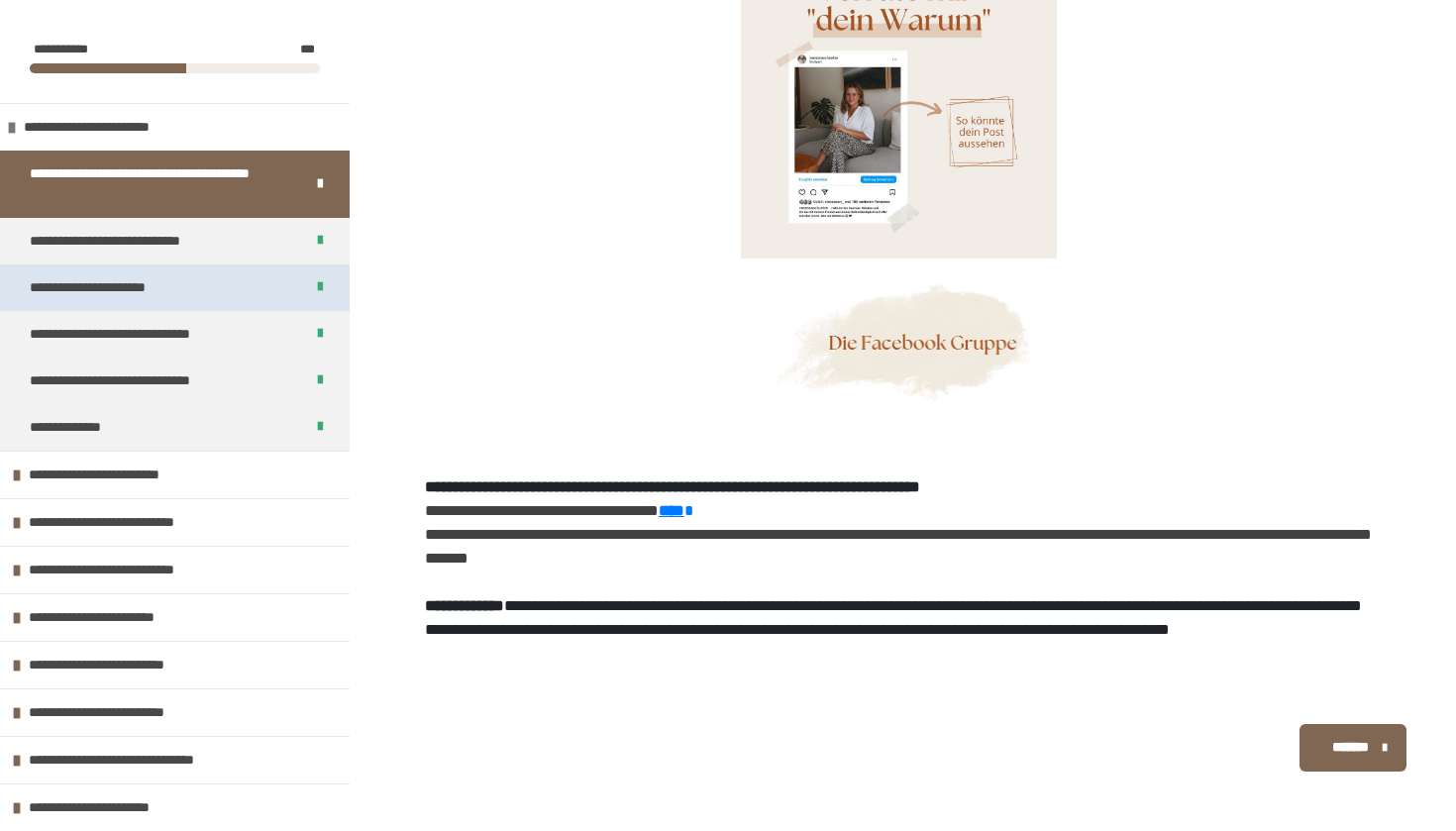 scroll, scrollTop: 1386, scrollLeft: 0, axis: vertical 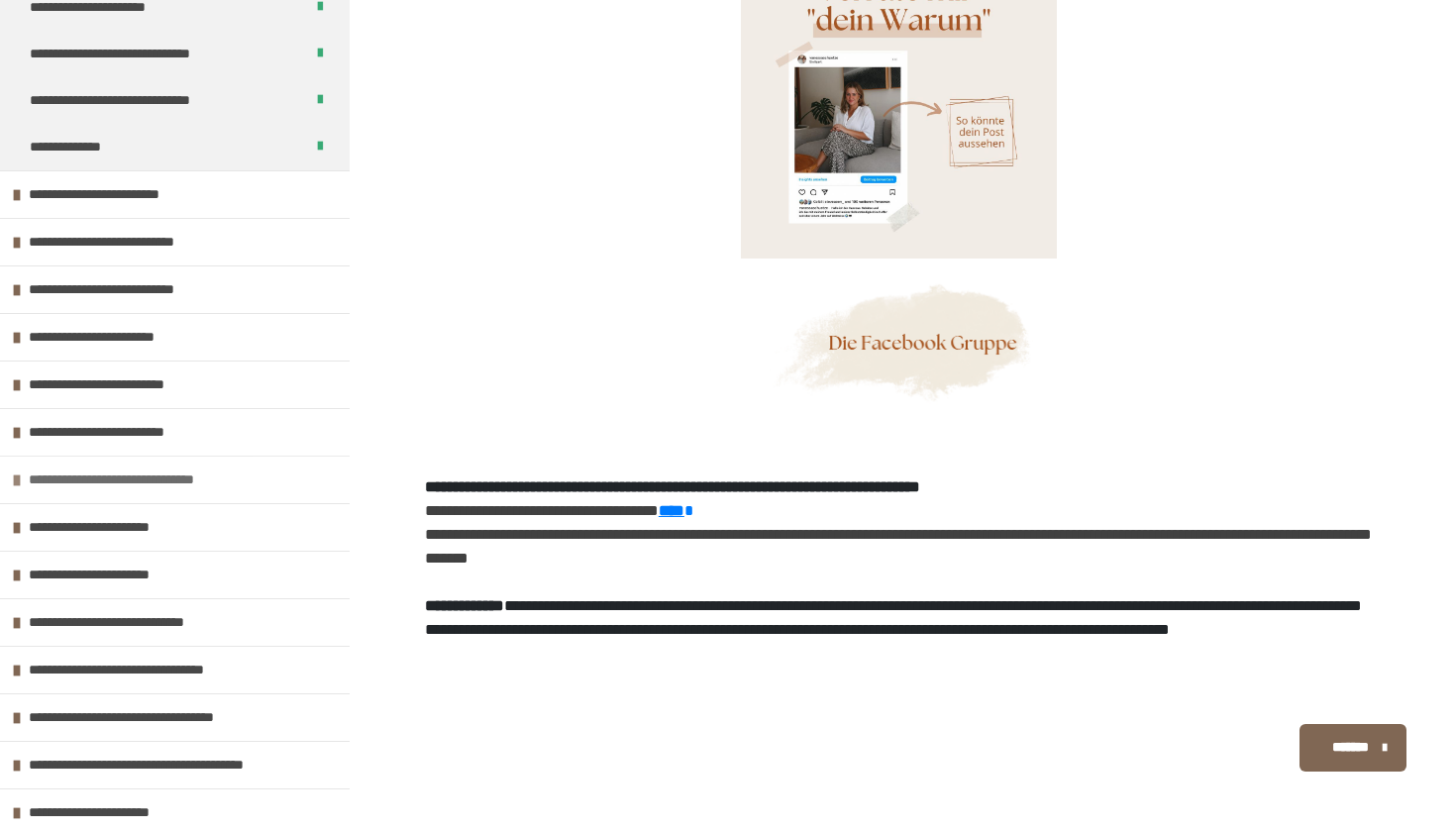 click on "**********" at bounding box center (151, 479) 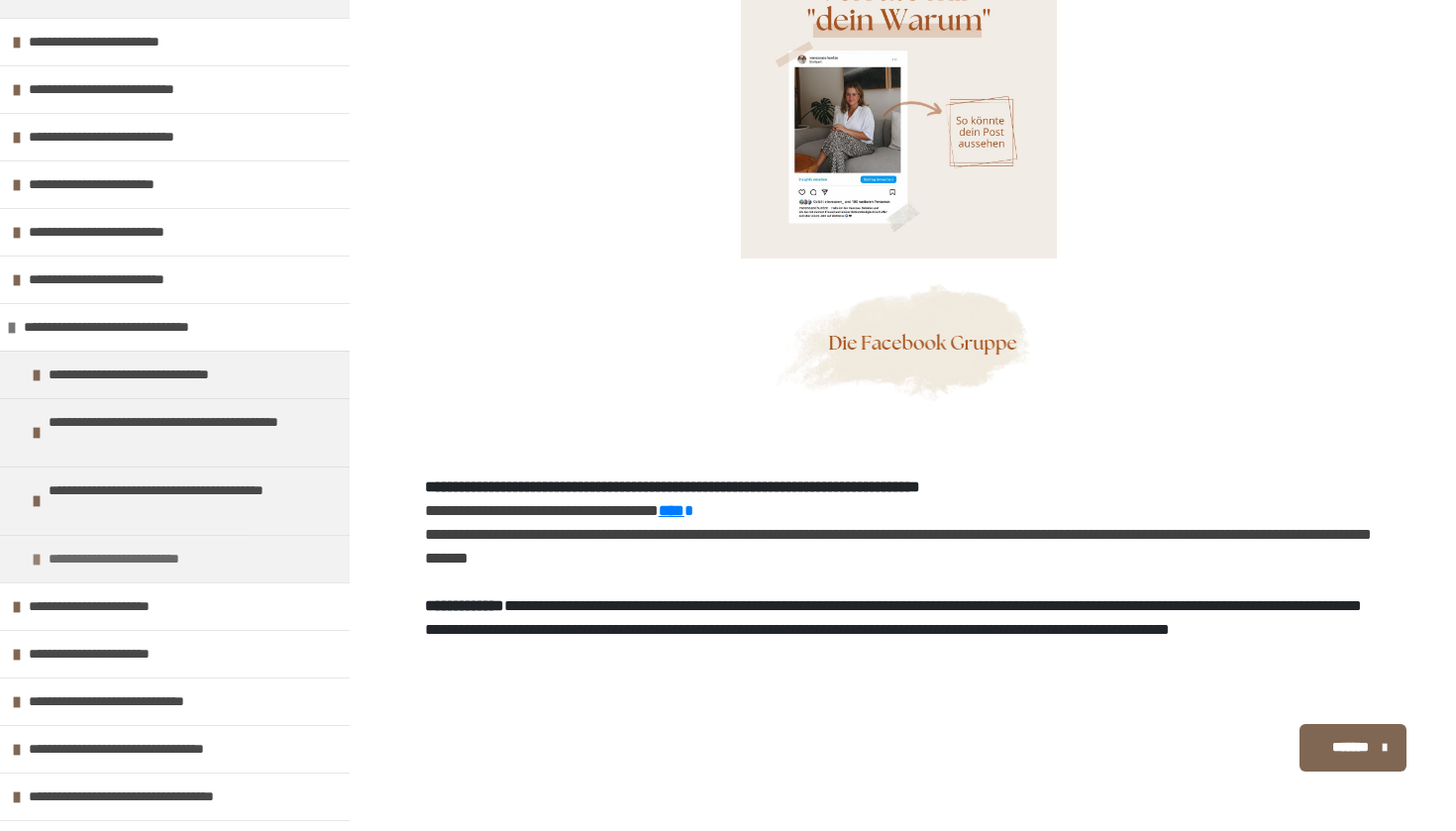 scroll, scrollTop: 482, scrollLeft: 0, axis: vertical 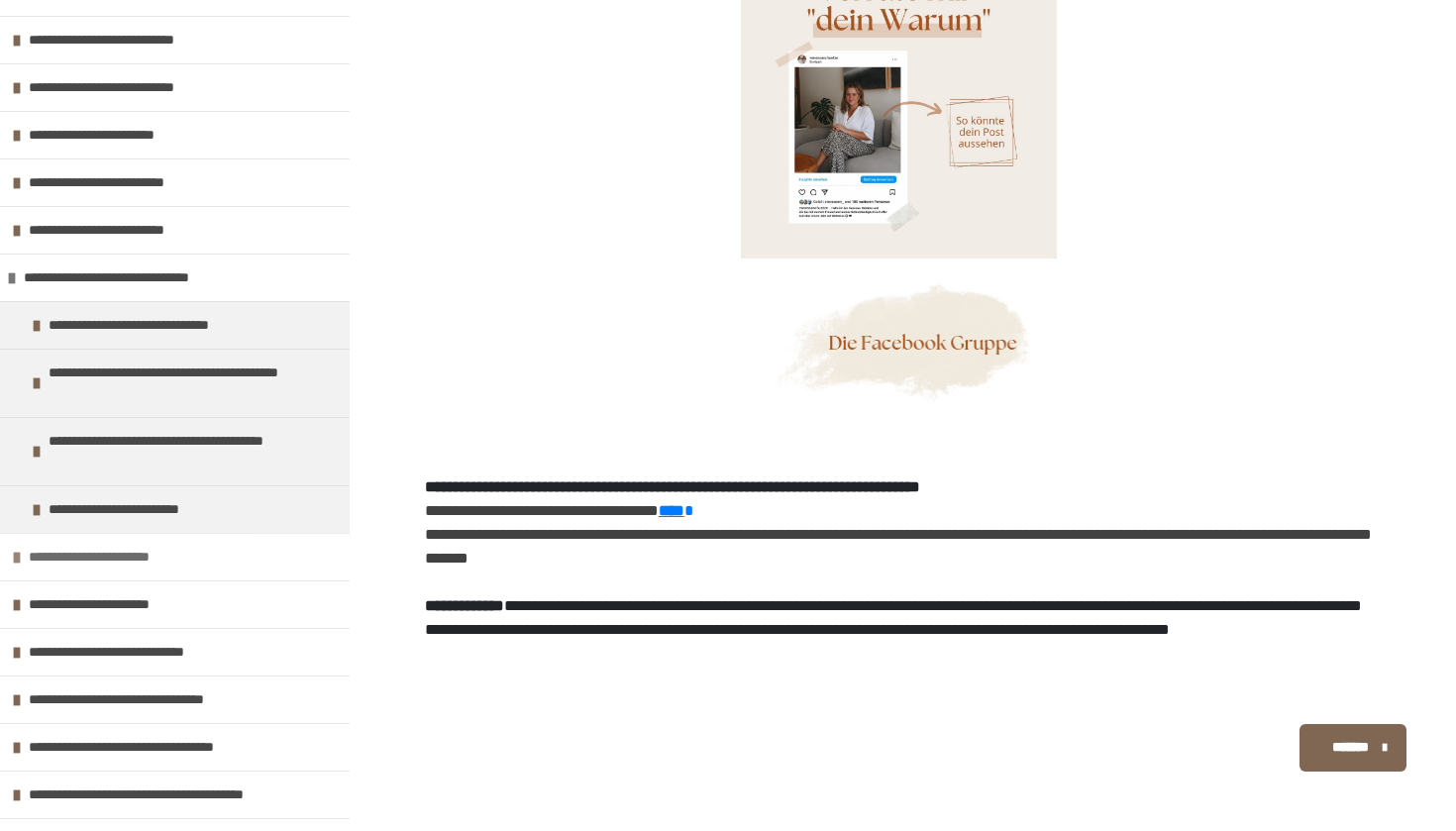 click on "**********" at bounding box center (118, 557) 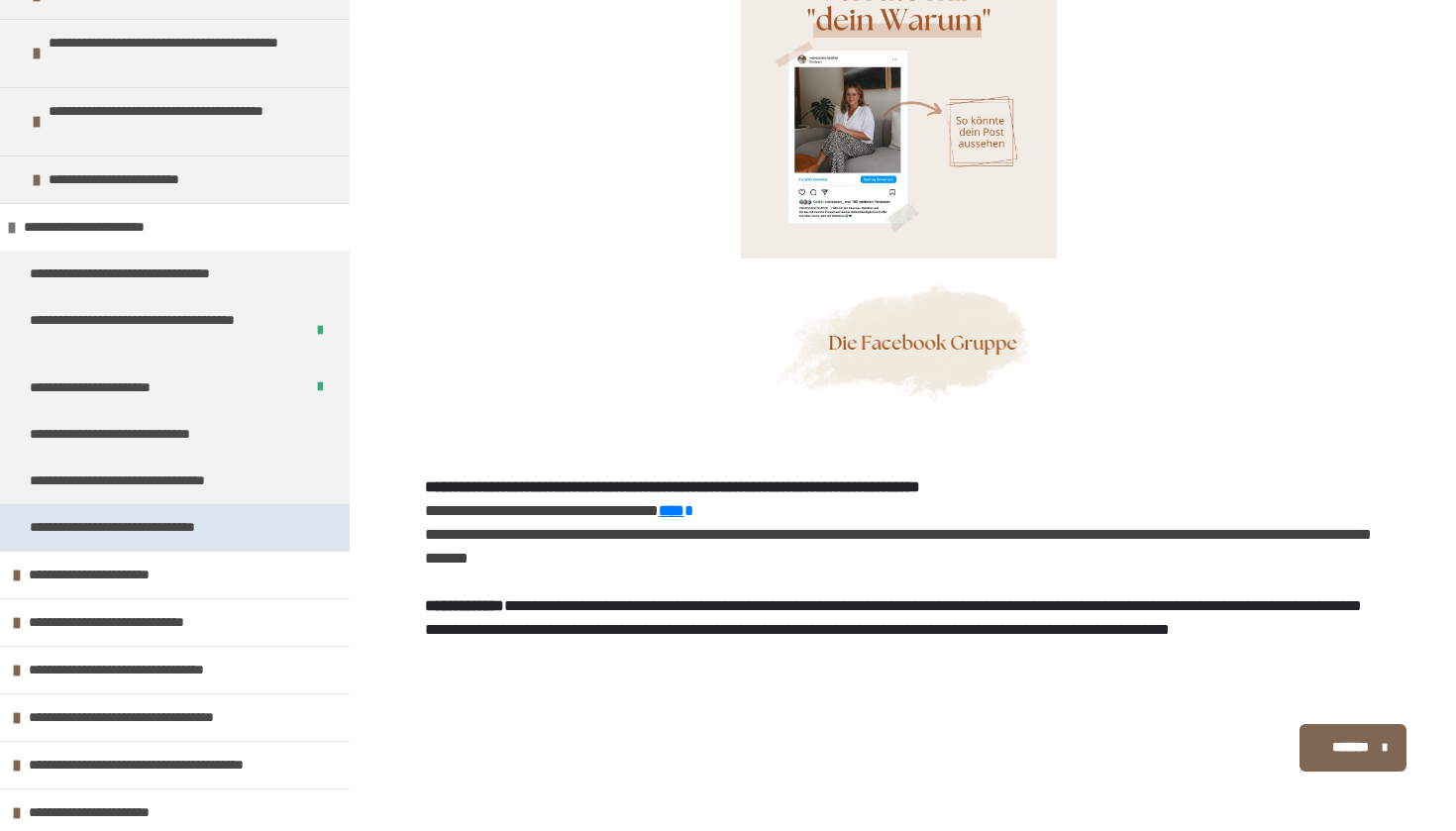scroll, scrollTop: 812, scrollLeft: 0, axis: vertical 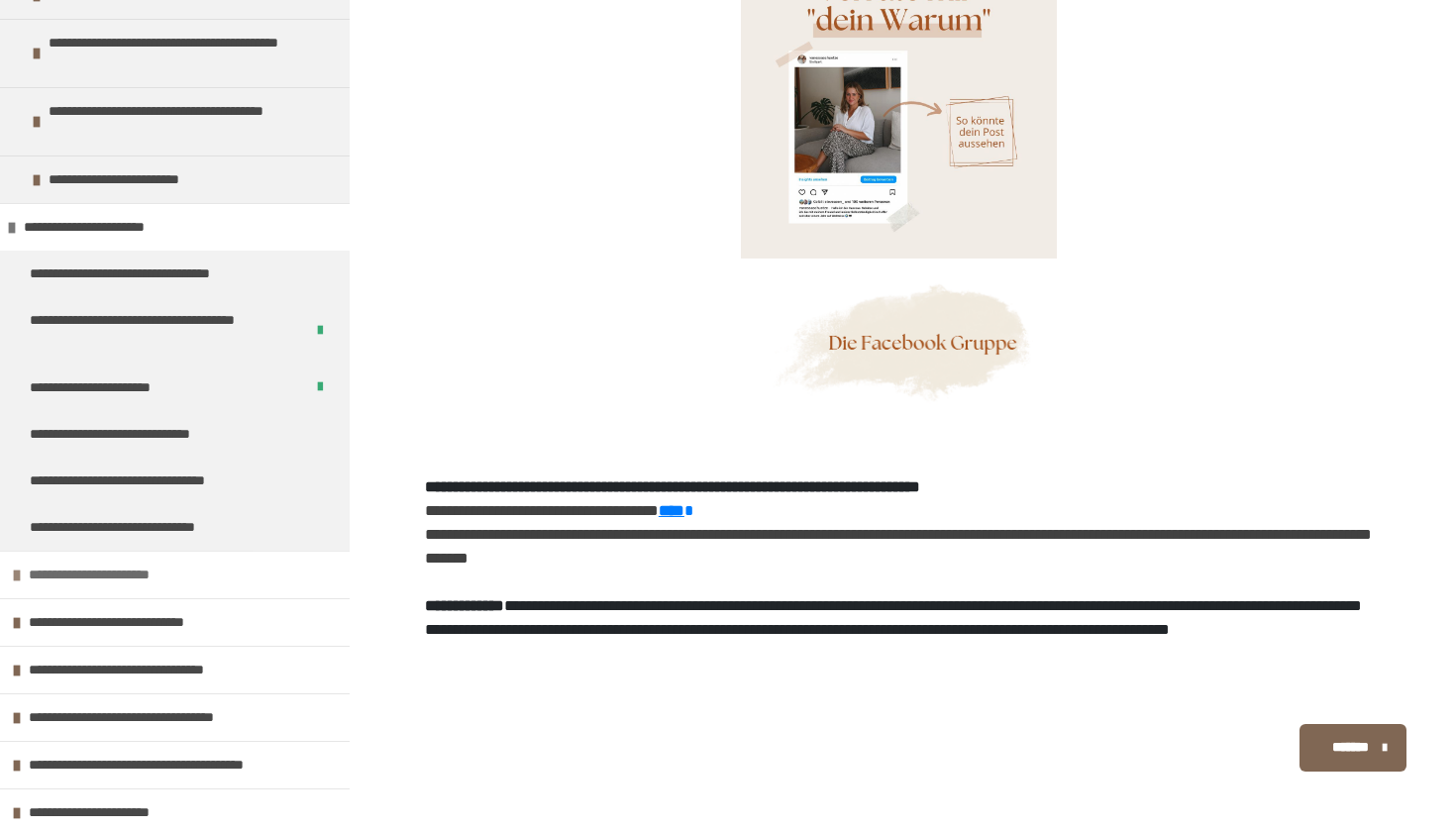 click on "**********" at bounding box center (119, 574) 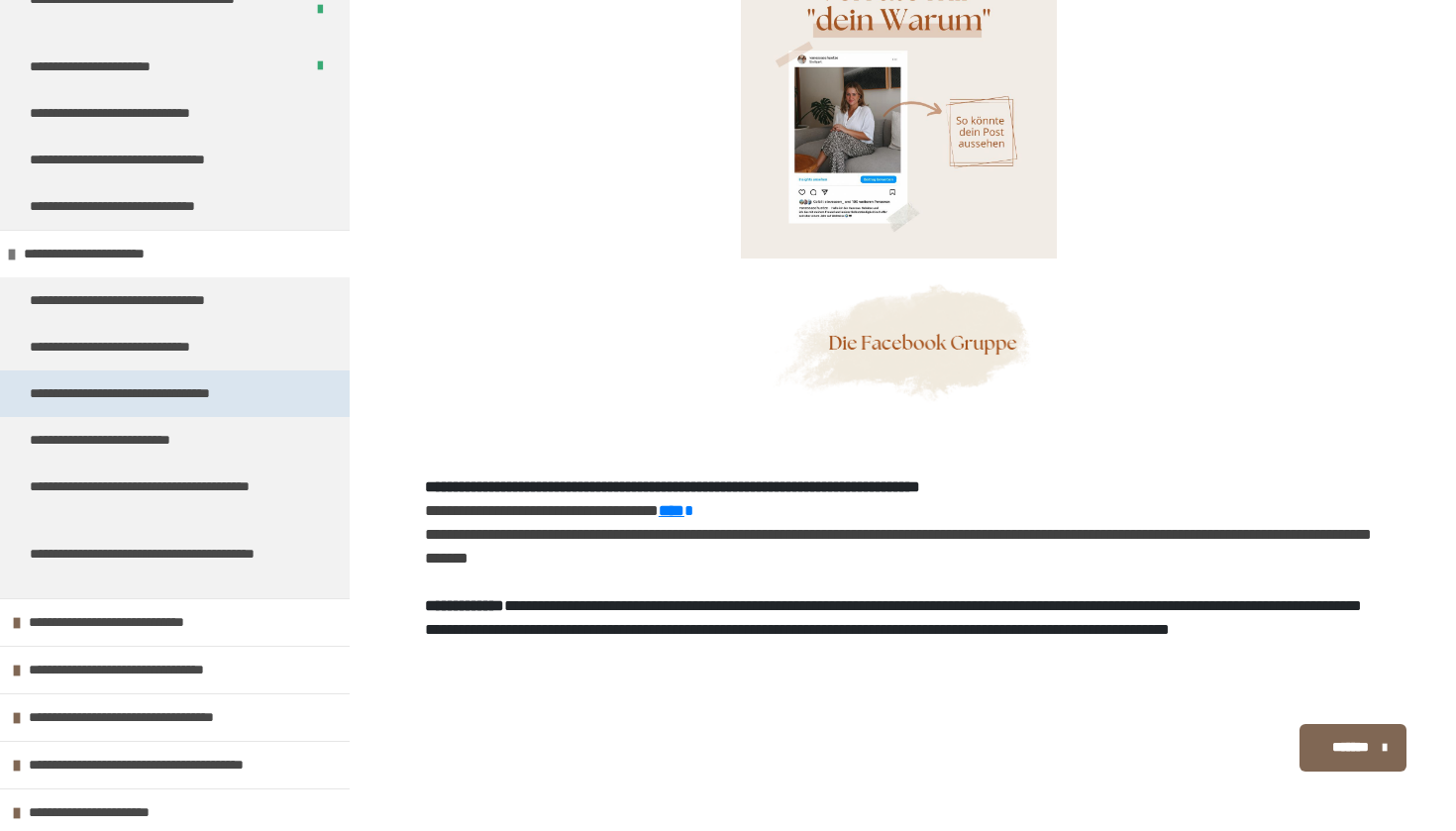 scroll, scrollTop: 1133, scrollLeft: 0, axis: vertical 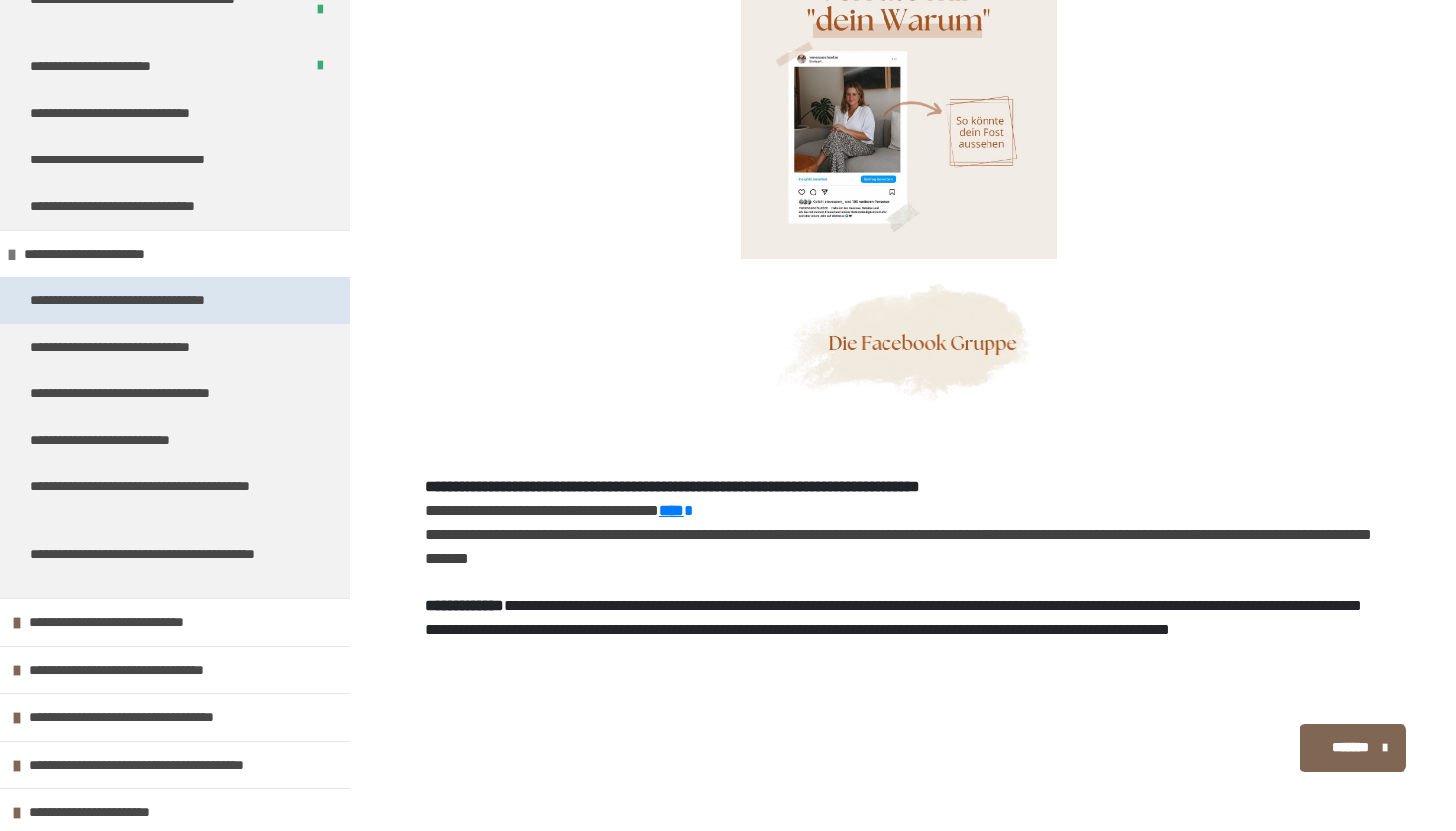 click on "**********" at bounding box center [152, 300] 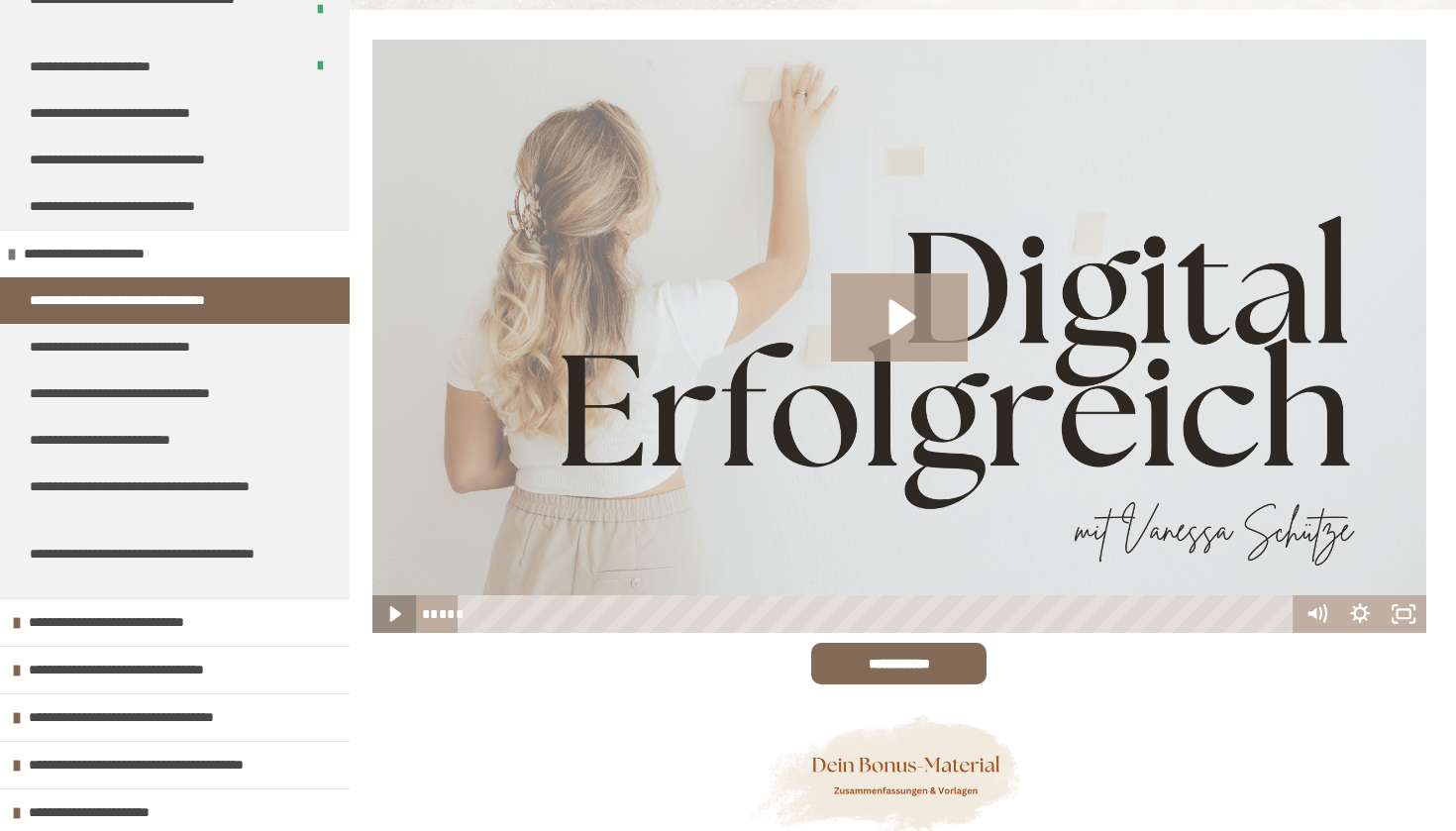 click 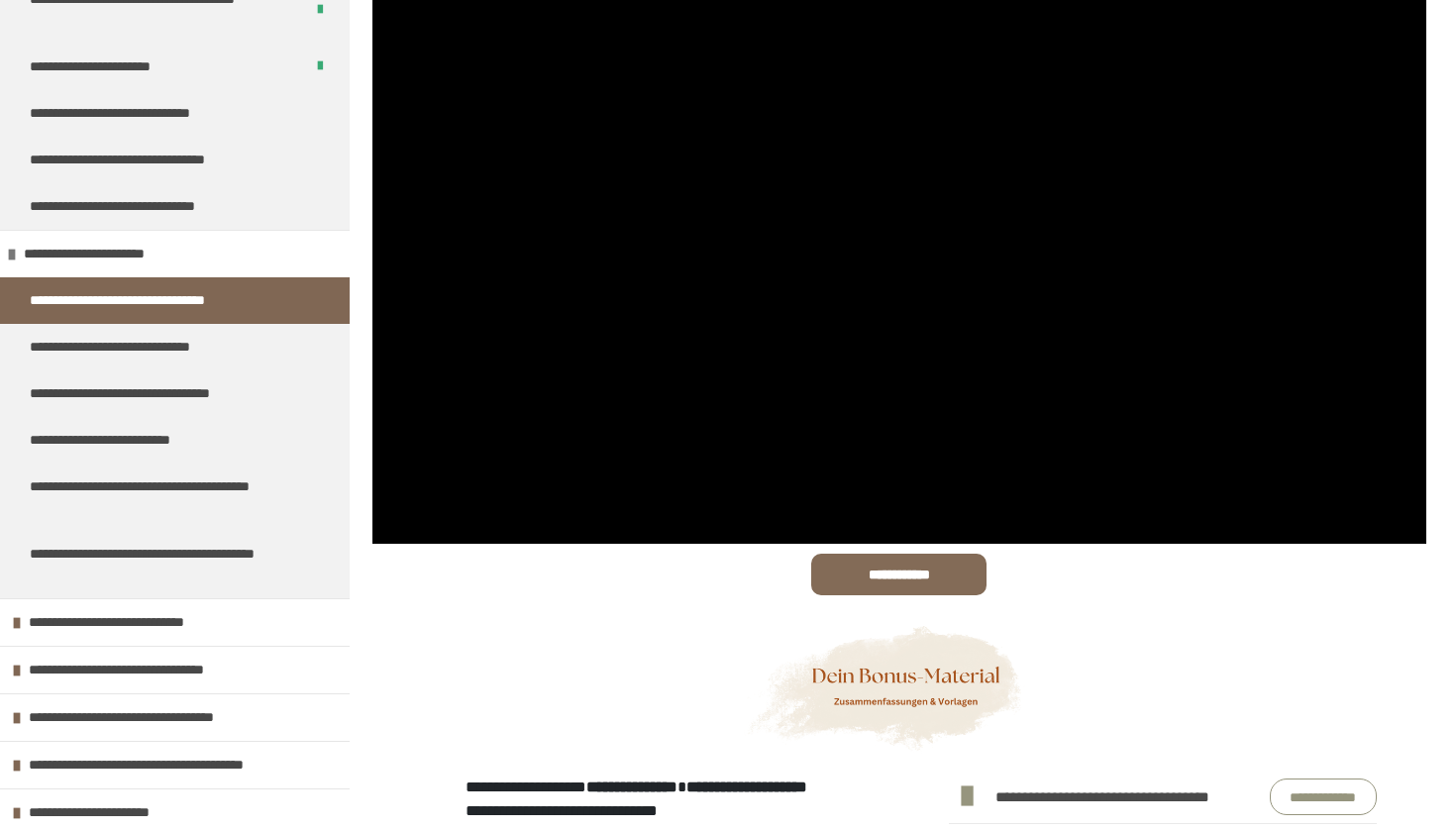 scroll, scrollTop: 194, scrollLeft: 0, axis: vertical 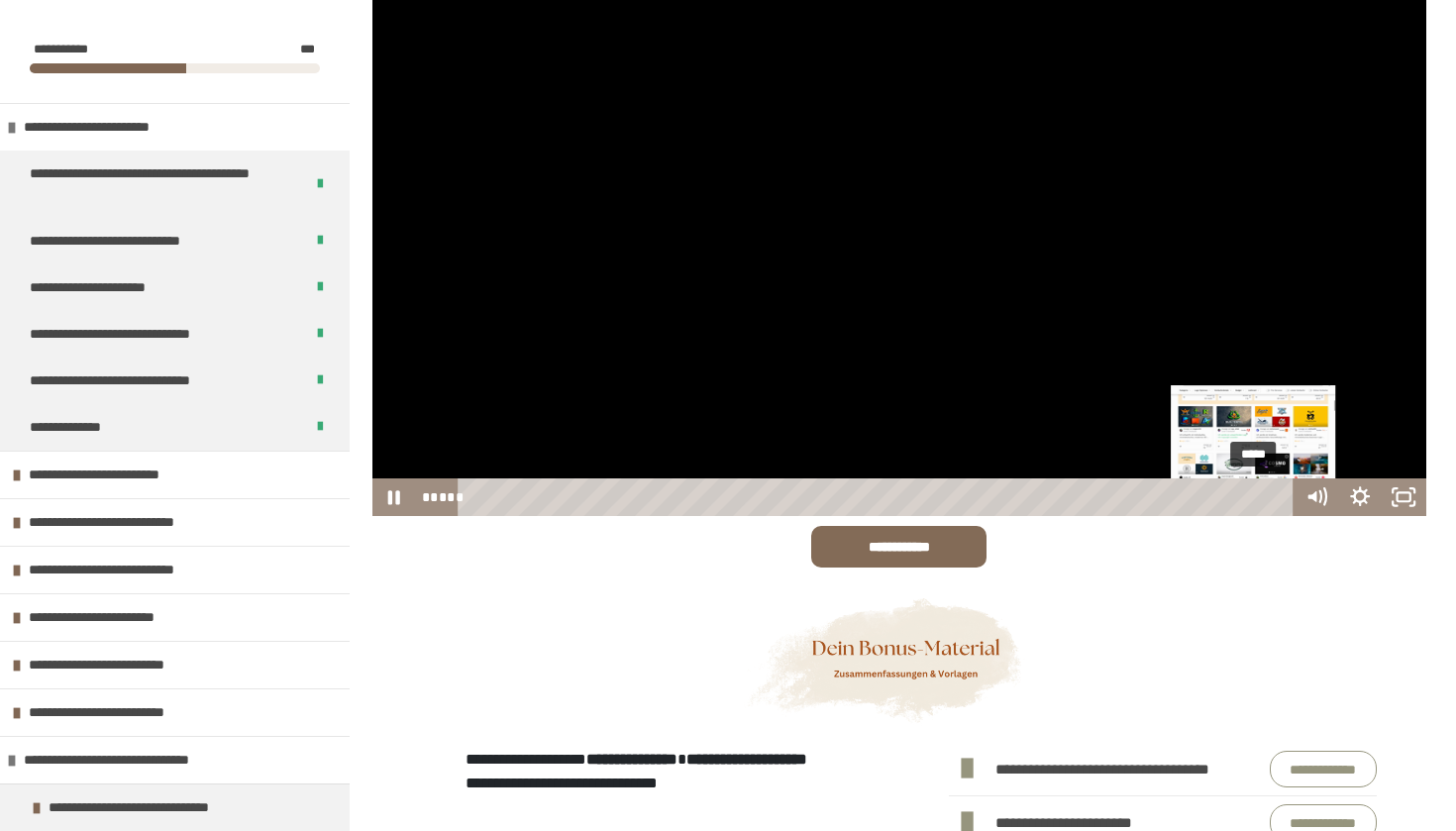 click at bounding box center [1254, 496] 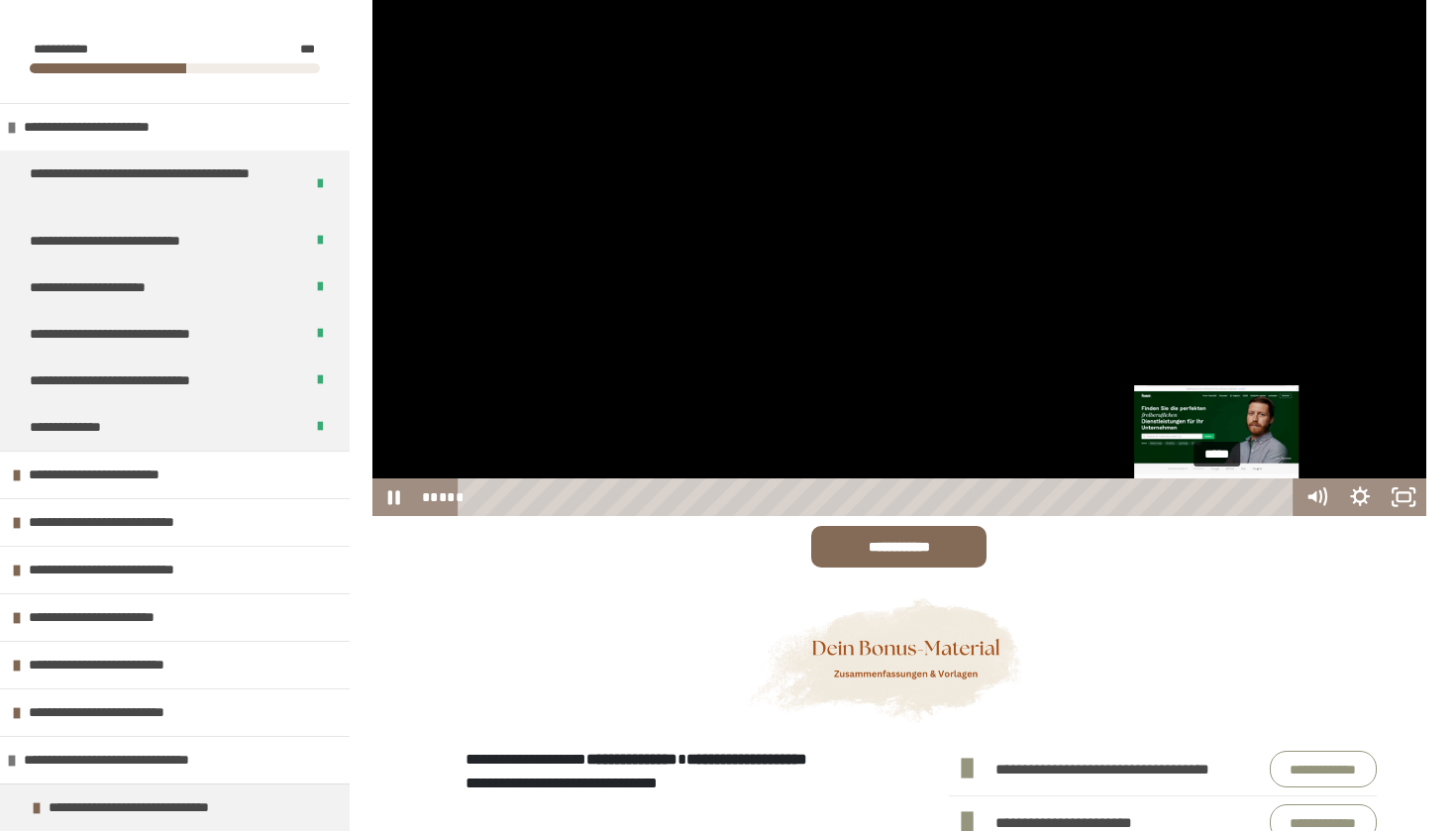 click on "*****" at bounding box center [879, 497] 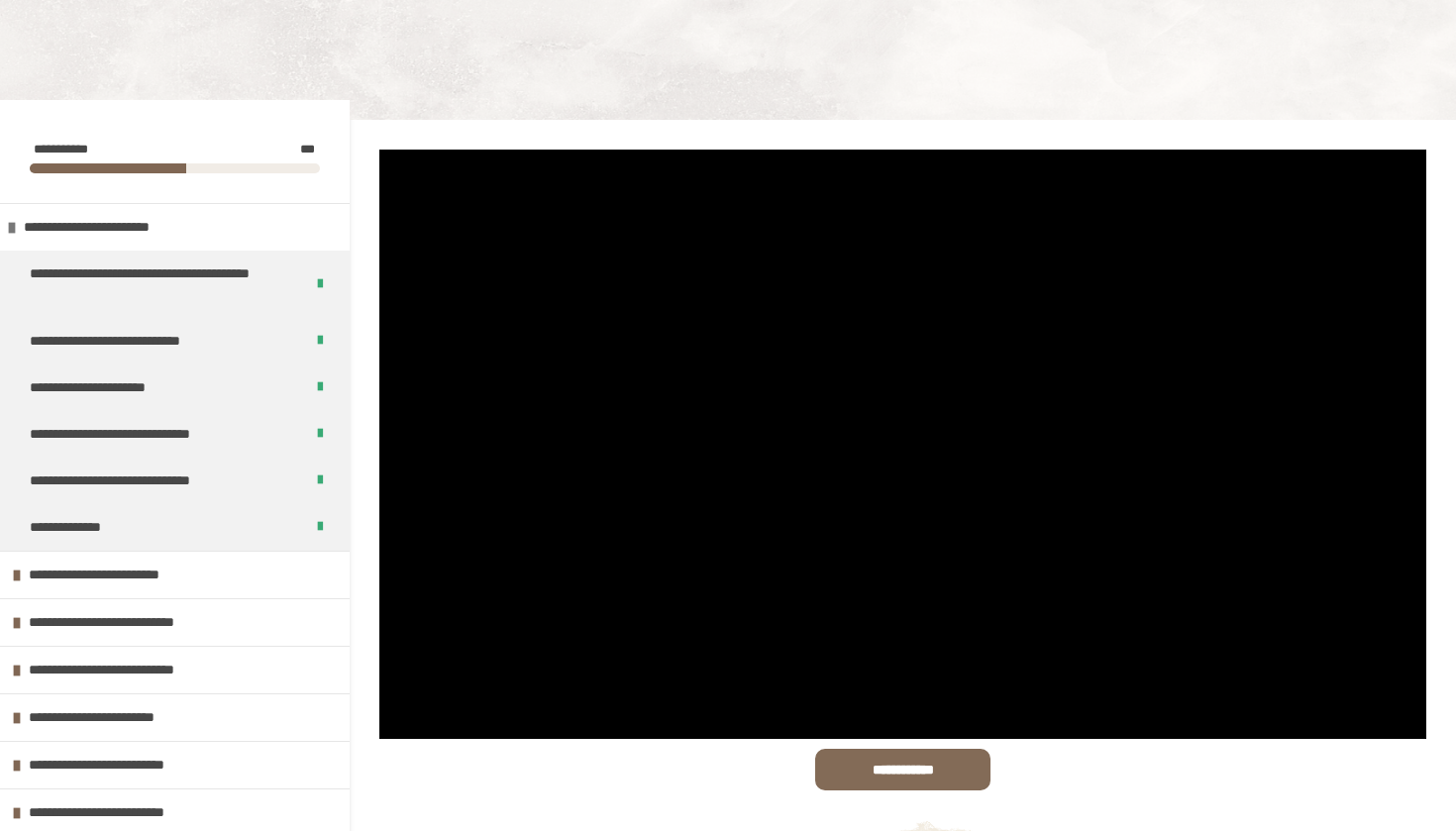 scroll, scrollTop: 157, scrollLeft: 0, axis: vertical 